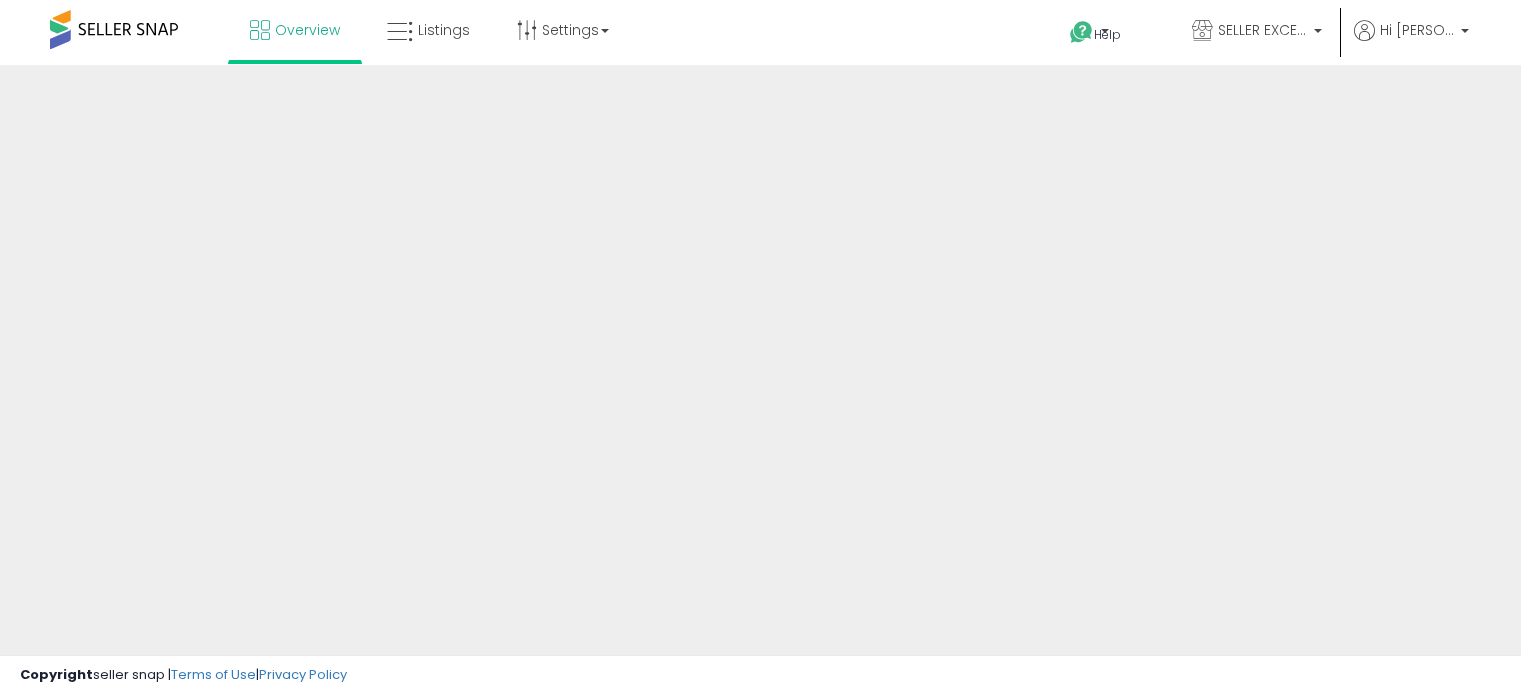 scroll, scrollTop: 0, scrollLeft: 0, axis: both 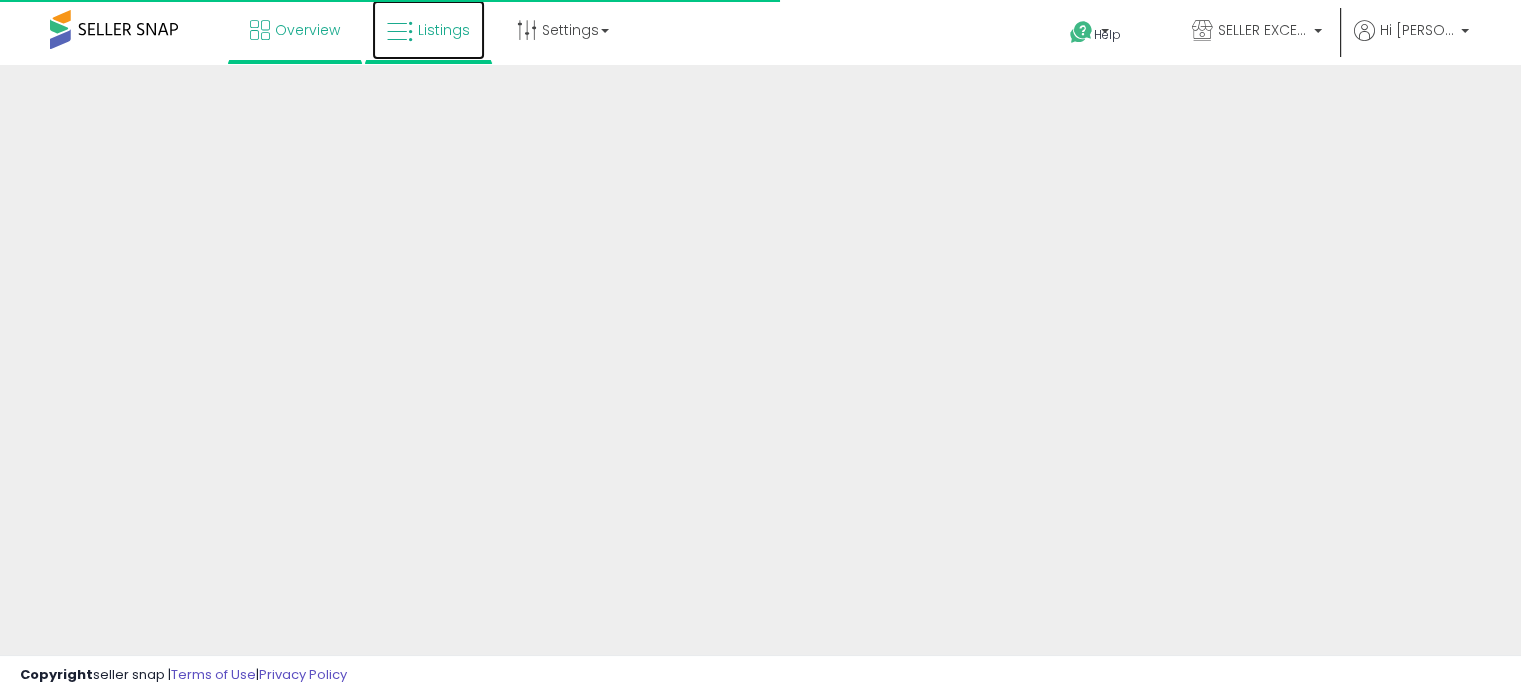 click on "Listings" at bounding box center (428, 30) 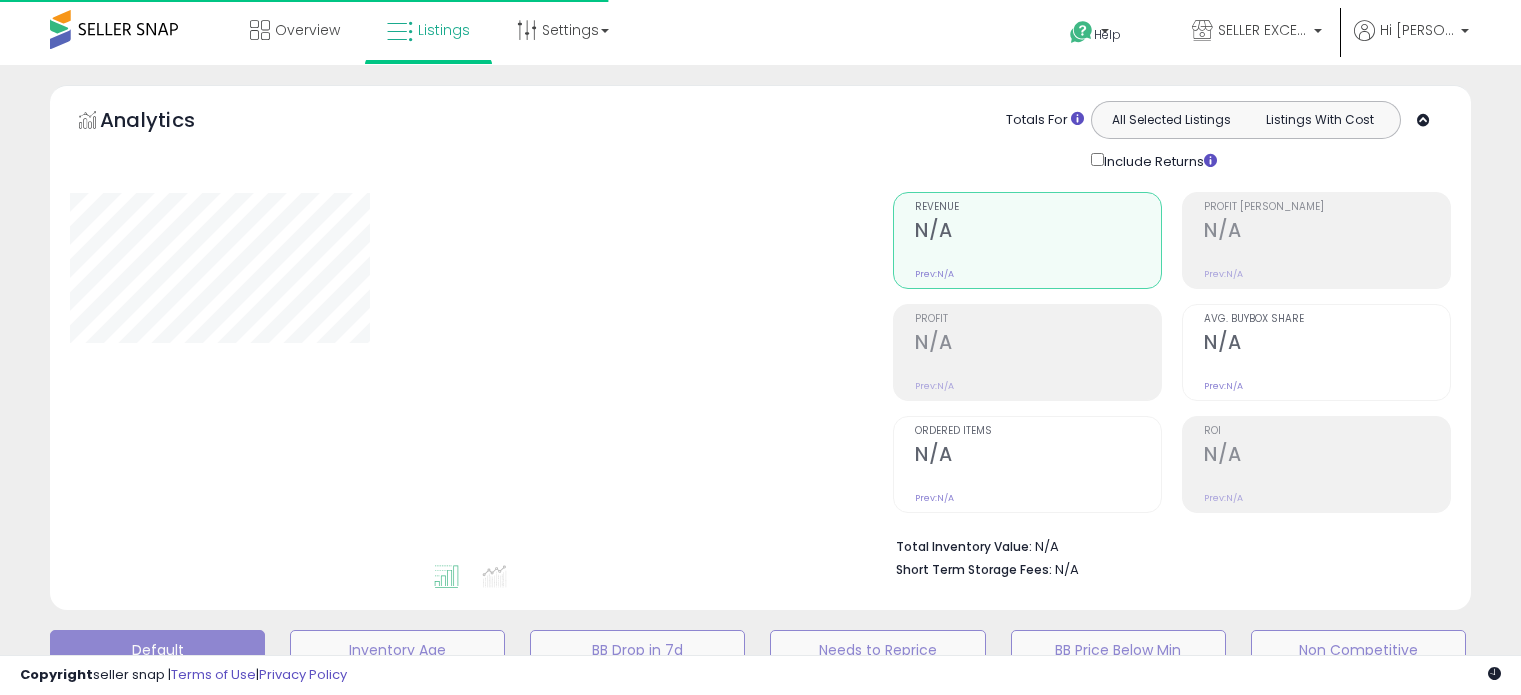 scroll, scrollTop: 0, scrollLeft: 0, axis: both 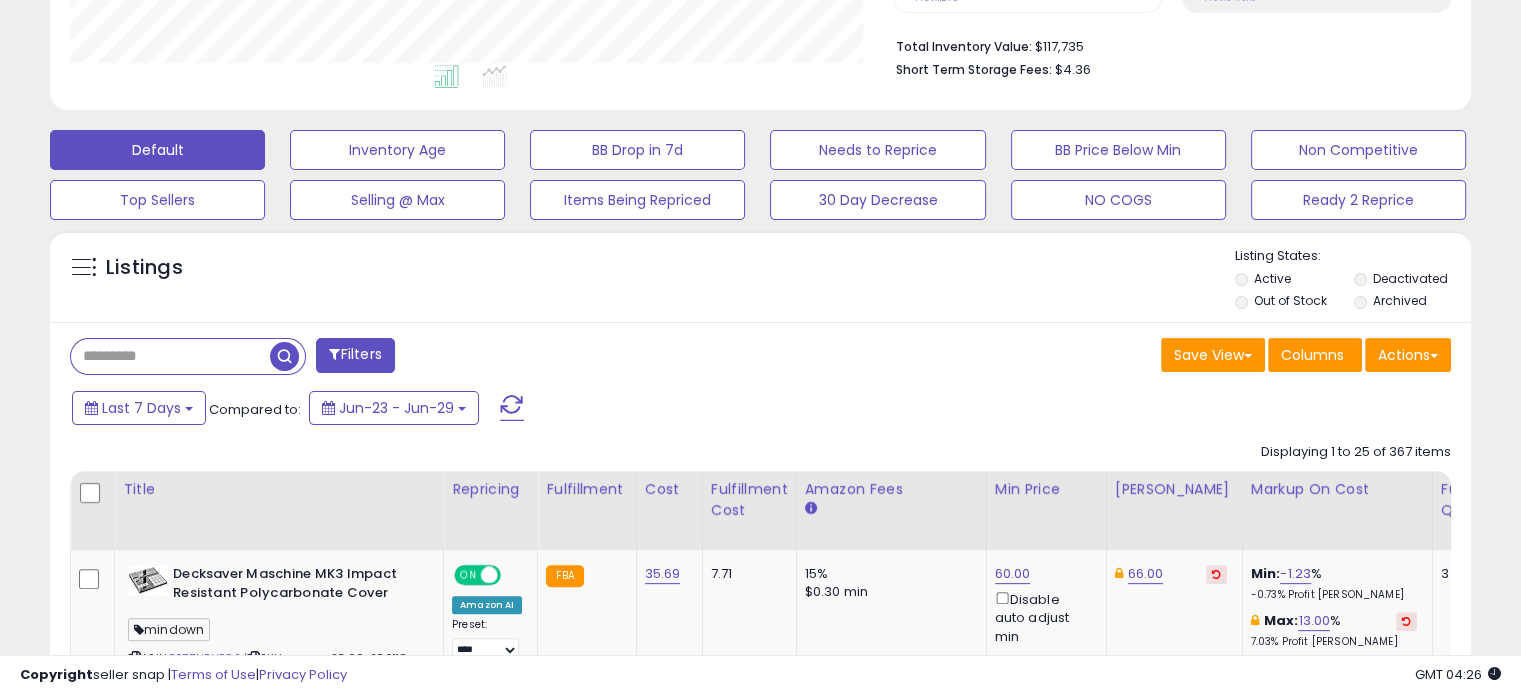 click on "Listings
Active" at bounding box center (760, 2289) 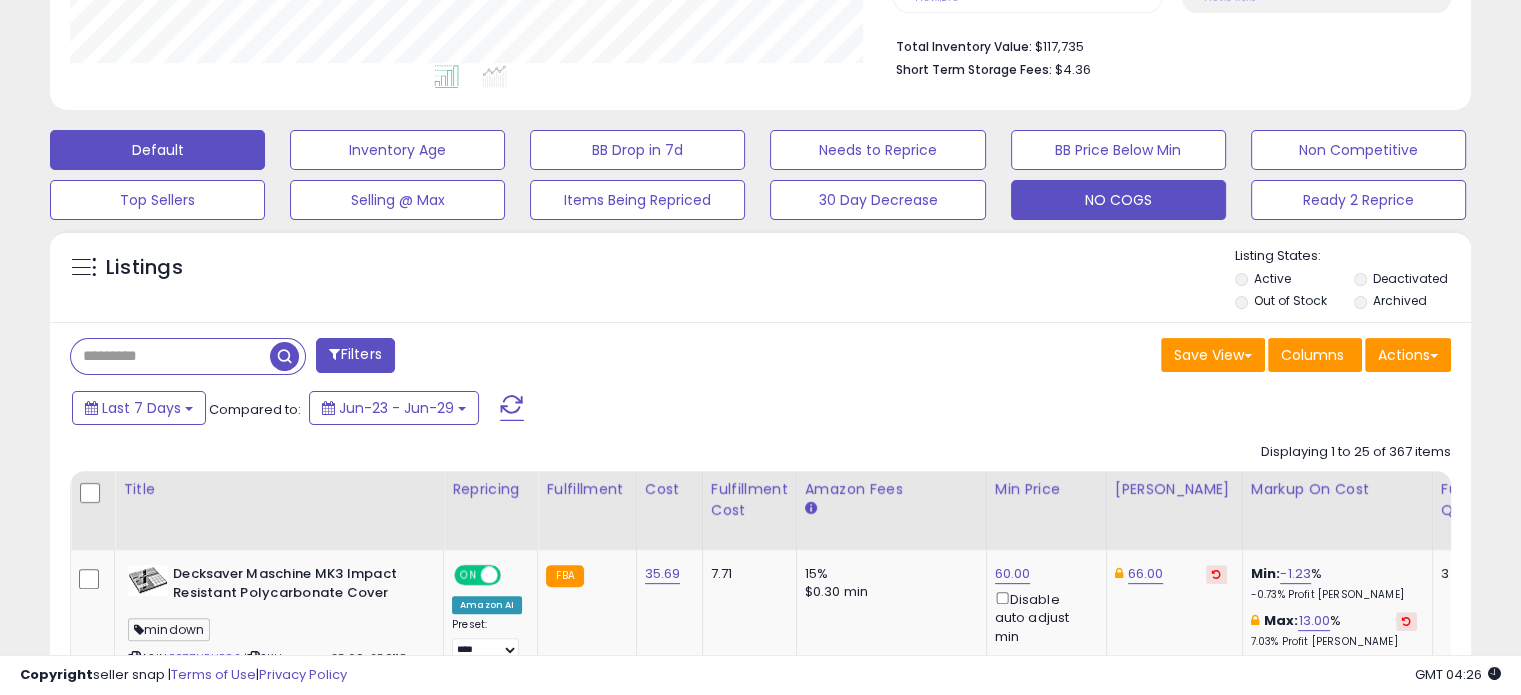 click on "NO COGS" at bounding box center (397, 150) 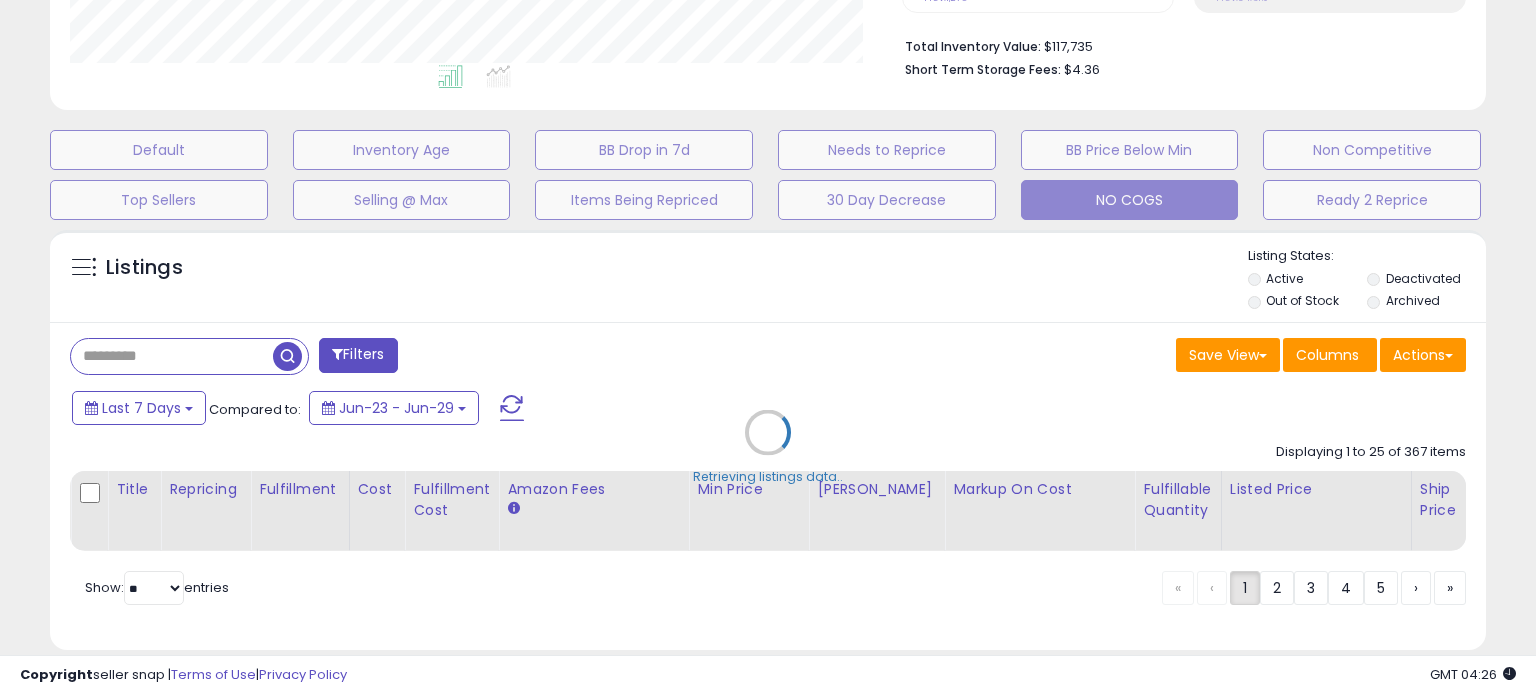 scroll, scrollTop: 999589, scrollLeft: 999168, axis: both 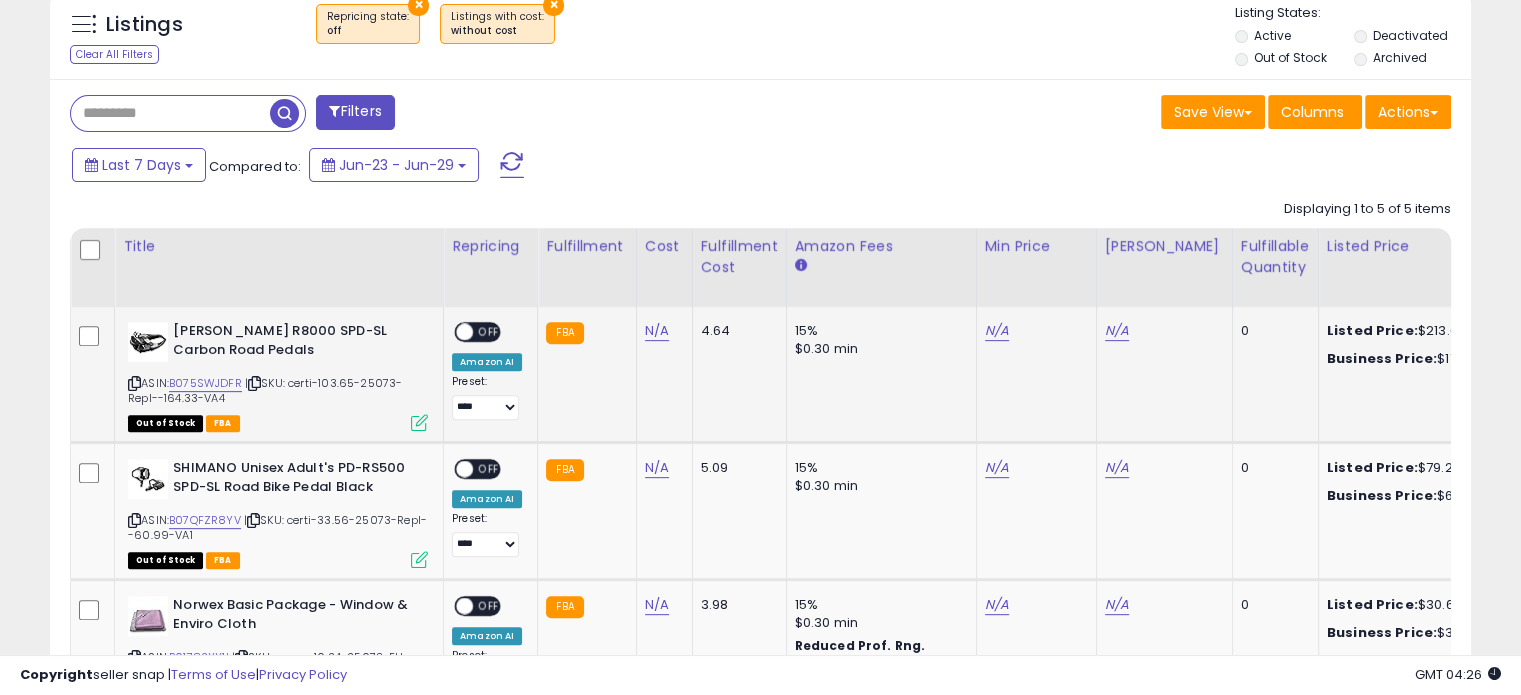 click at bounding box center (419, 422) 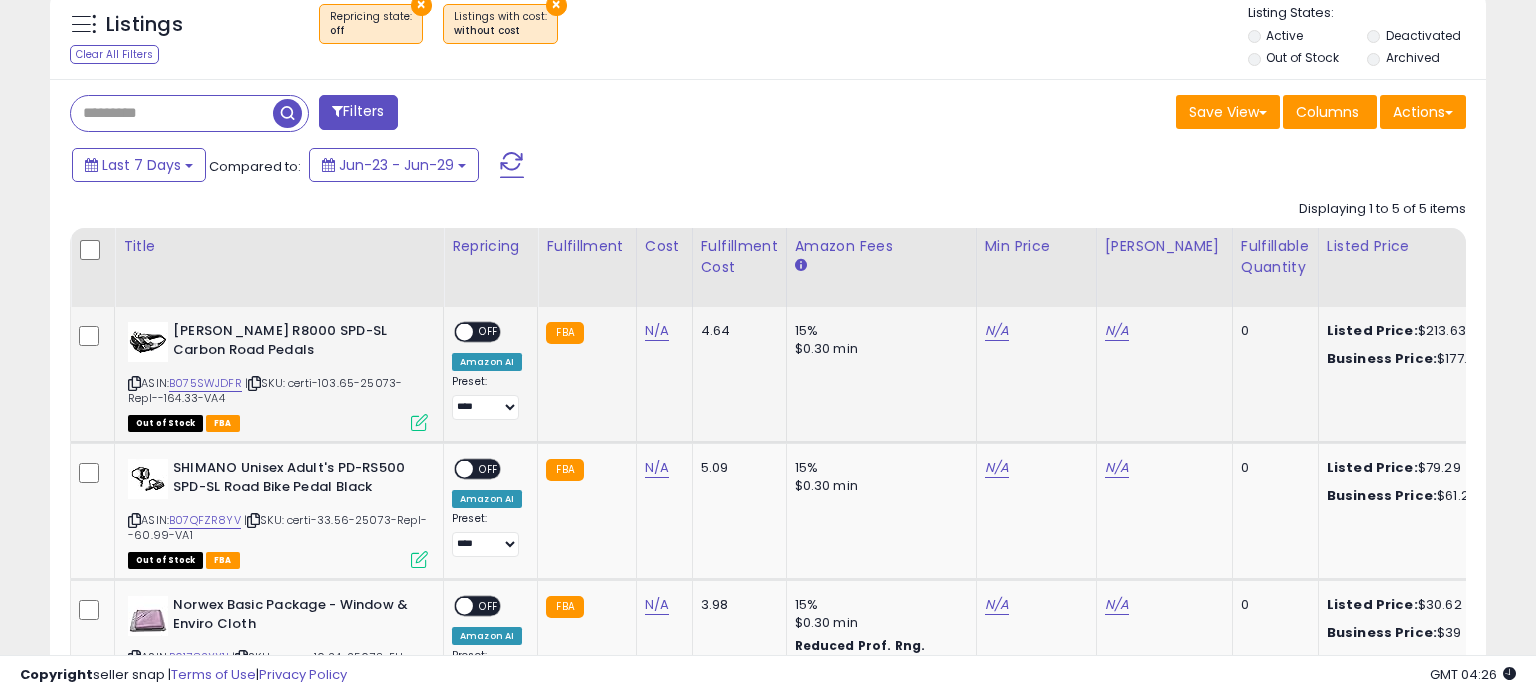 scroll, scrollTop: 999589, scrollLeft: 999168, axis: both 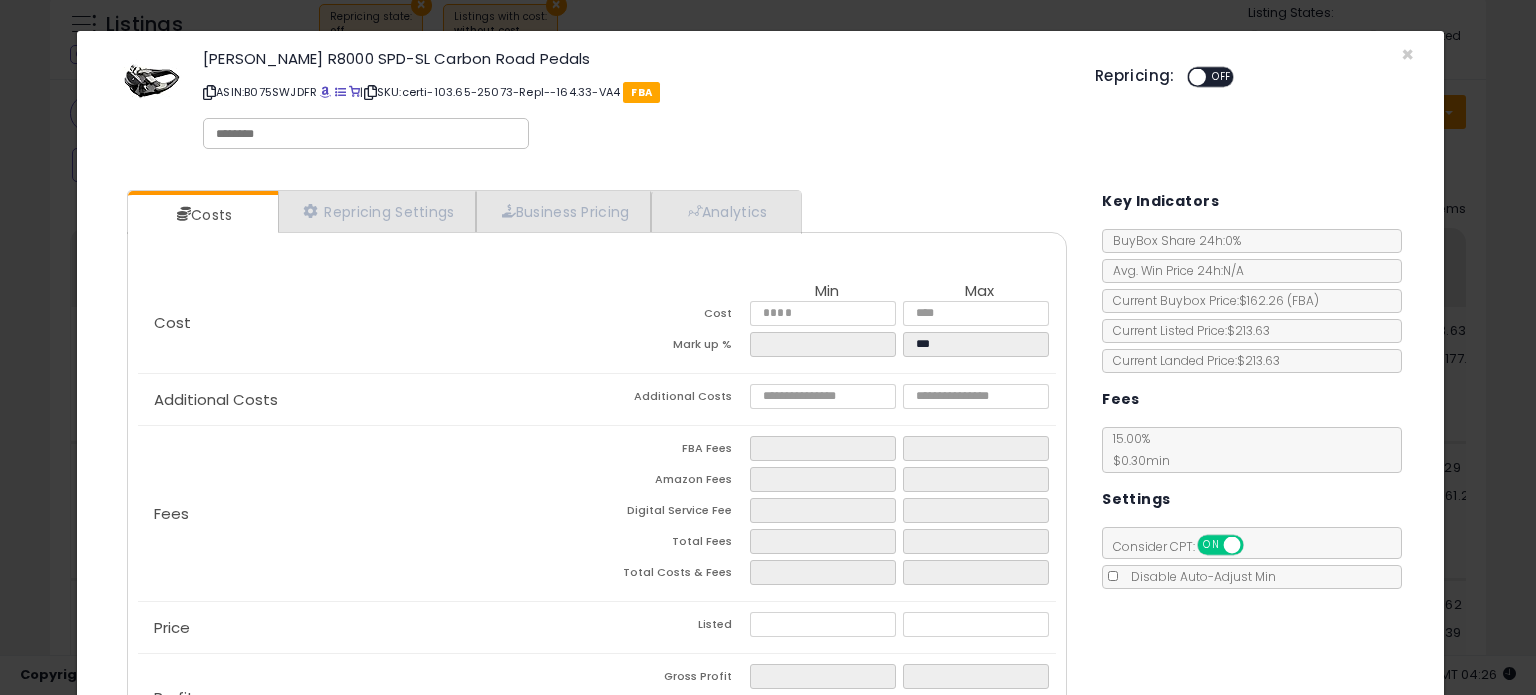 click on "ASIN:  B075SWJDFR
|
SKU:  certi-103.65-25073-Repl--164.33-VA4
FBA" at bounding box center (634, 92) 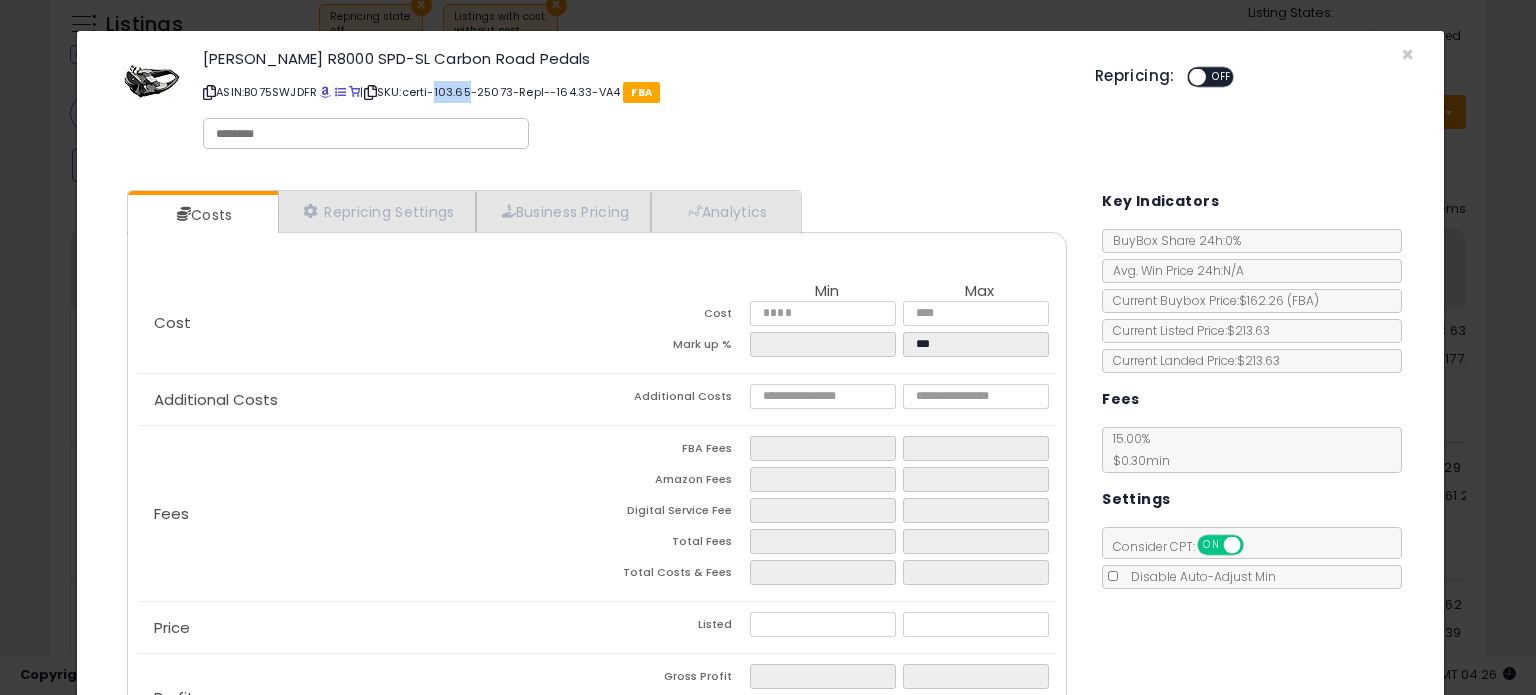 click on "ASIN:  B075SWJDFR
|
SKU:  certi-103.65-25073-Repl--164.33-VA4
FBA" at bounding box center [634, 92] 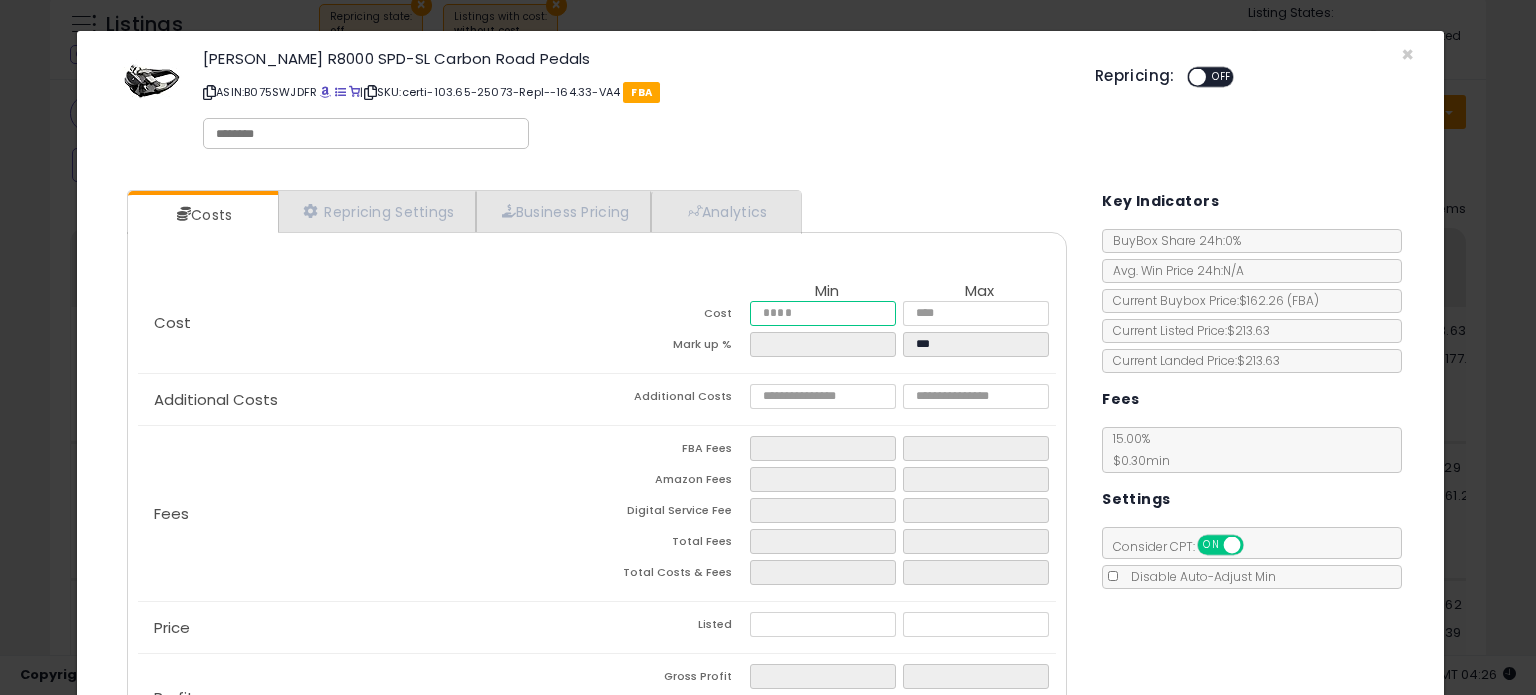 click at bounding box center (822, 313) 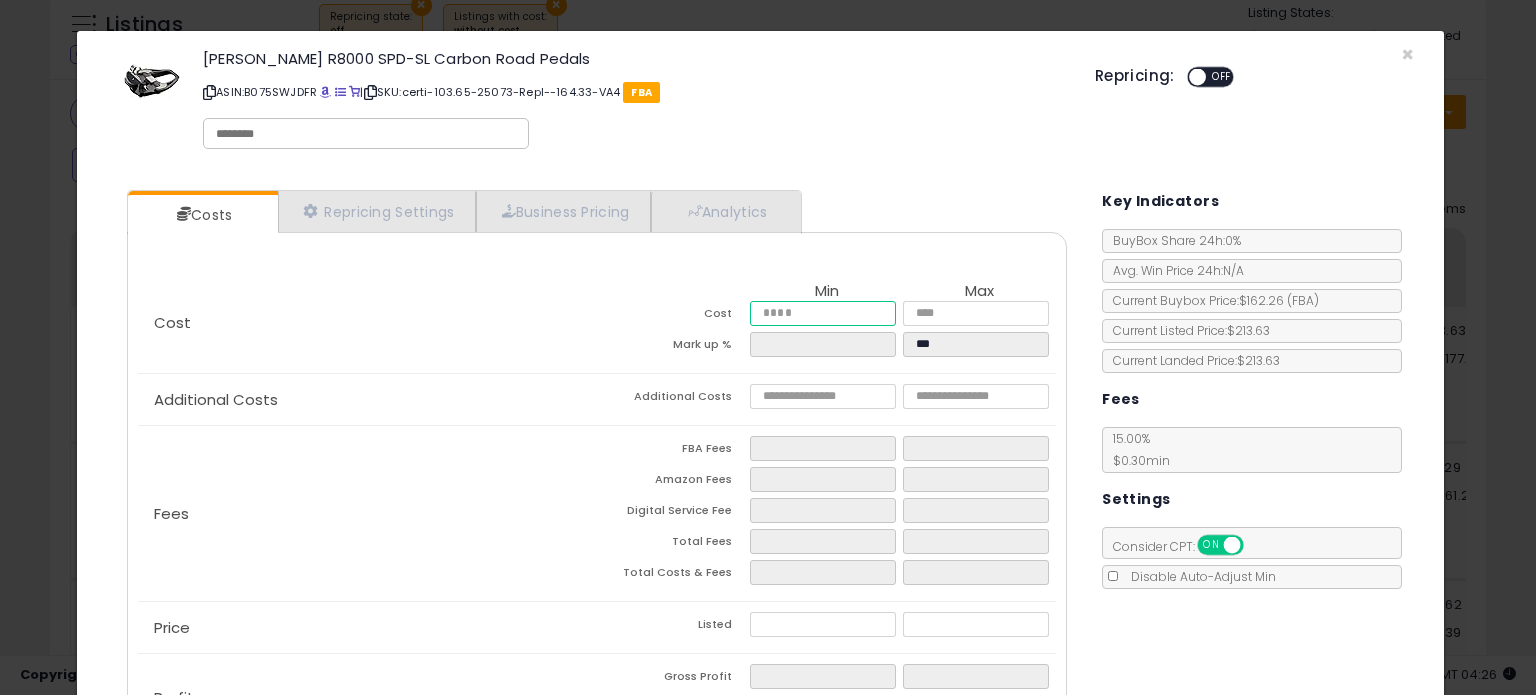 type on "******" 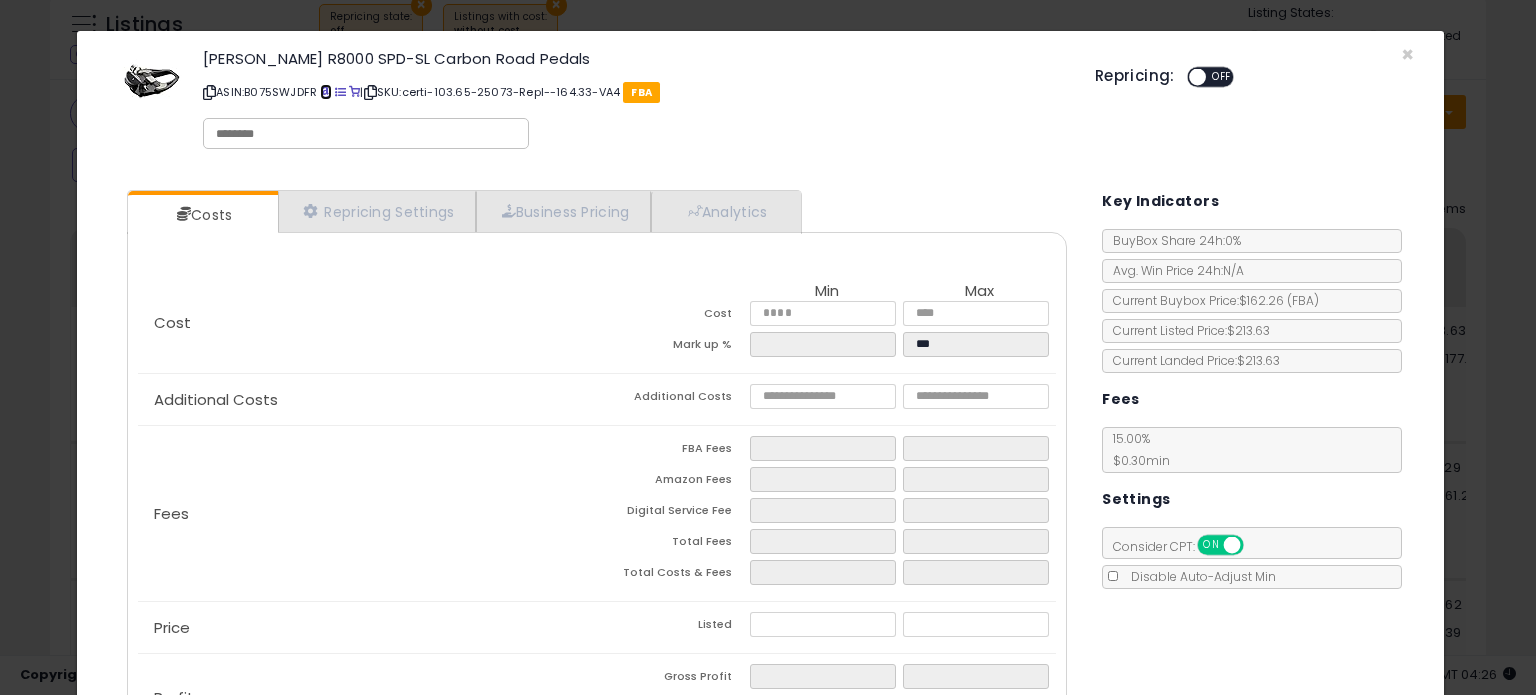 type 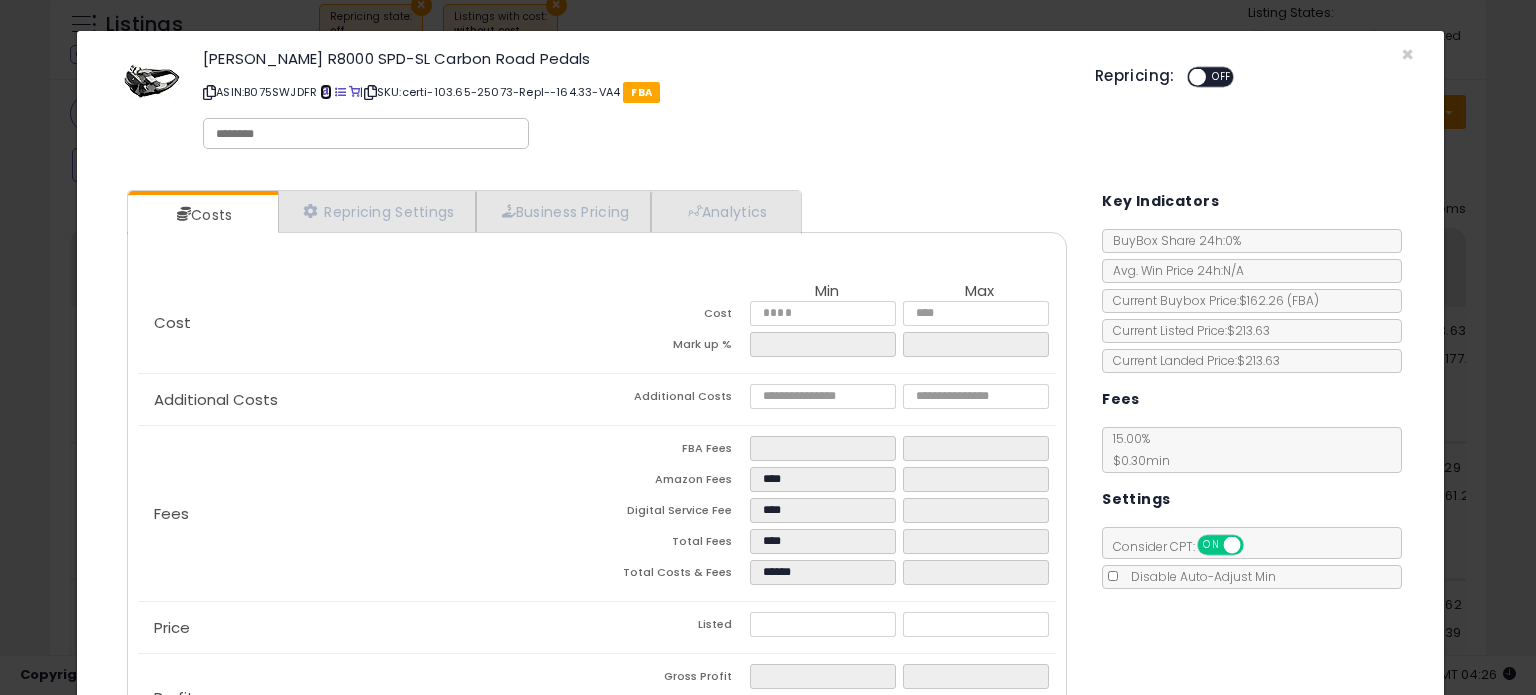 click at bounding box center (325, 92) 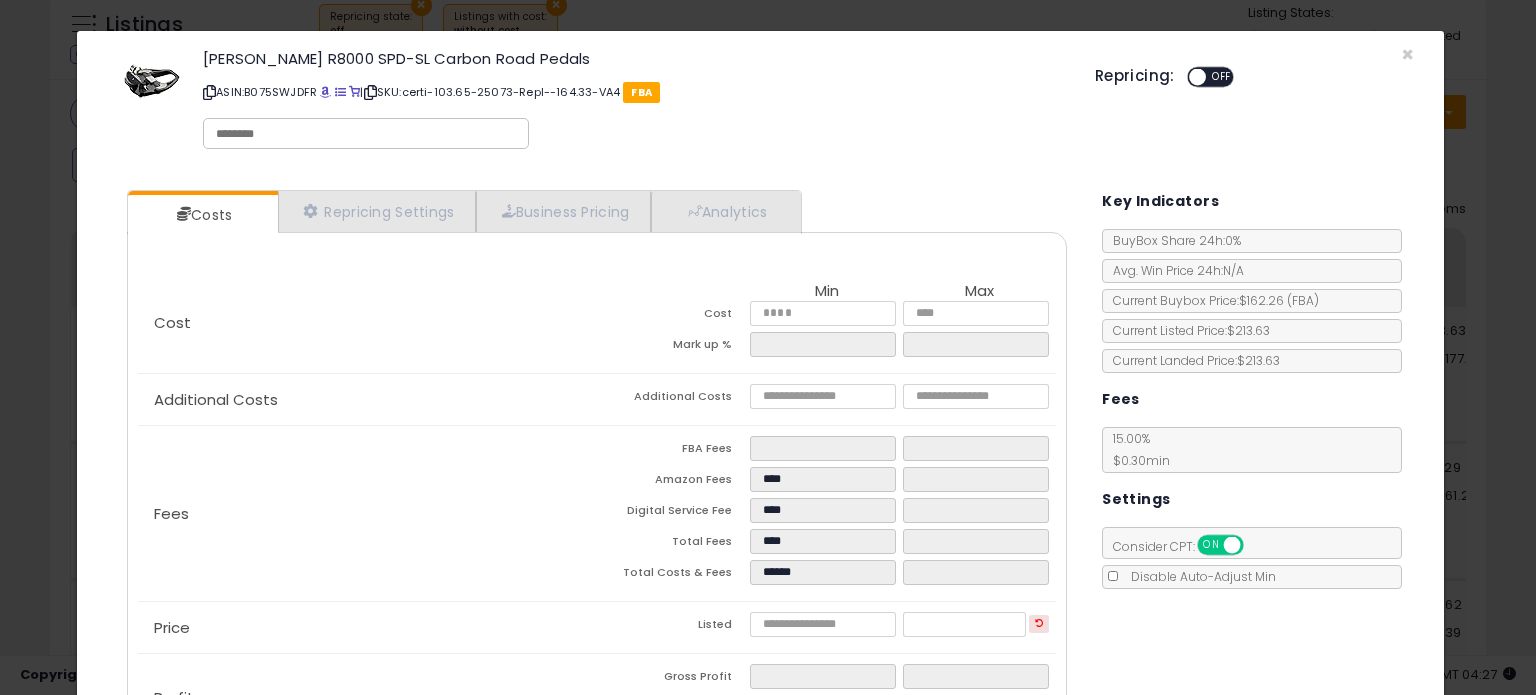 click on "ASIN:  B075SWJDFR
|
SKU:  certi-103.65-25073-Repl--164.33-VA4
FBA" at bounding box center [634, 92] 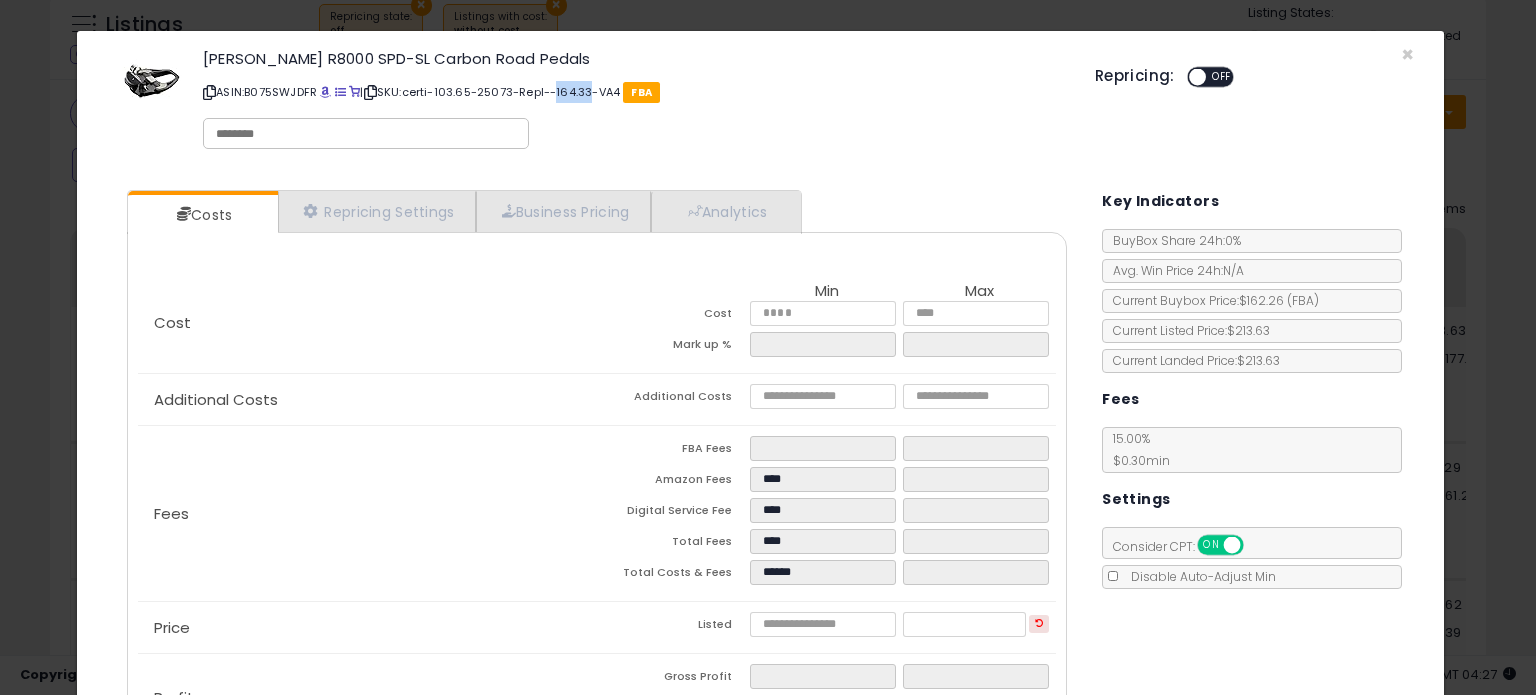 click on "ASIN:  B075SWJDFR
|
SKU:  certi-103.65-25073-Repl--164.33-VA4
FBA" at bounding box center [634, 92] 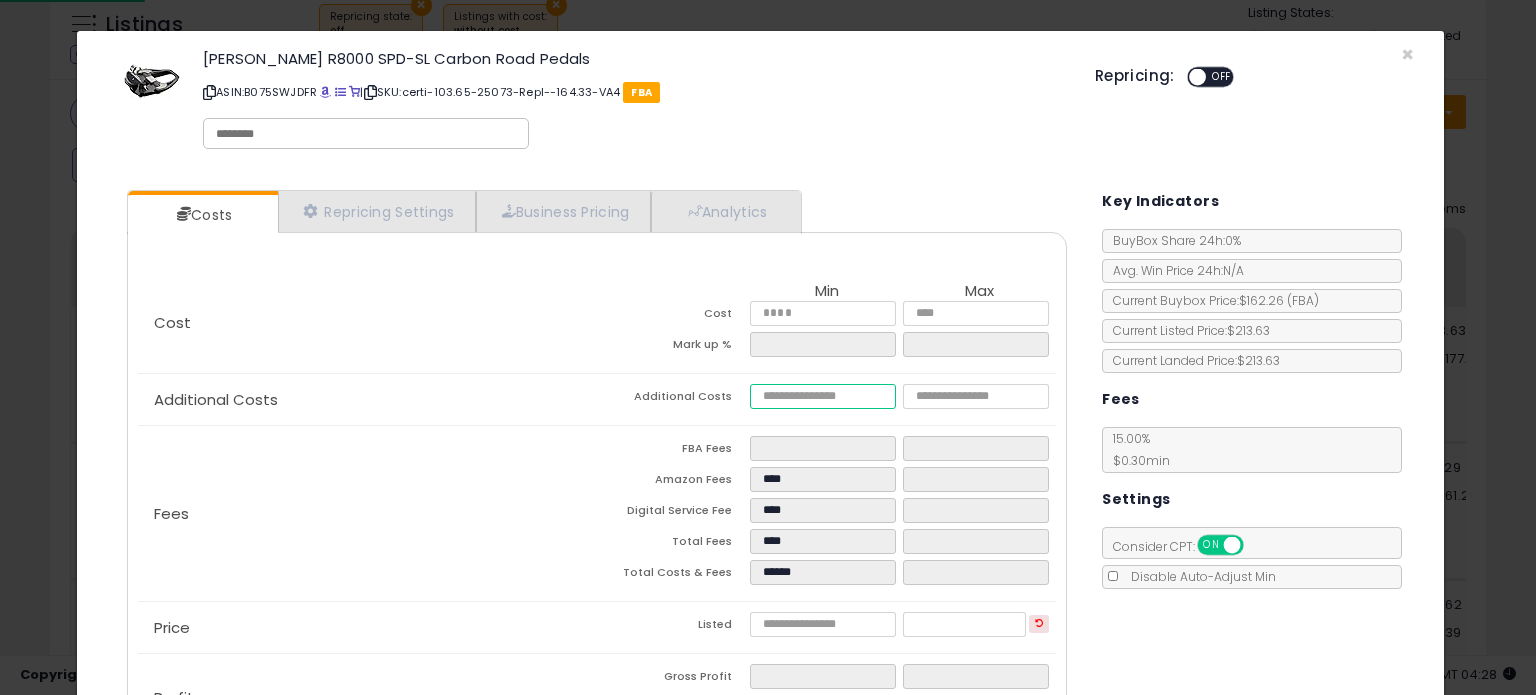 click at bounding box center [822, 396] 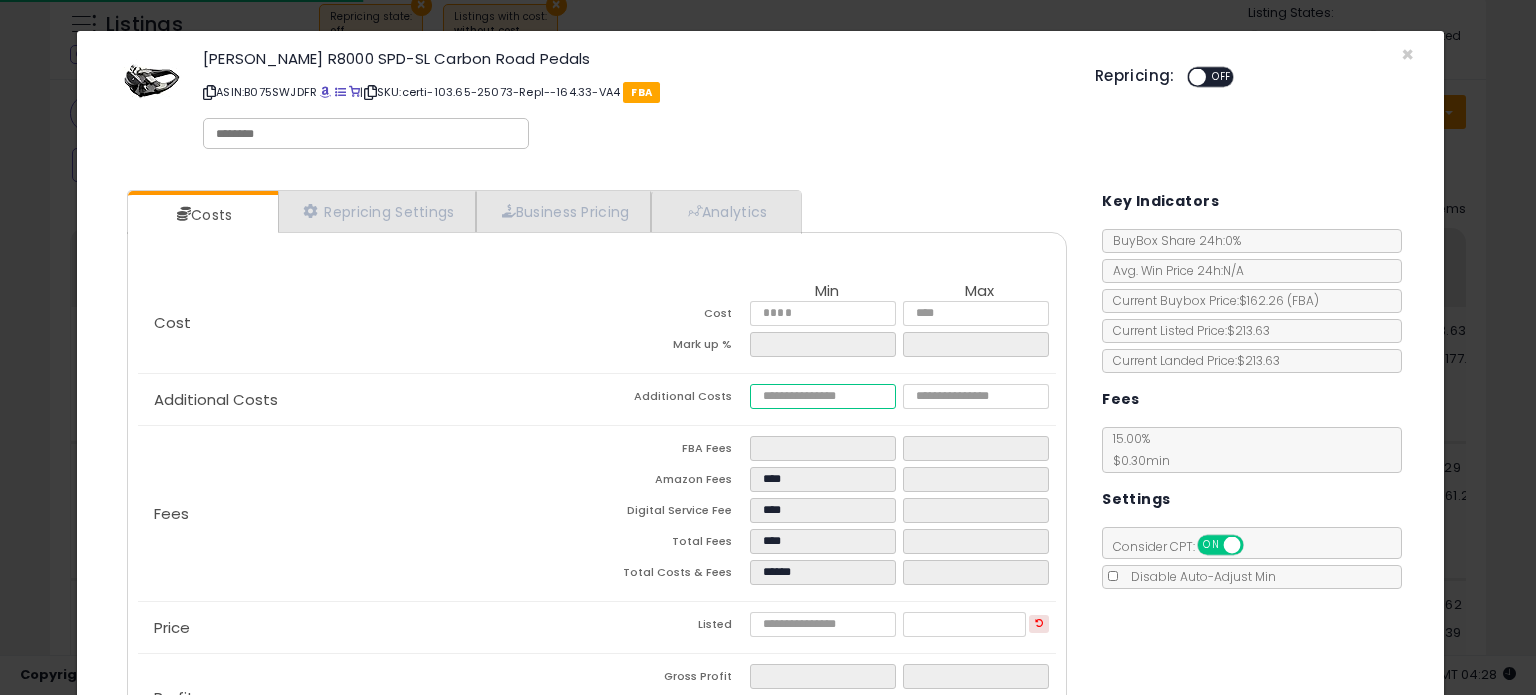 paste on "******" 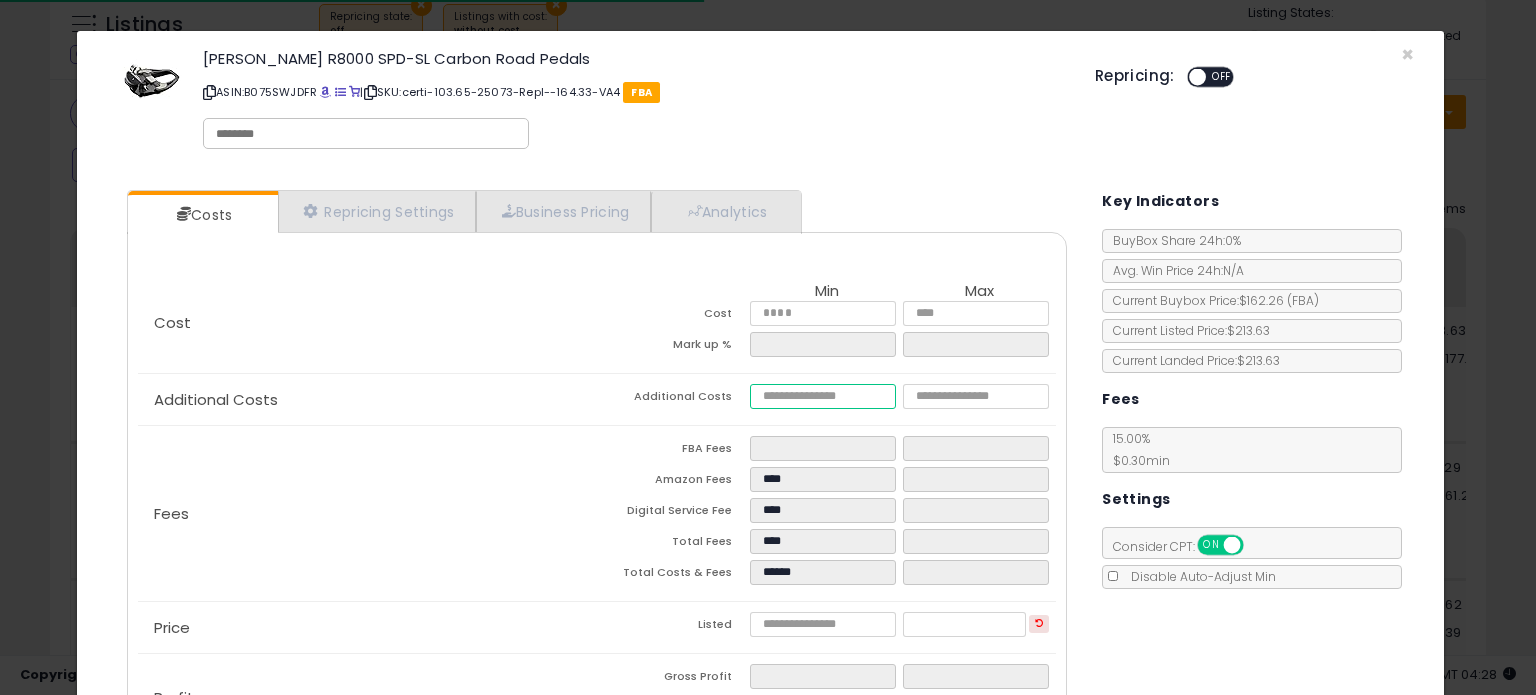 click on "******" at bounding box center (822, 396) 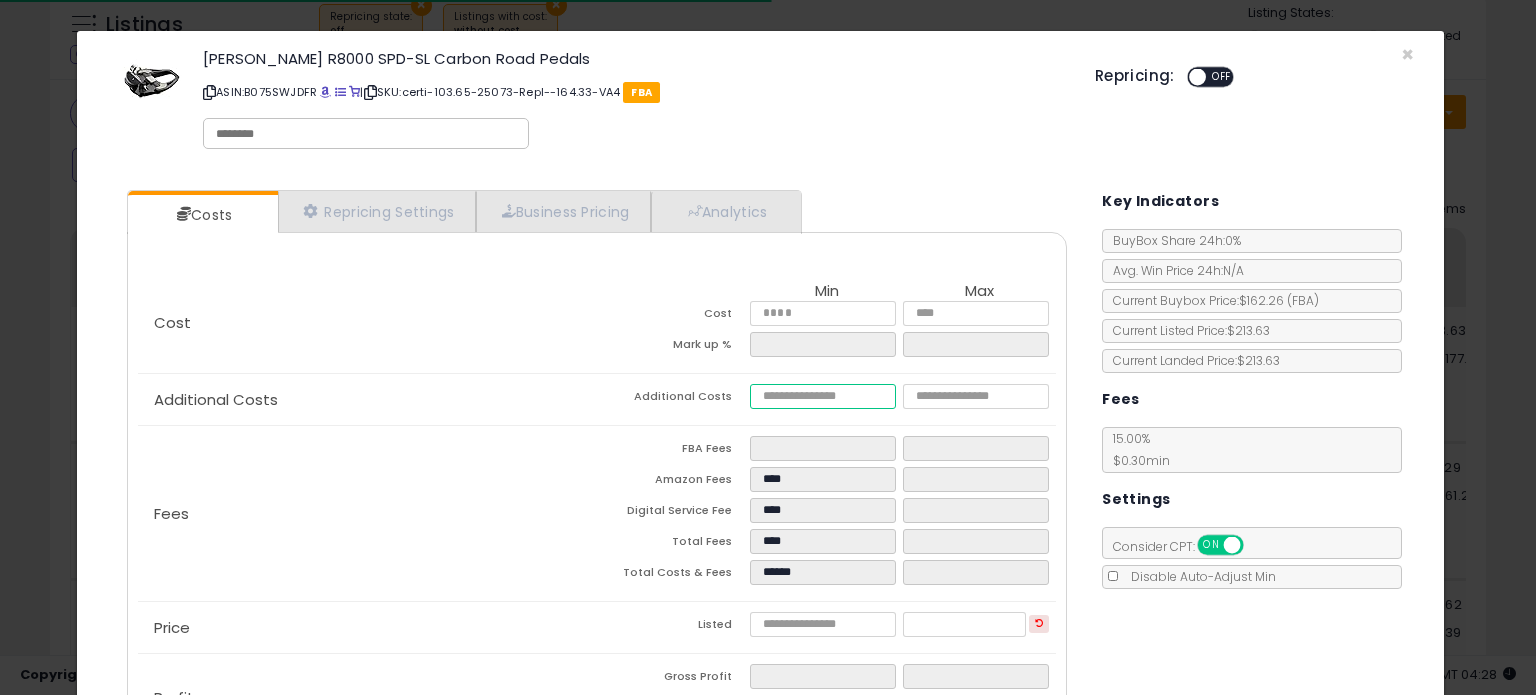 click on "******" at bounding box center (822, 396) 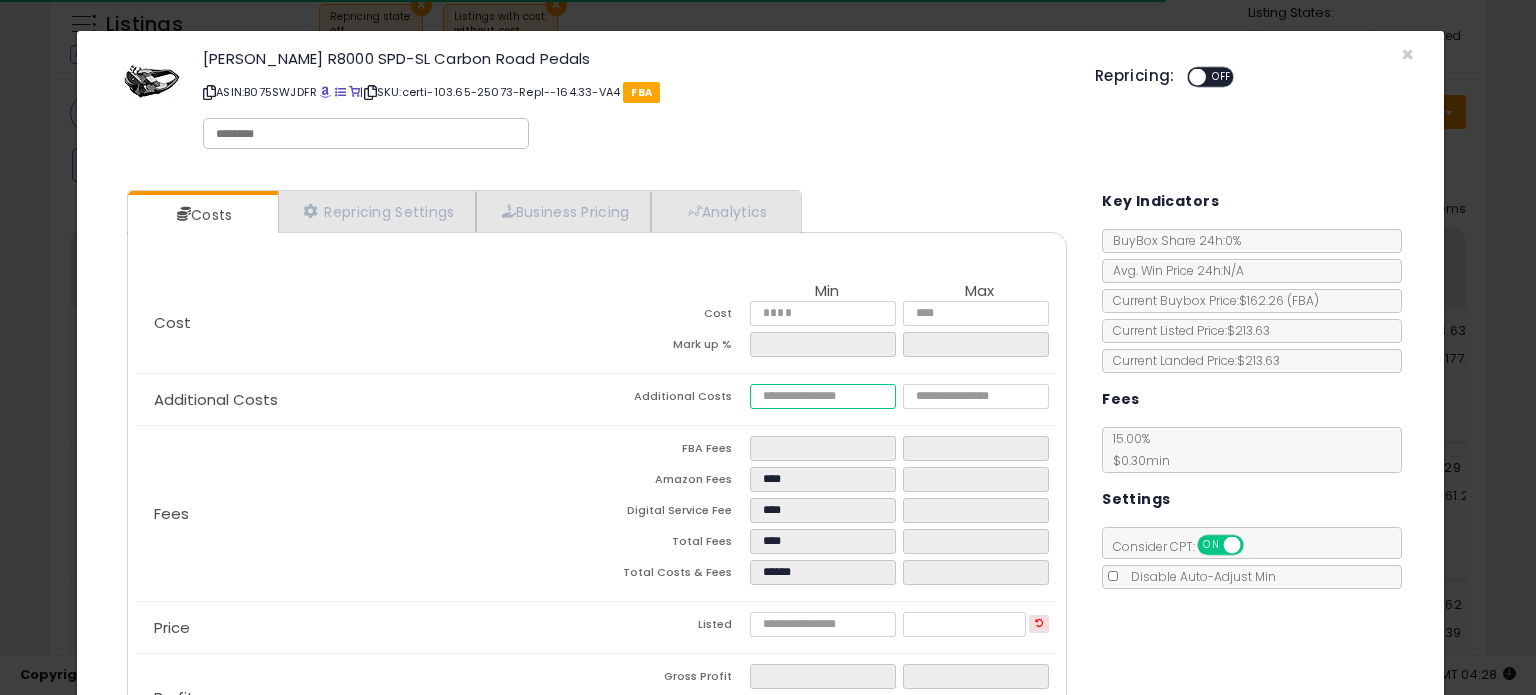 type on "*" 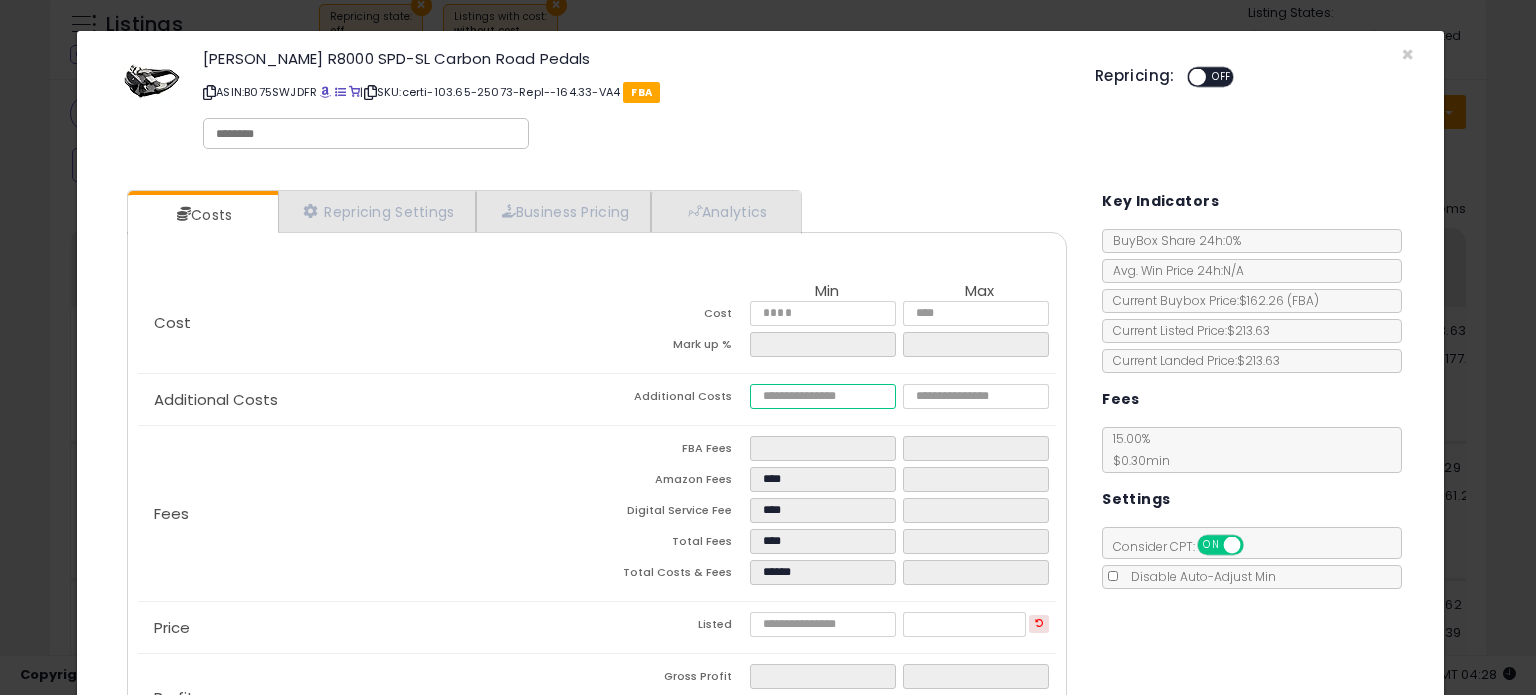 type on "***" 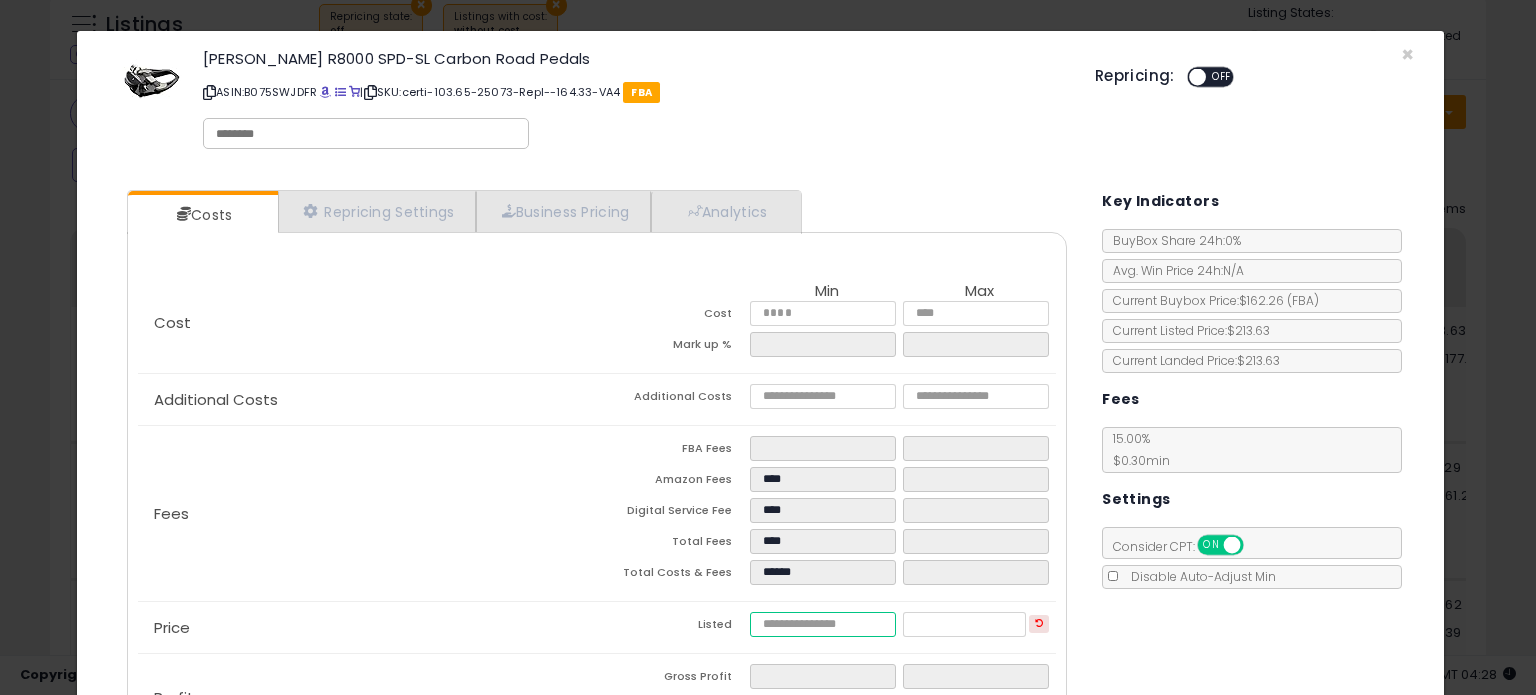 type on "*******" 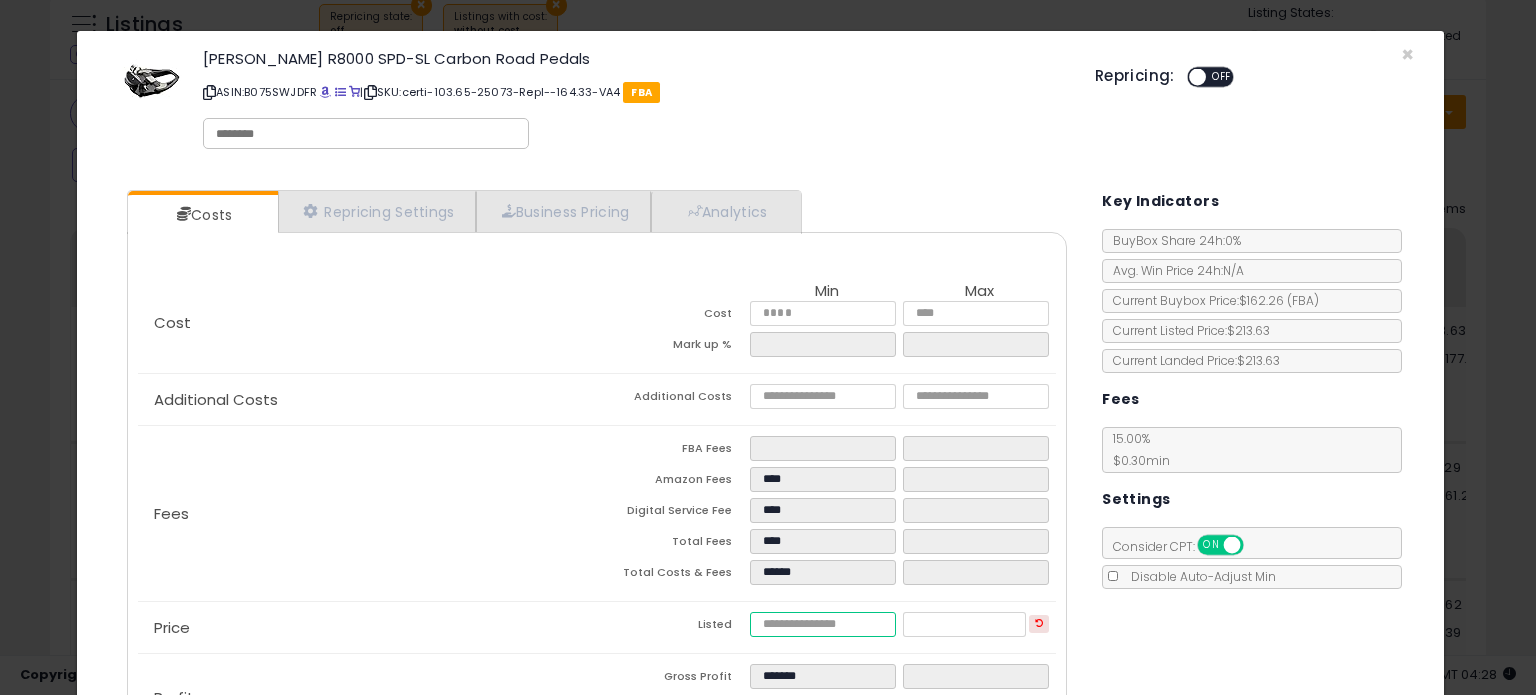 drag, startPoint x: 807, startPoint y: 623, endPoint x: 714, endPoint y: 619, distance: 93.08598 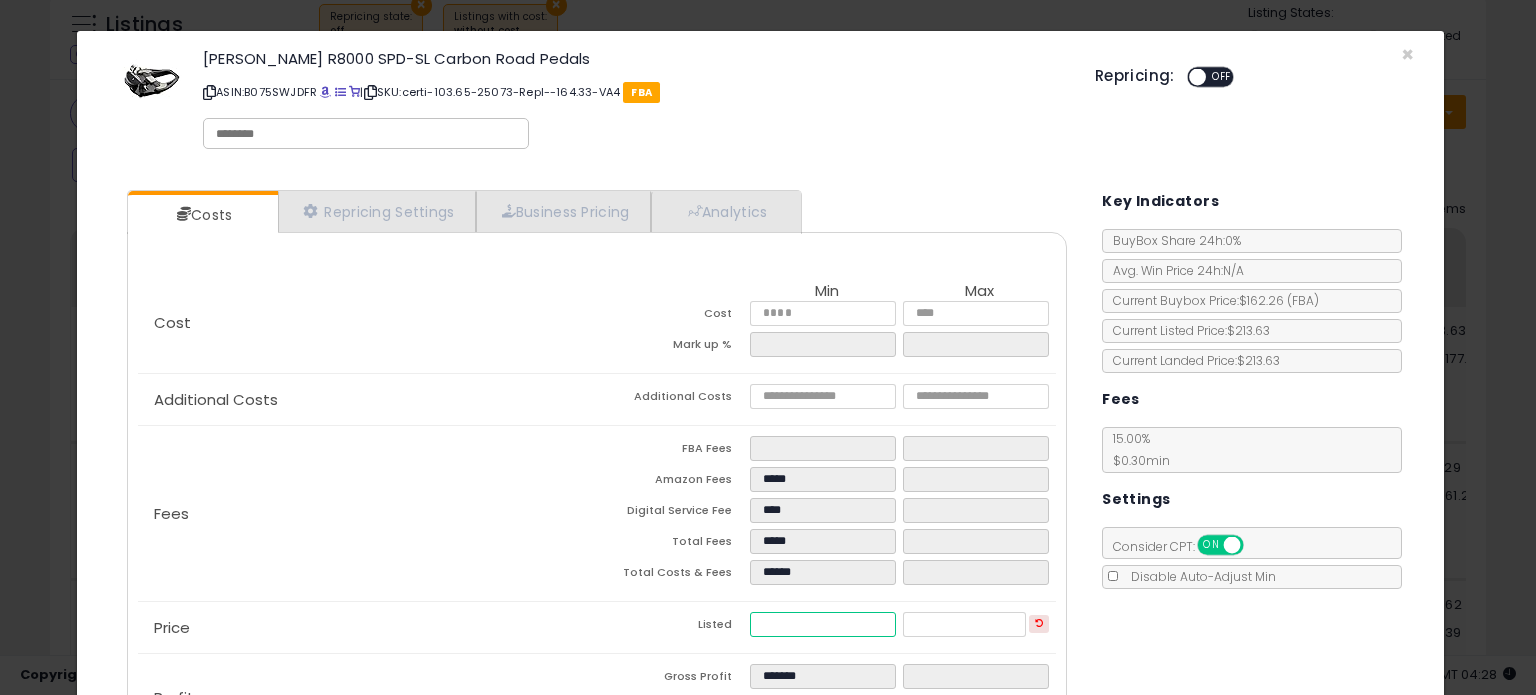type on "******" 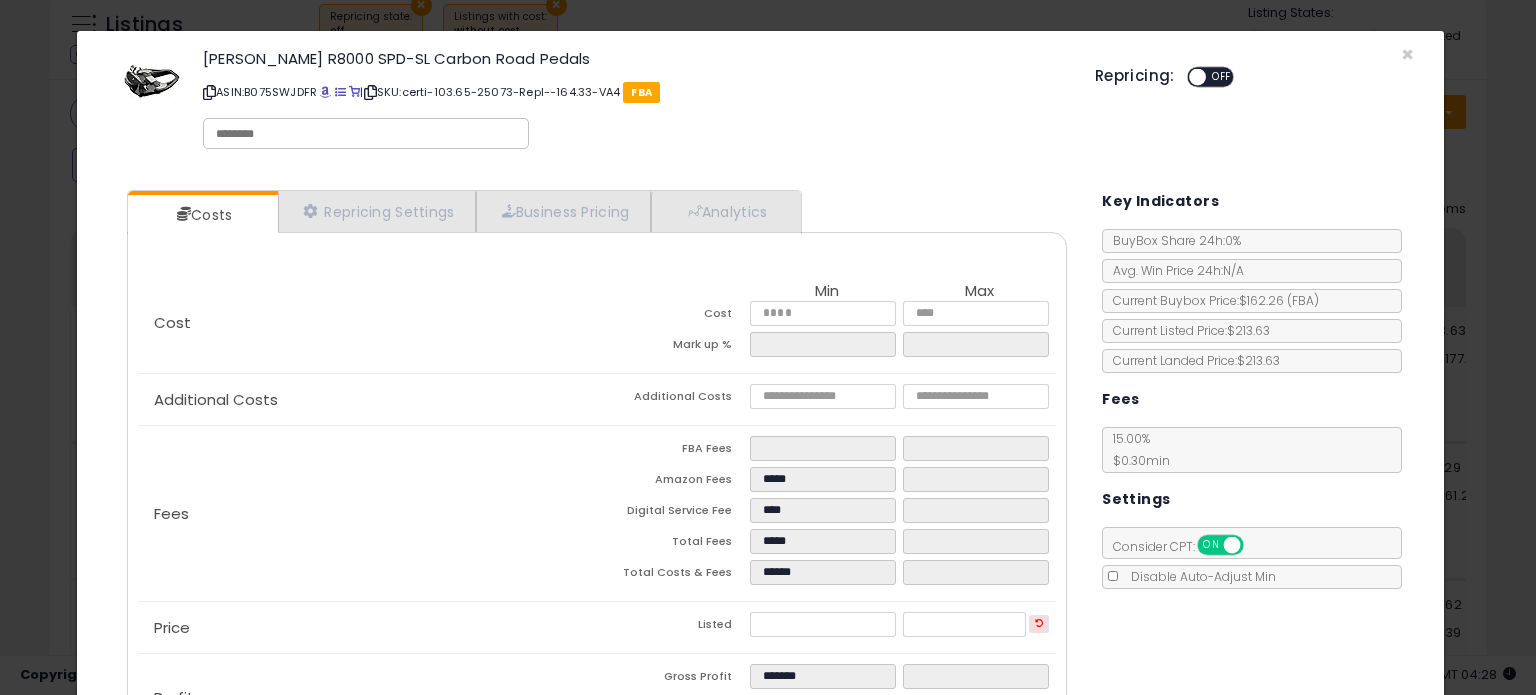 type on "*****" 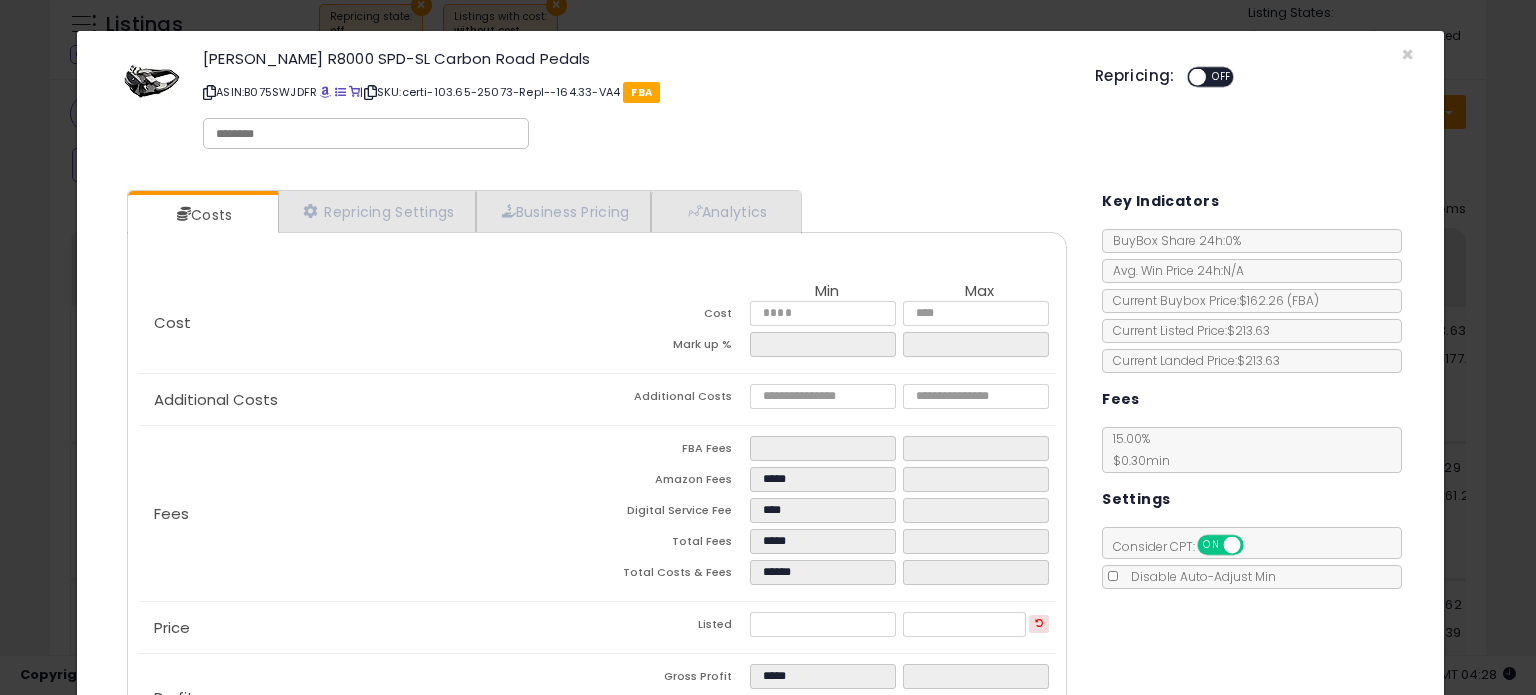 click on "Costs
Repricing Settings
Business Pricing
Analytics
Cost" at bounding box center (760, 479) 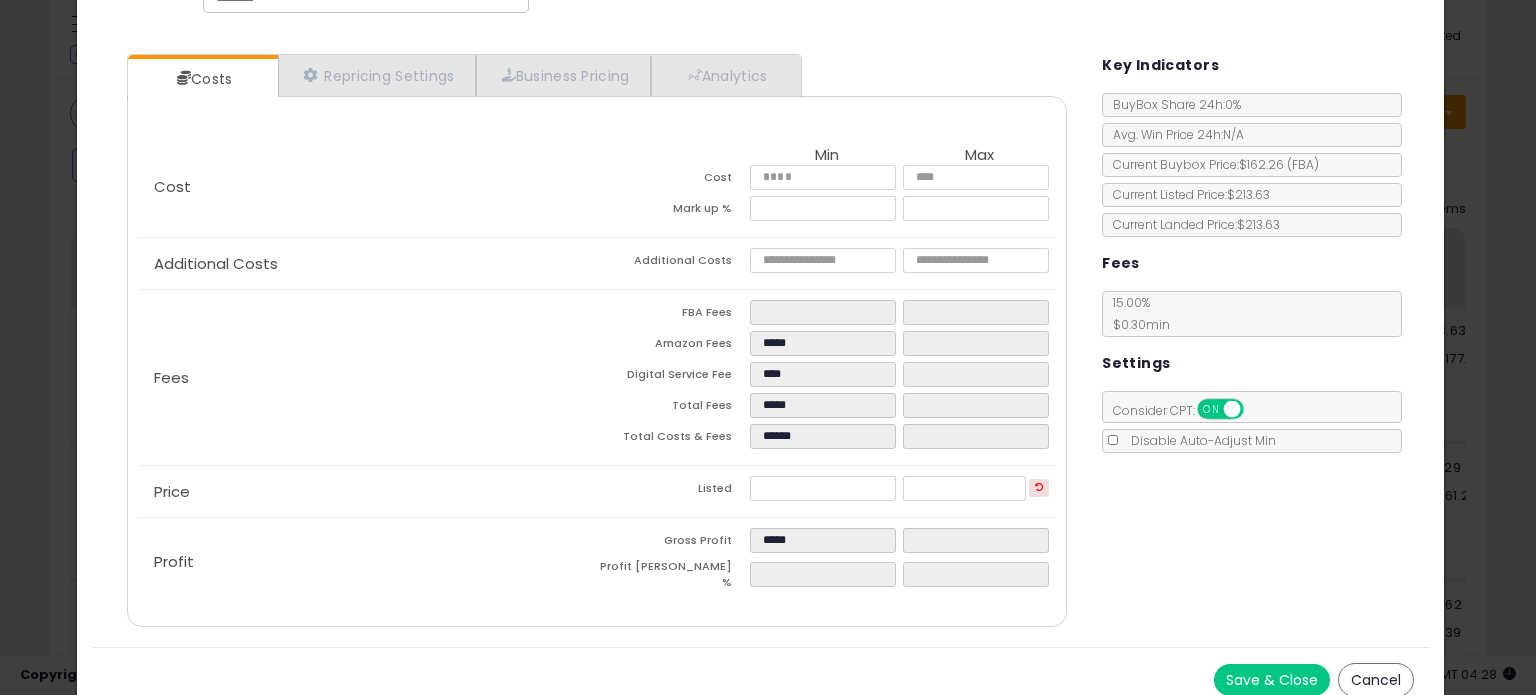 scroll, scrollTop: 144, scrollLeft: 0, axis: vertical 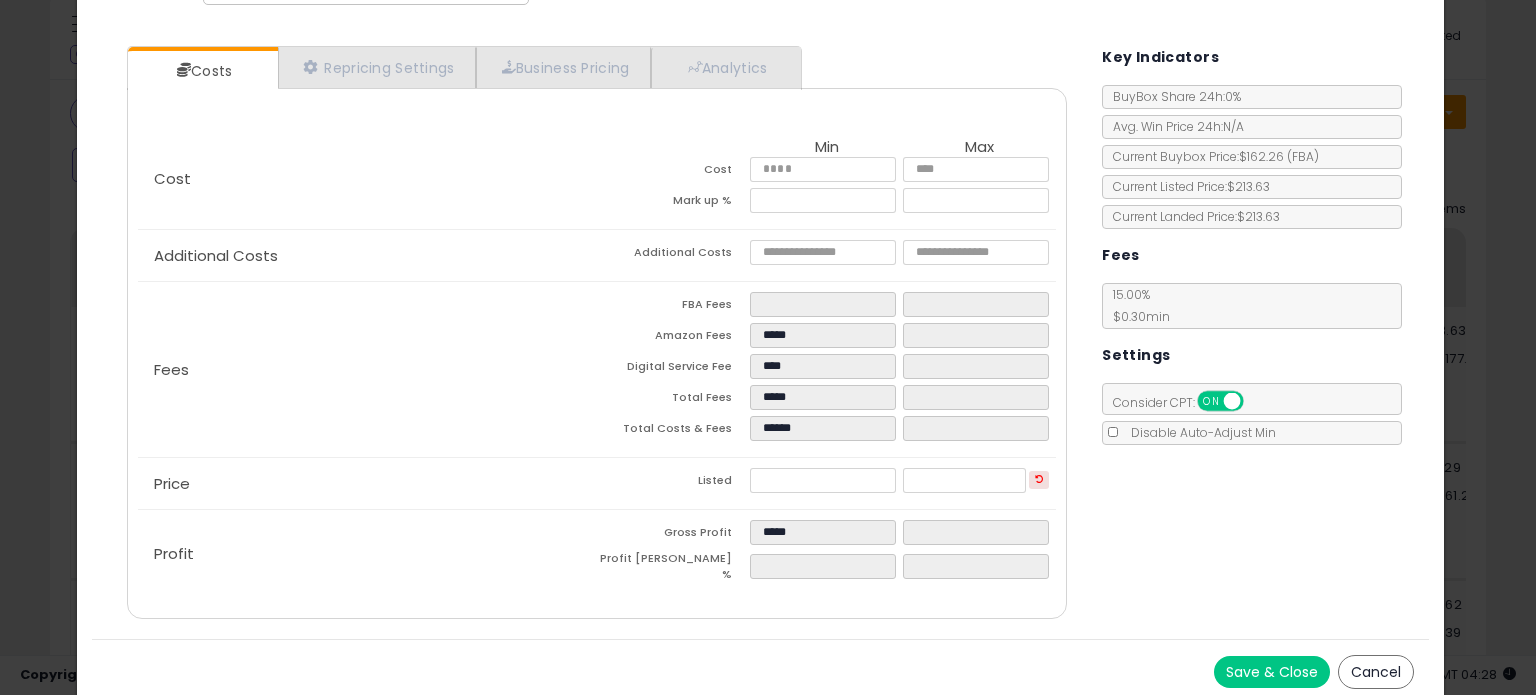 click on "Save & Close
Cancel" at bounding box center [760, 671] 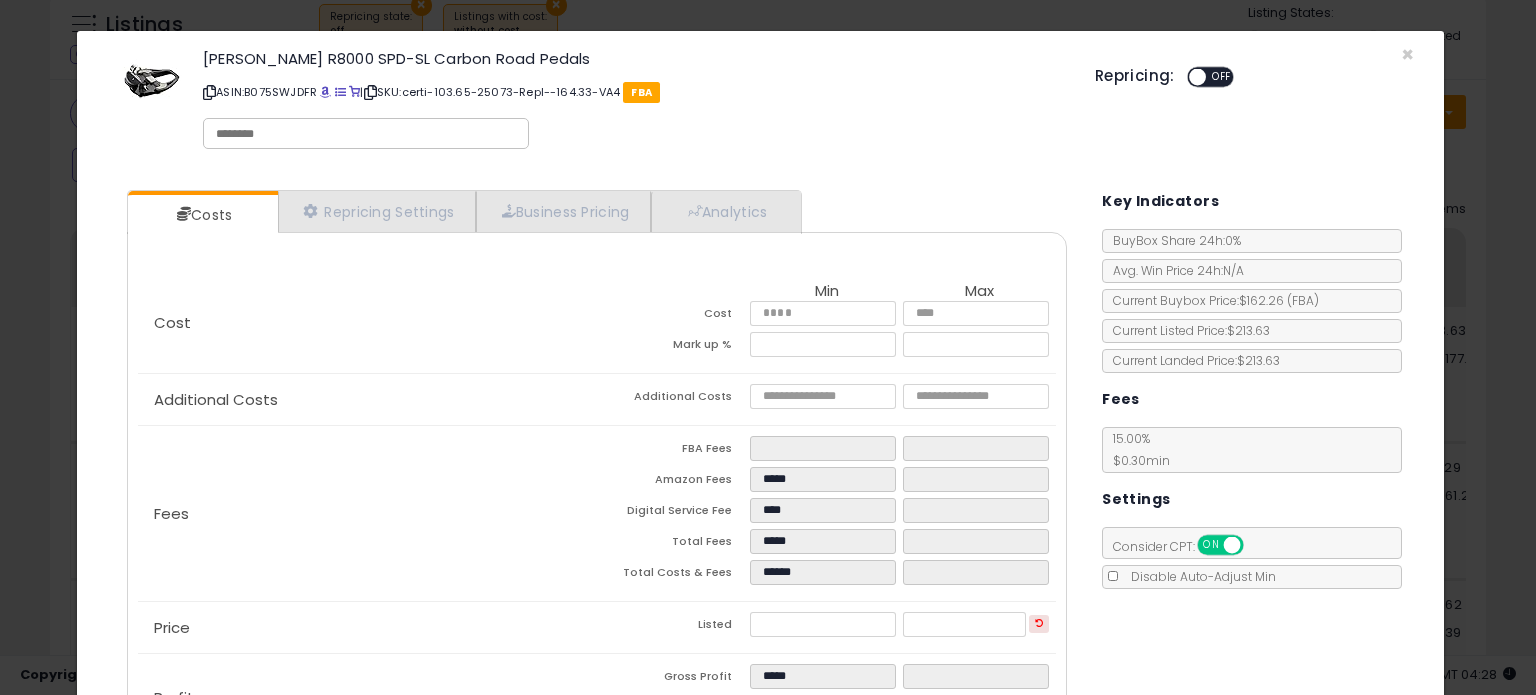 scroll, scrollTop: 144, scrollLeft: 0, axis: vertical 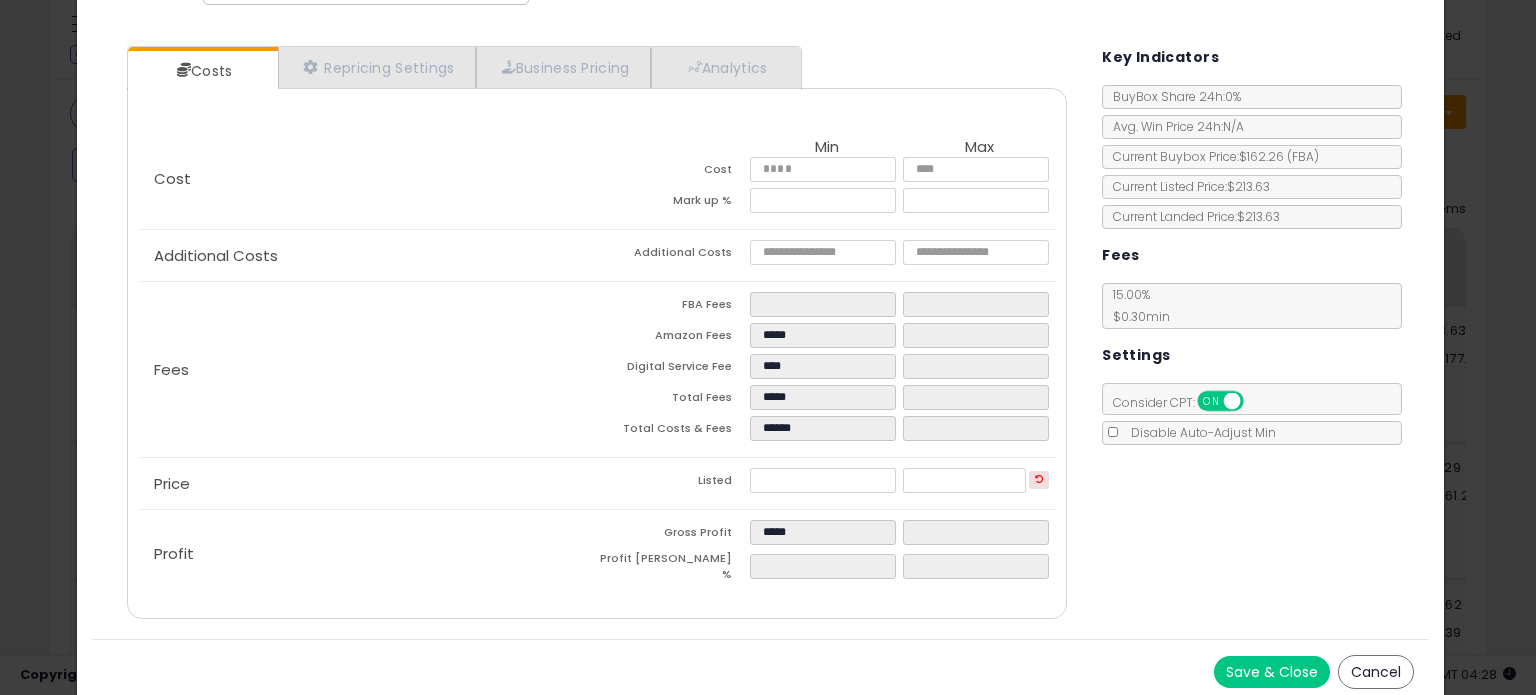 click on "Save & Close" at bounding box center [1272, 672] 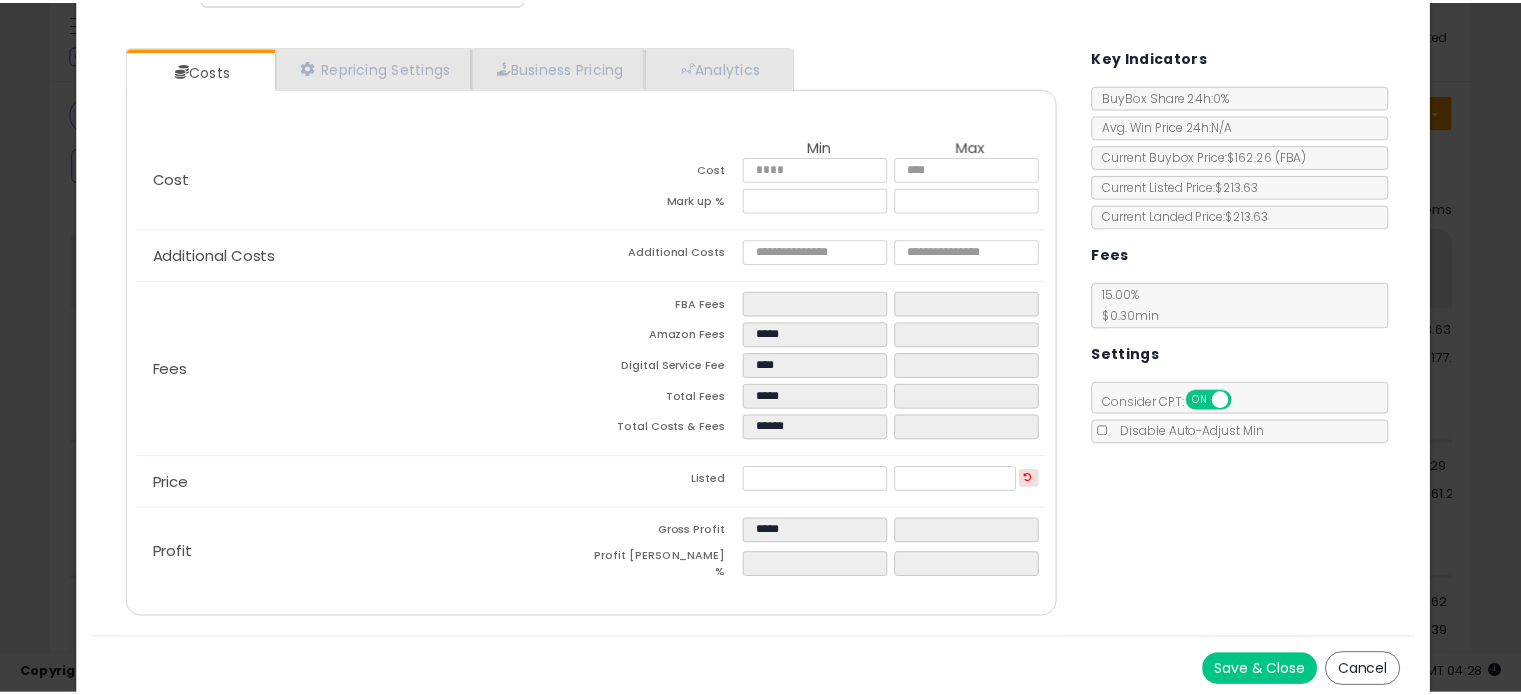 scroll, scrollTop: 0, scrollLeft: 0, axis: both 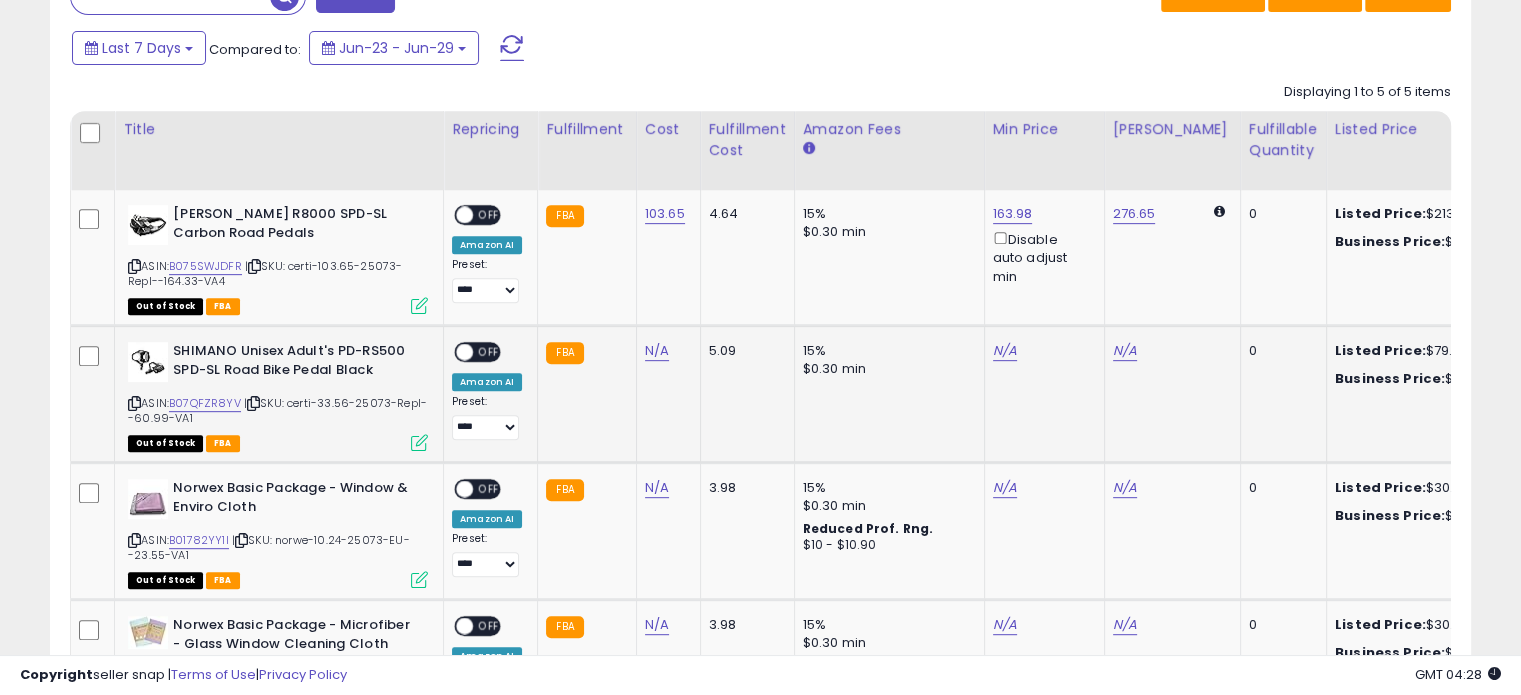 click on "ASIN:  B07QFZR8YV    |   SKU: certi-33.56-25073-Repl--60.99-VA1 Out of Stock FBA" at bounding box center [278, 395] 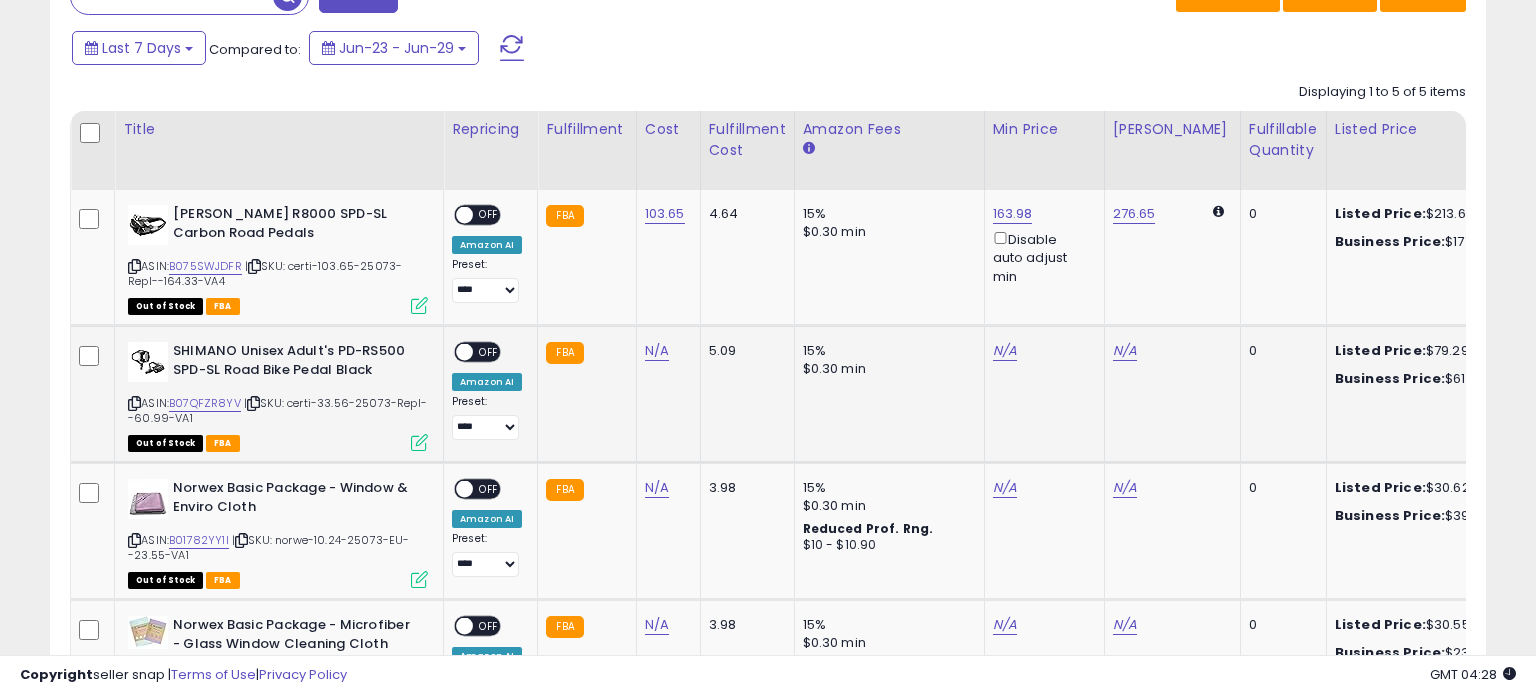 scroll, scrollTop: 999589, scrollLeft: 999168, axis: both 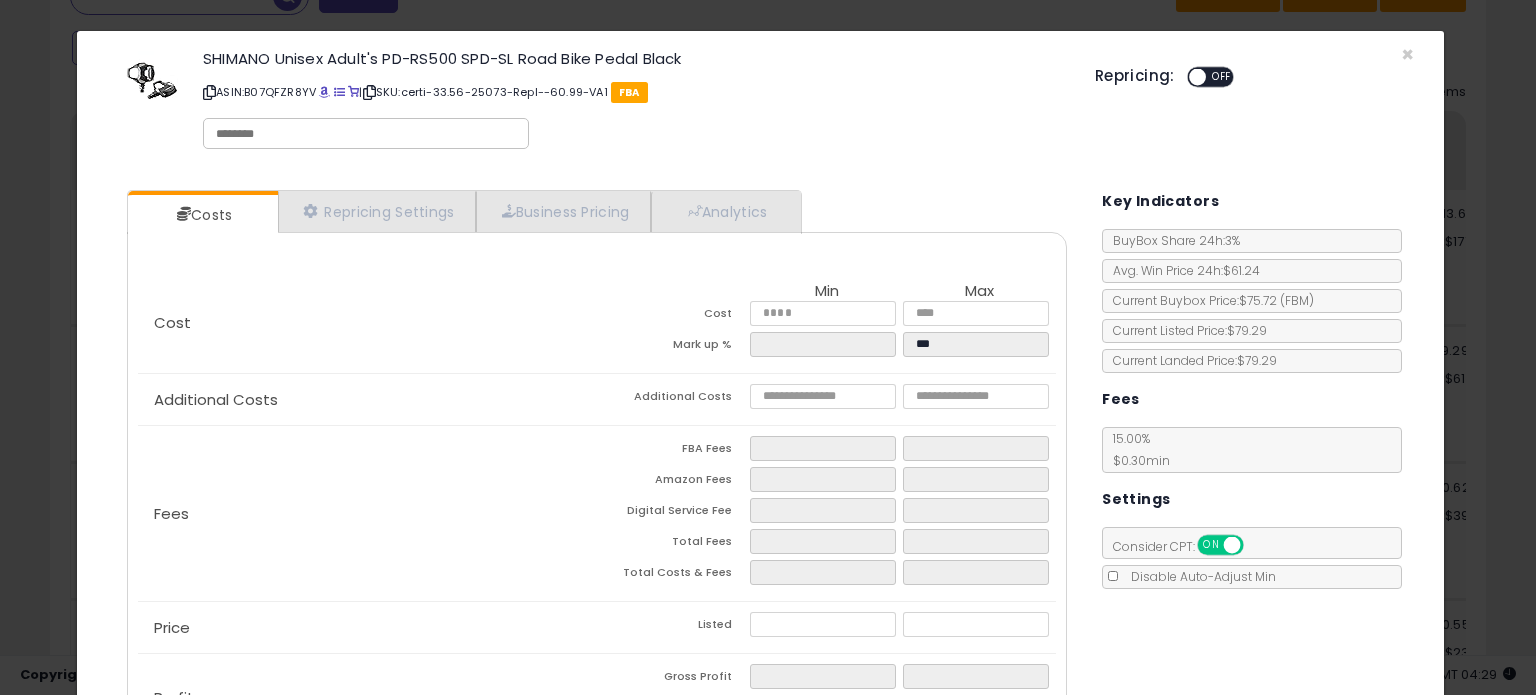 click on "ASIN:  B07QFZR8YV
|
SKU:  certi-33.56-25073-Repl--60.99-VA1
FBA" at bounding box center [634, 92] 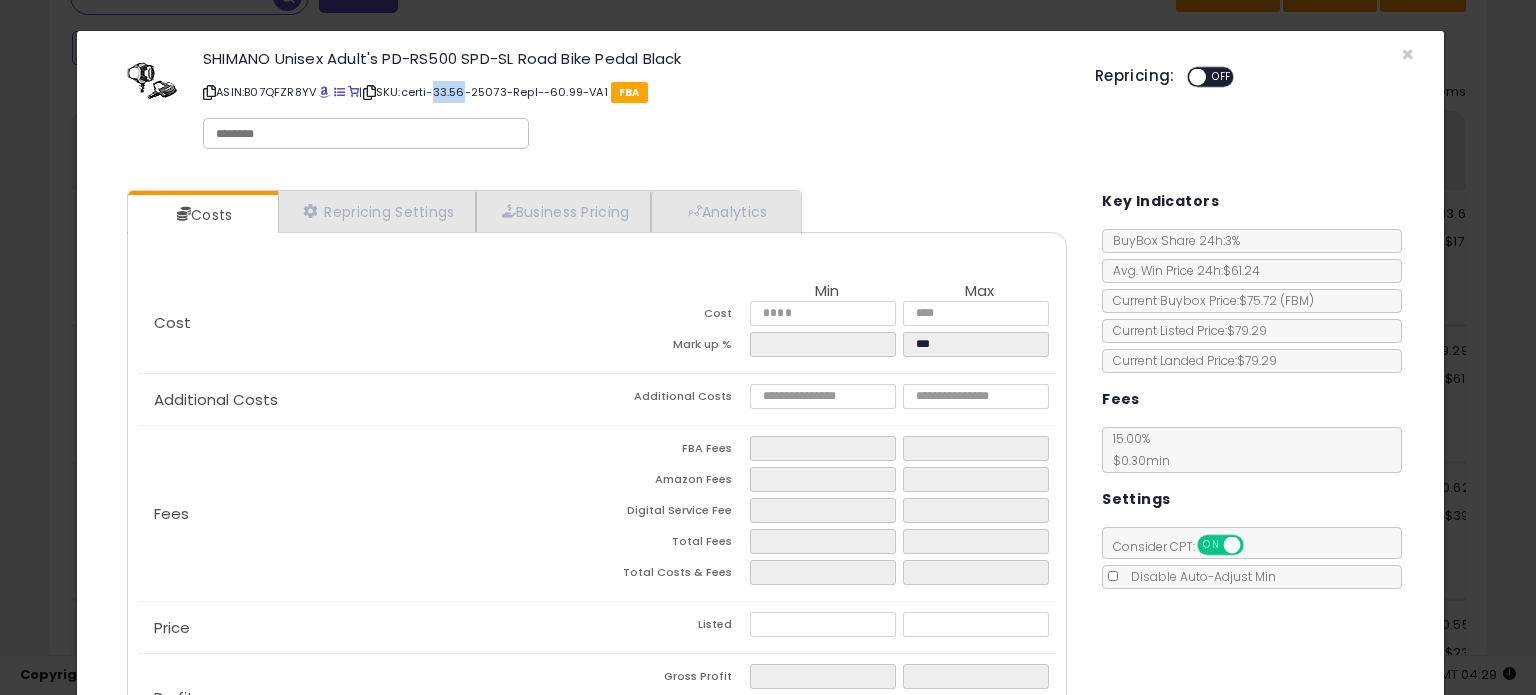 click on "ASIN:  B07QFZR8YV
|
SKU:  certi-33.56-25073-Repl--60.99-VA1
FBA" at bounding box center (634, 92) 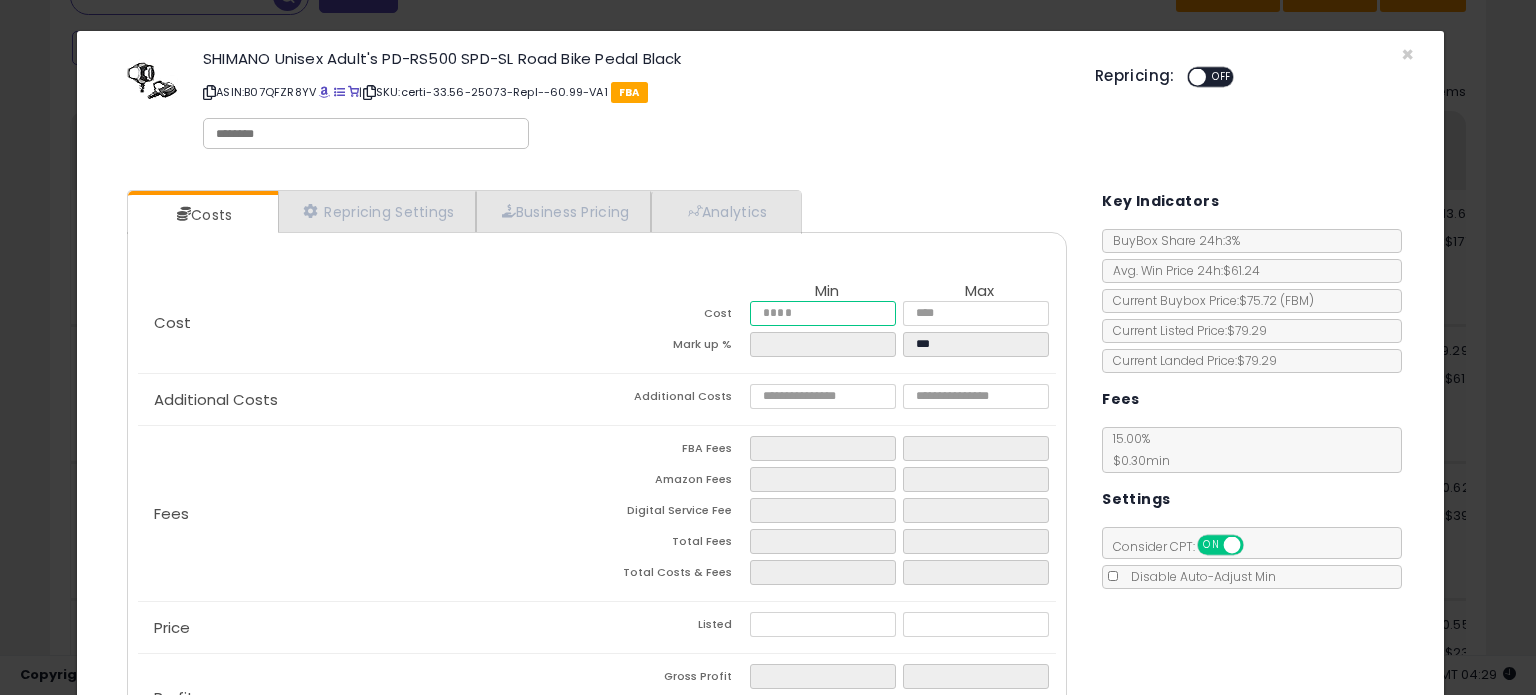 click at bounding box center [822, 313] 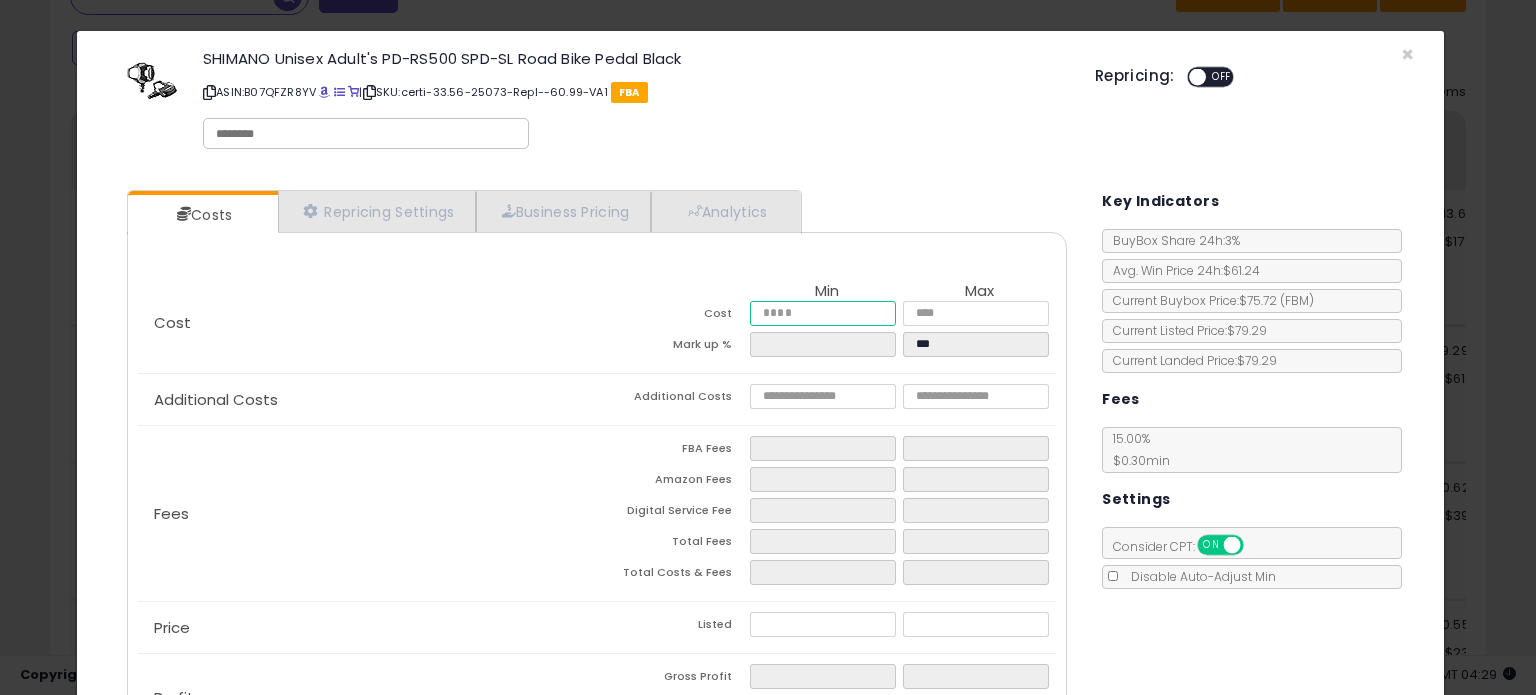 type on "*****" 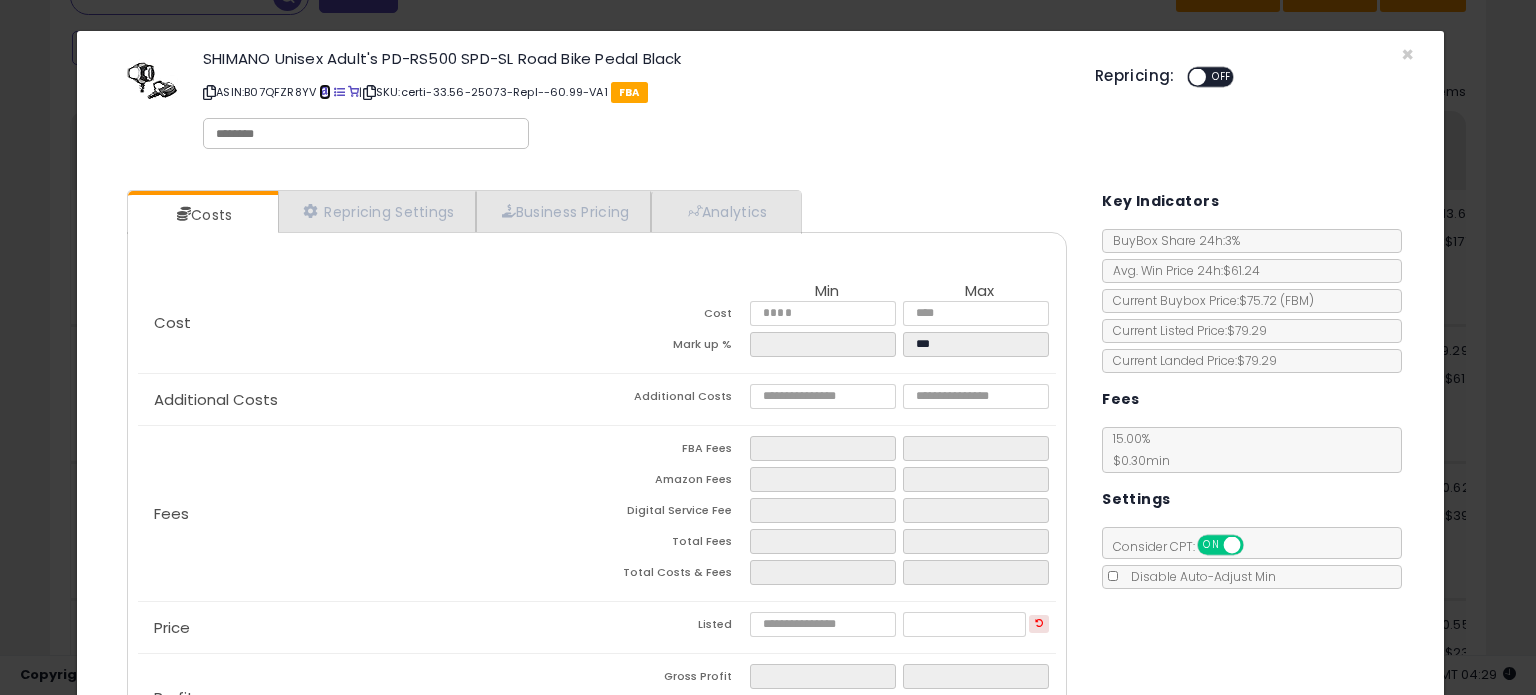 type 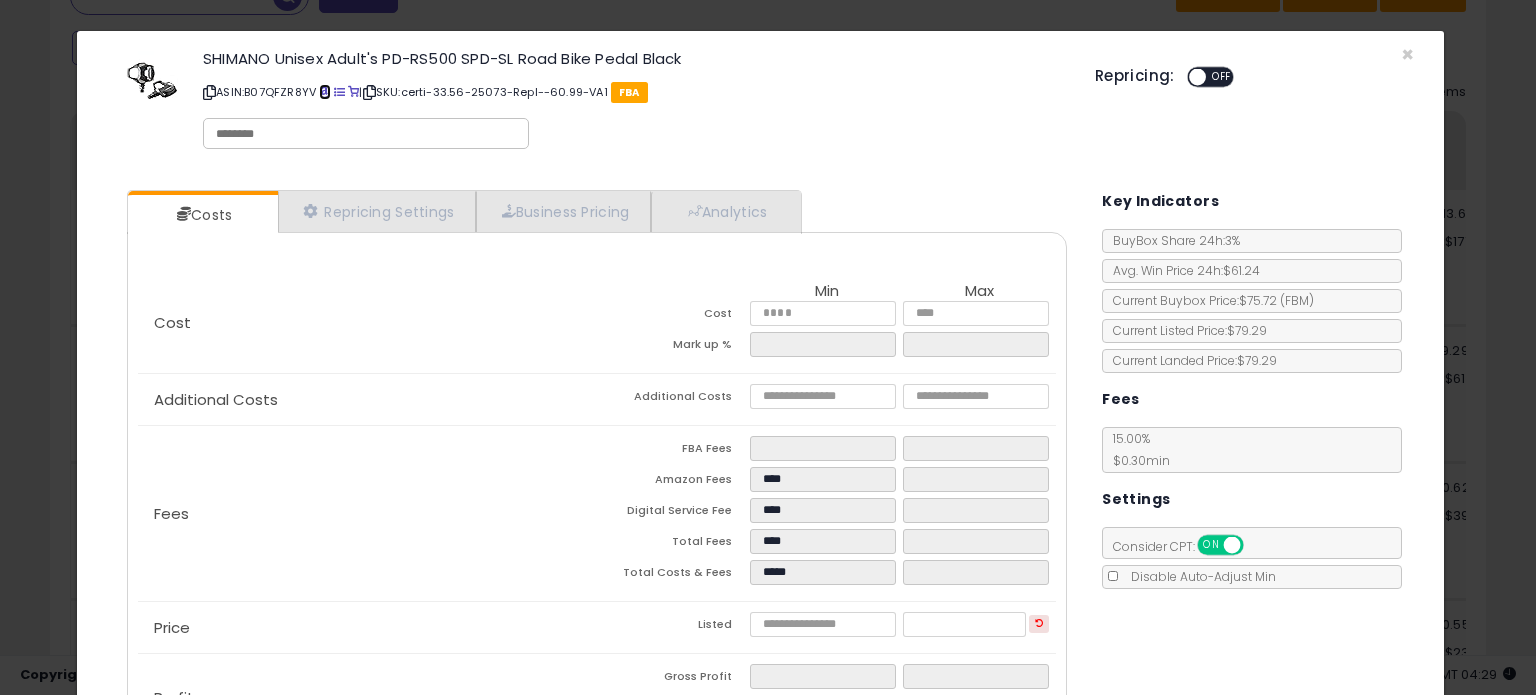 click at bounding box center [324, 92] 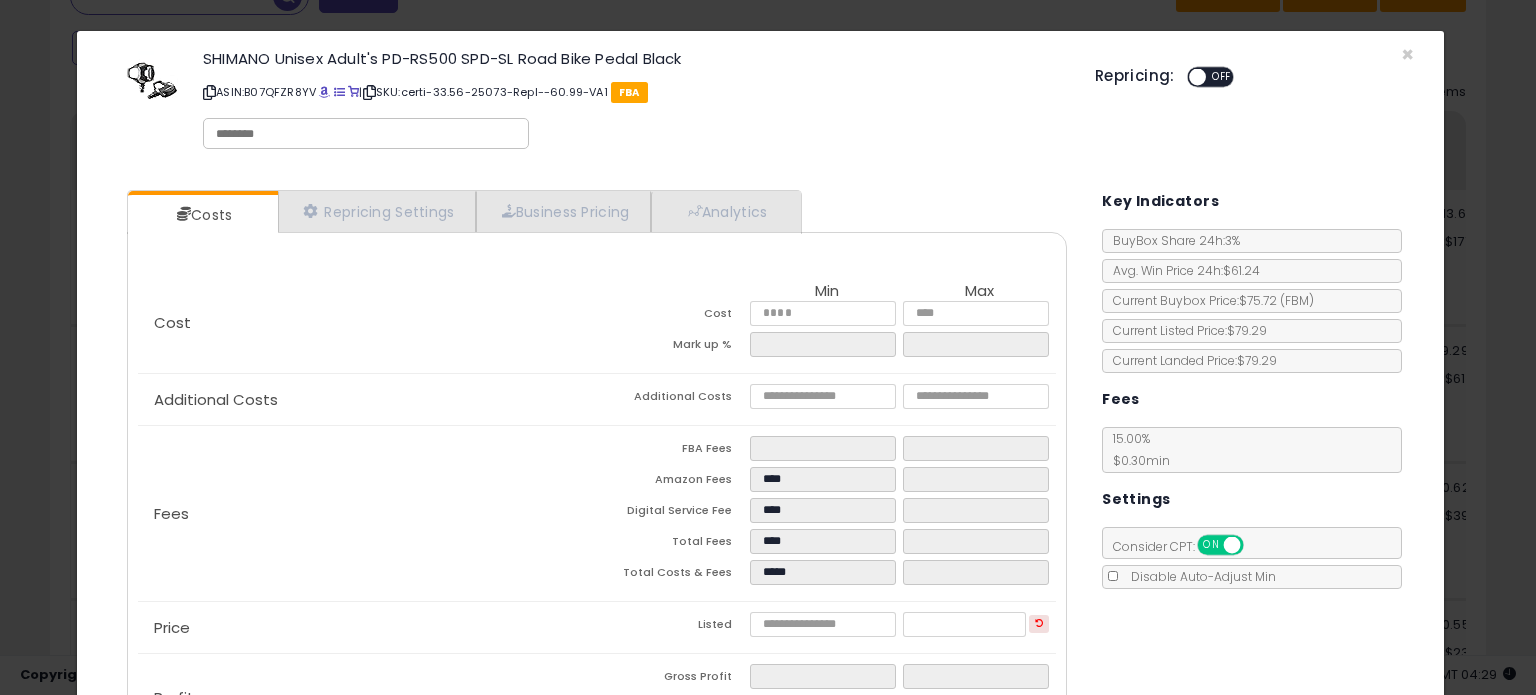 click on "ASIN:  B07QFZR8YV
|
SKU:  certi-33.56-25073-Repl--60.99-VA1
FBA" at bounding box center (634, 92) 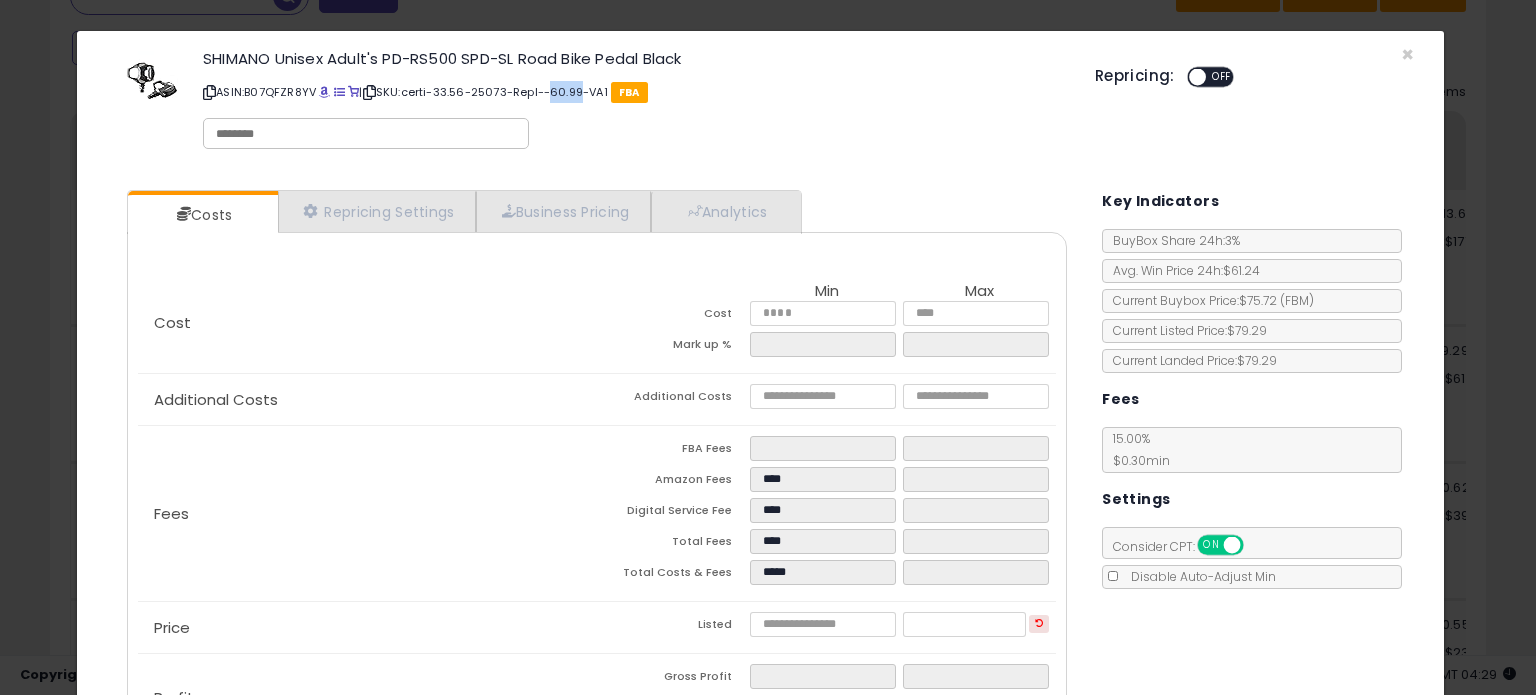 click on "ASIN:  B07QFZR8YV
|
SKU:  certi-33.56-25073-Repl--60.99-VA1
FBA" at bounding box center [634, 92] 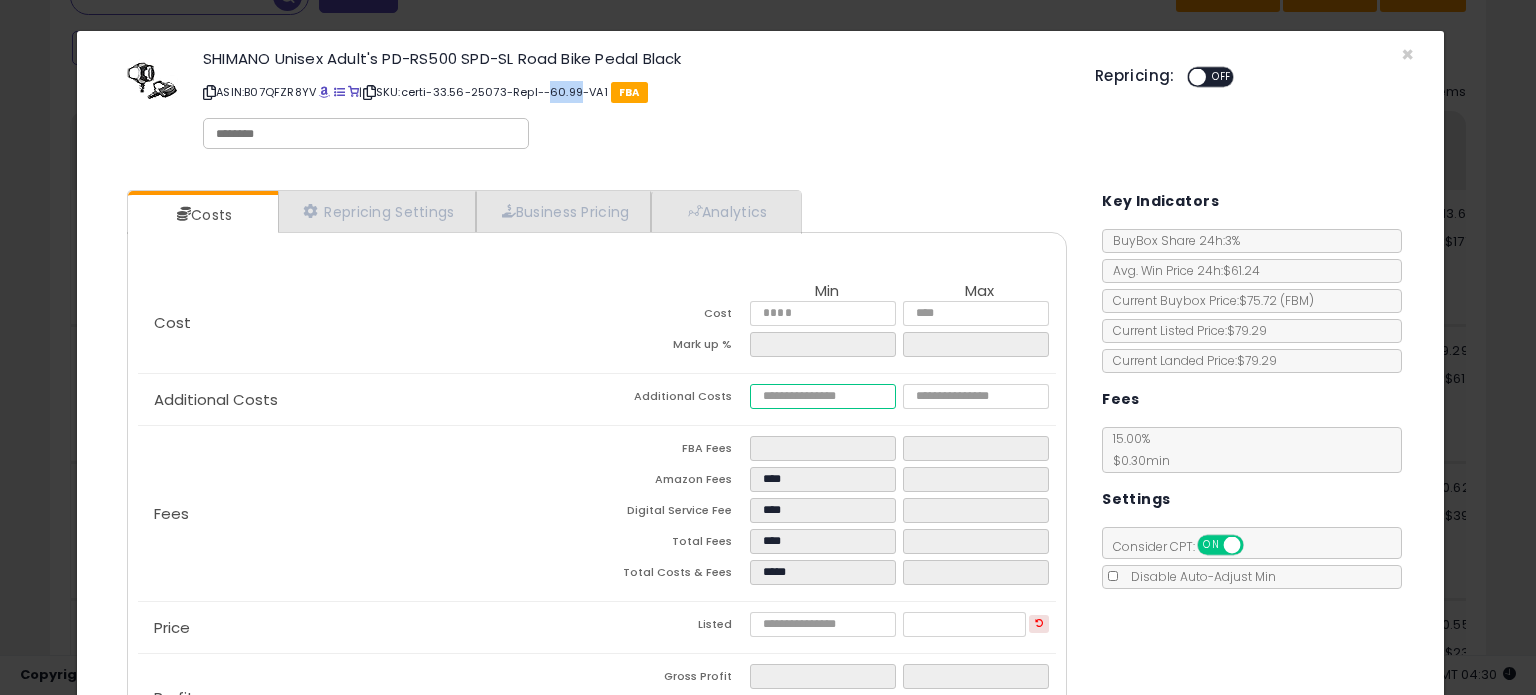 click at bounding box center [822, 396] 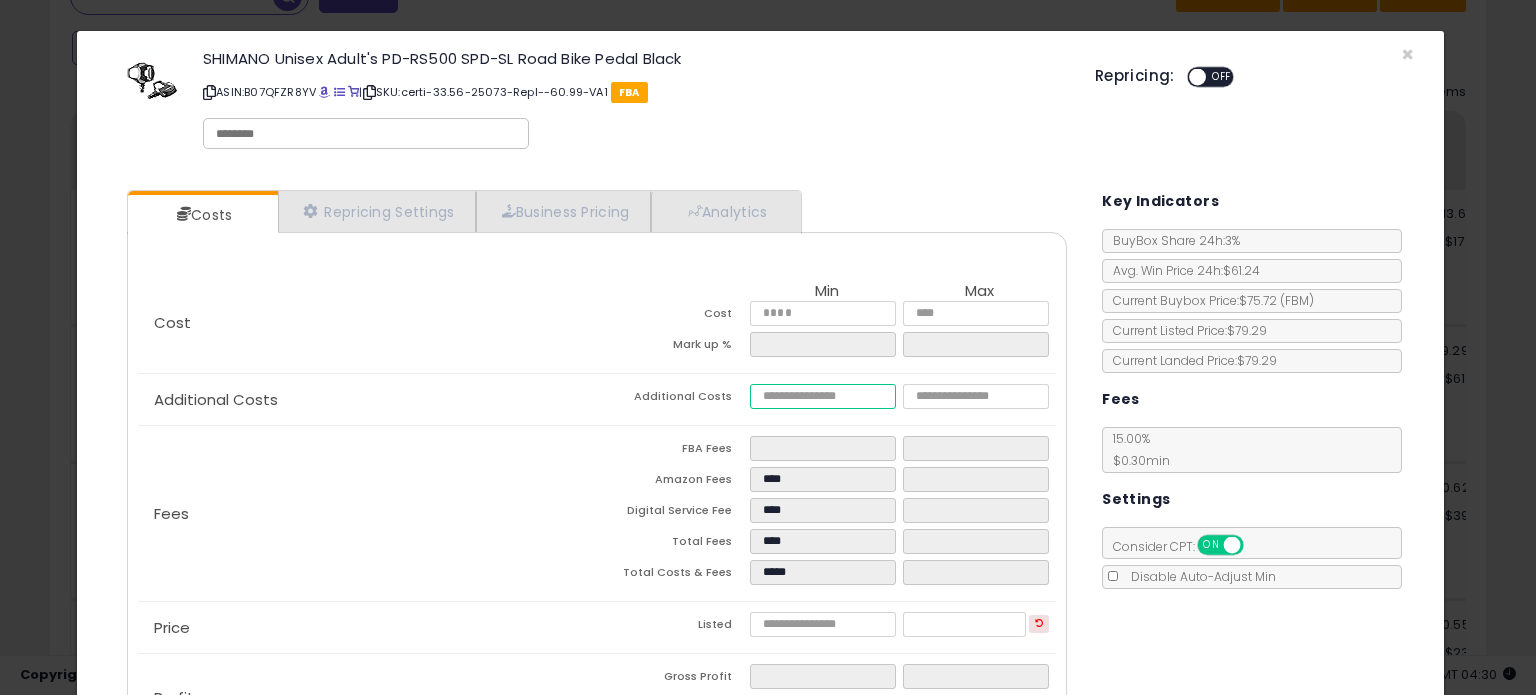 type on "*" 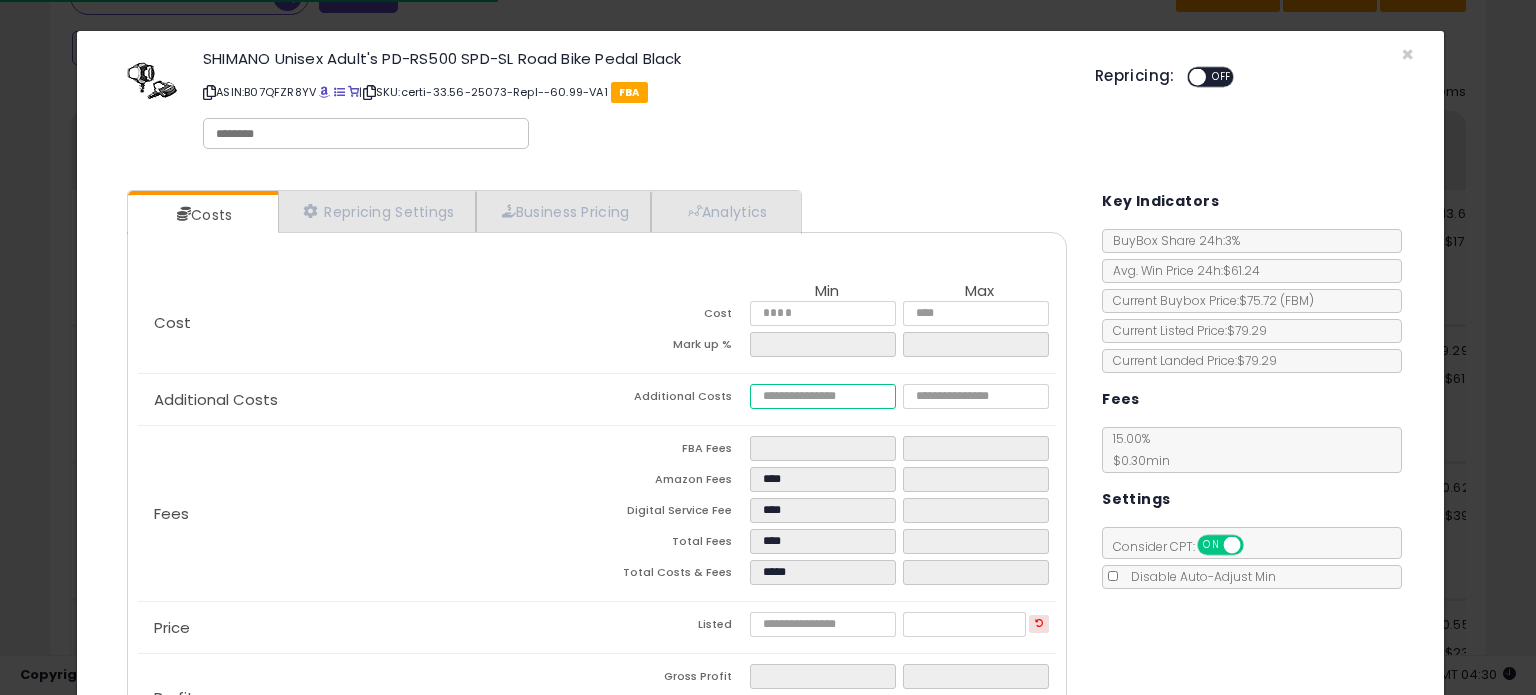 type on "**" 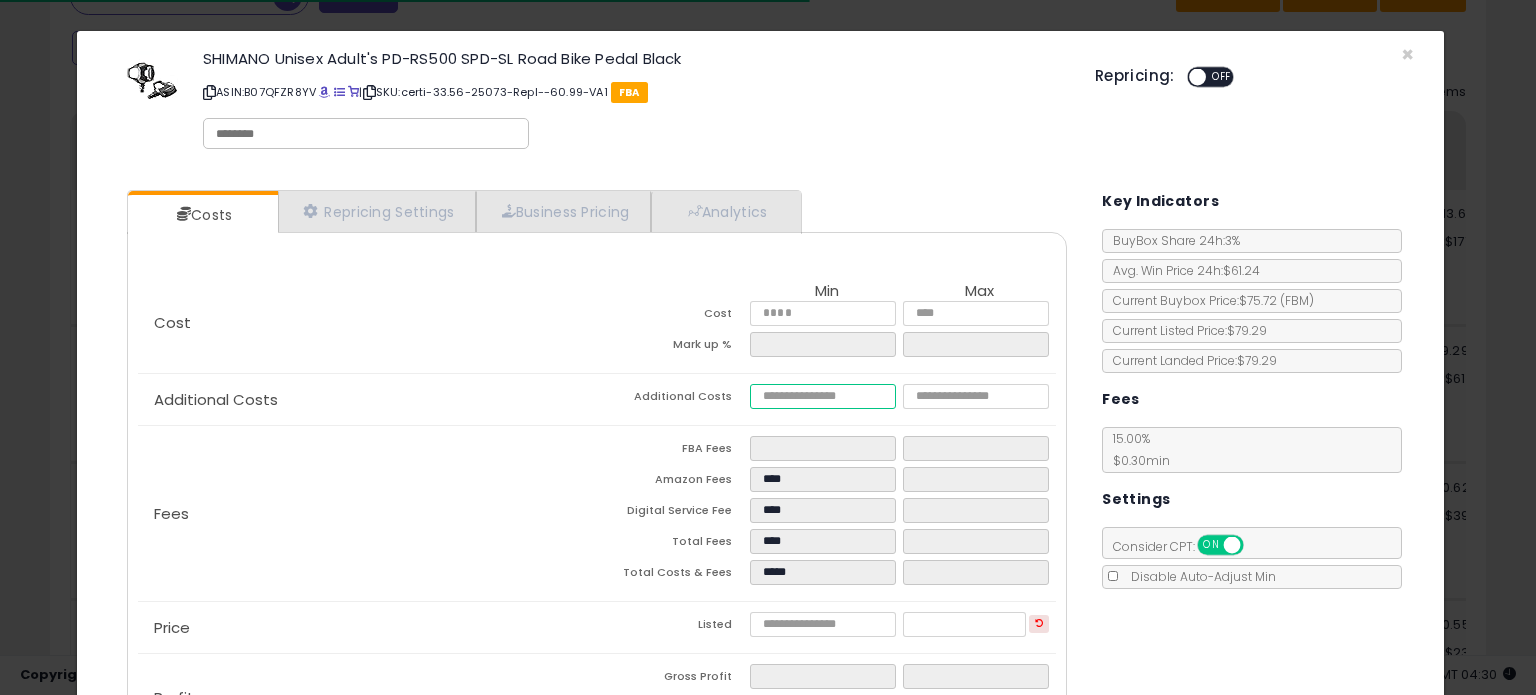 type on "***" 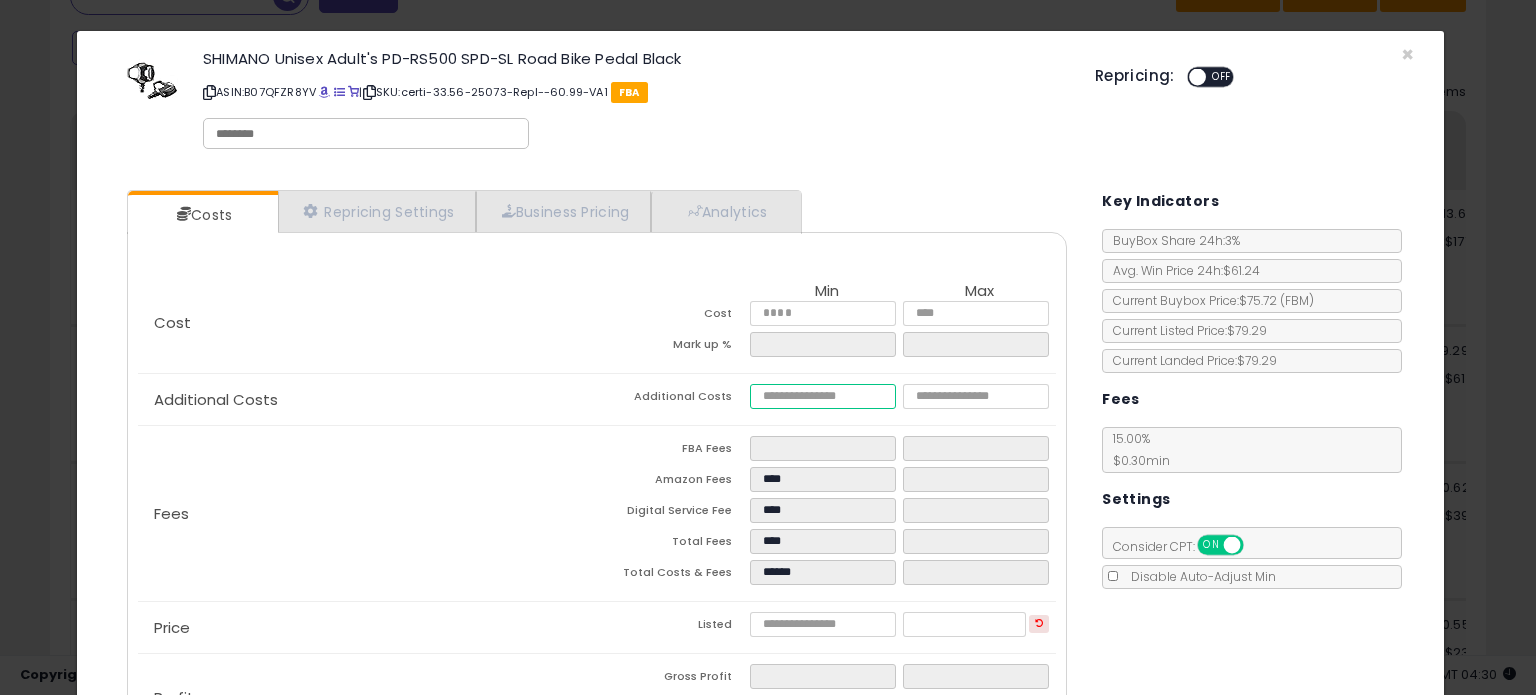 click on "***" at bounding box center (822, 396) 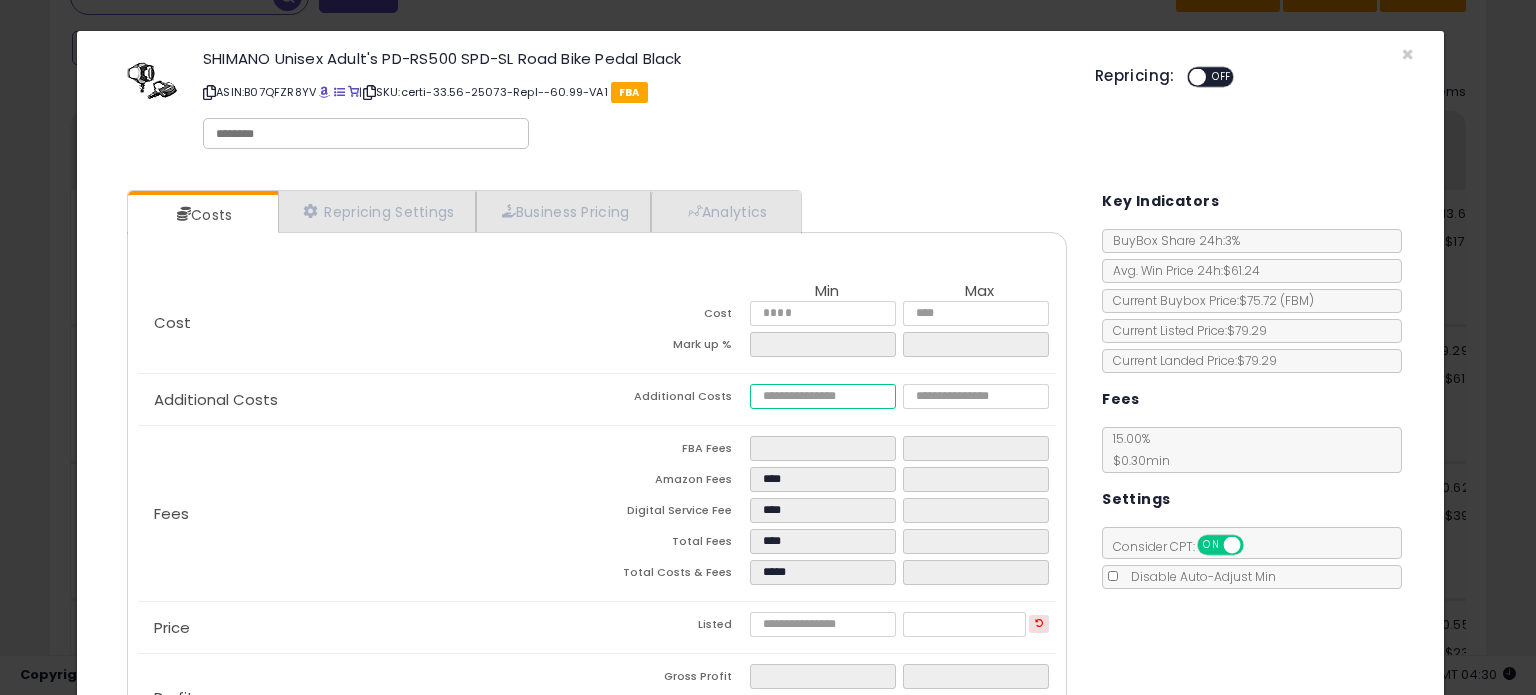 type on "****" 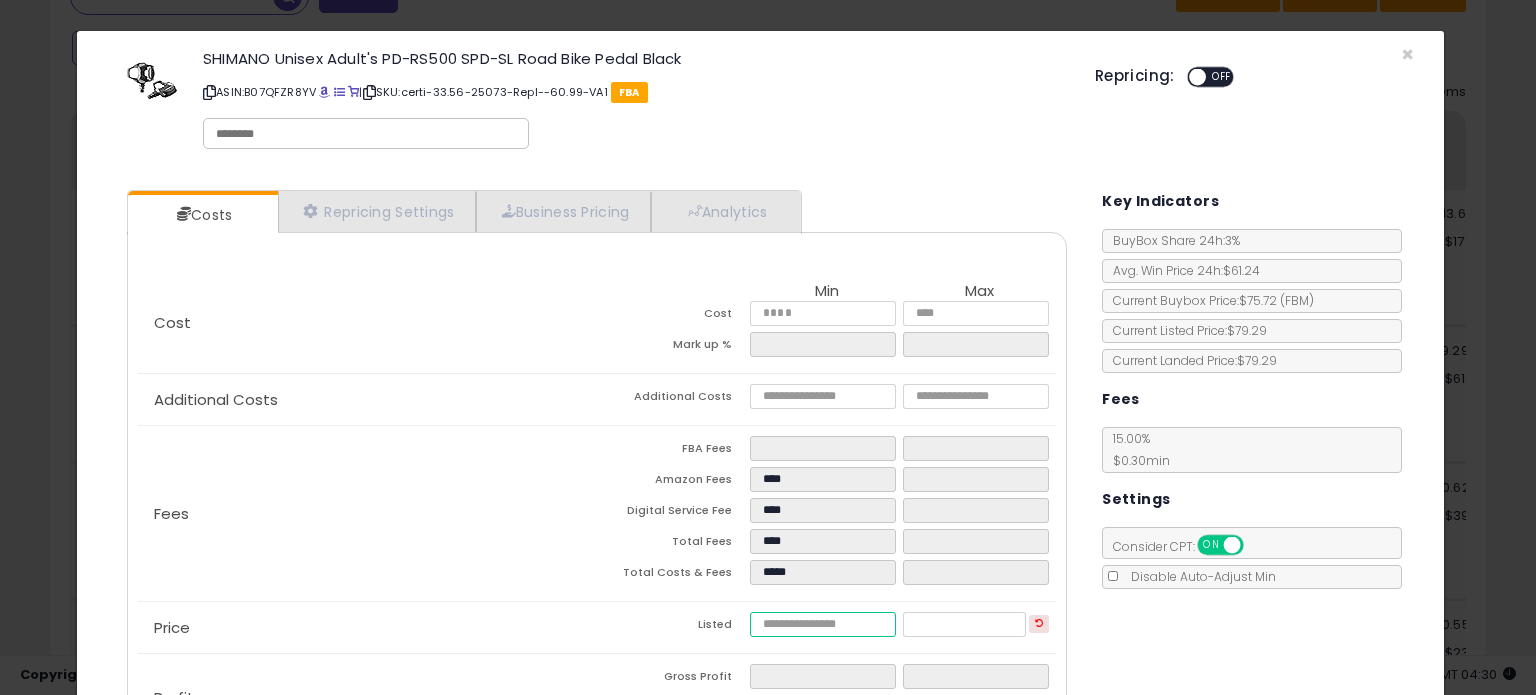 type on "******" 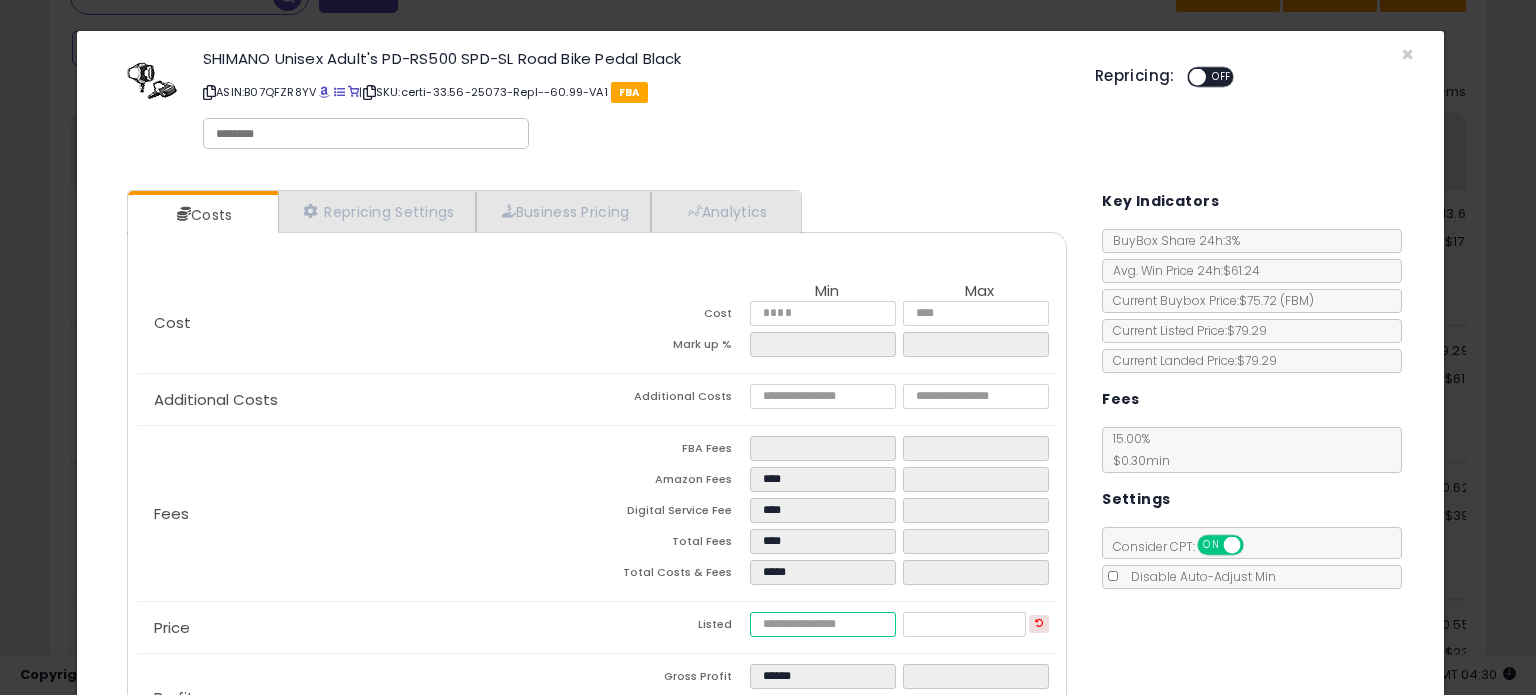 drag, startPoint x: 816, startPoint y: 629, endPoint x: 693, endPoint y: 614, distance: 123.911255 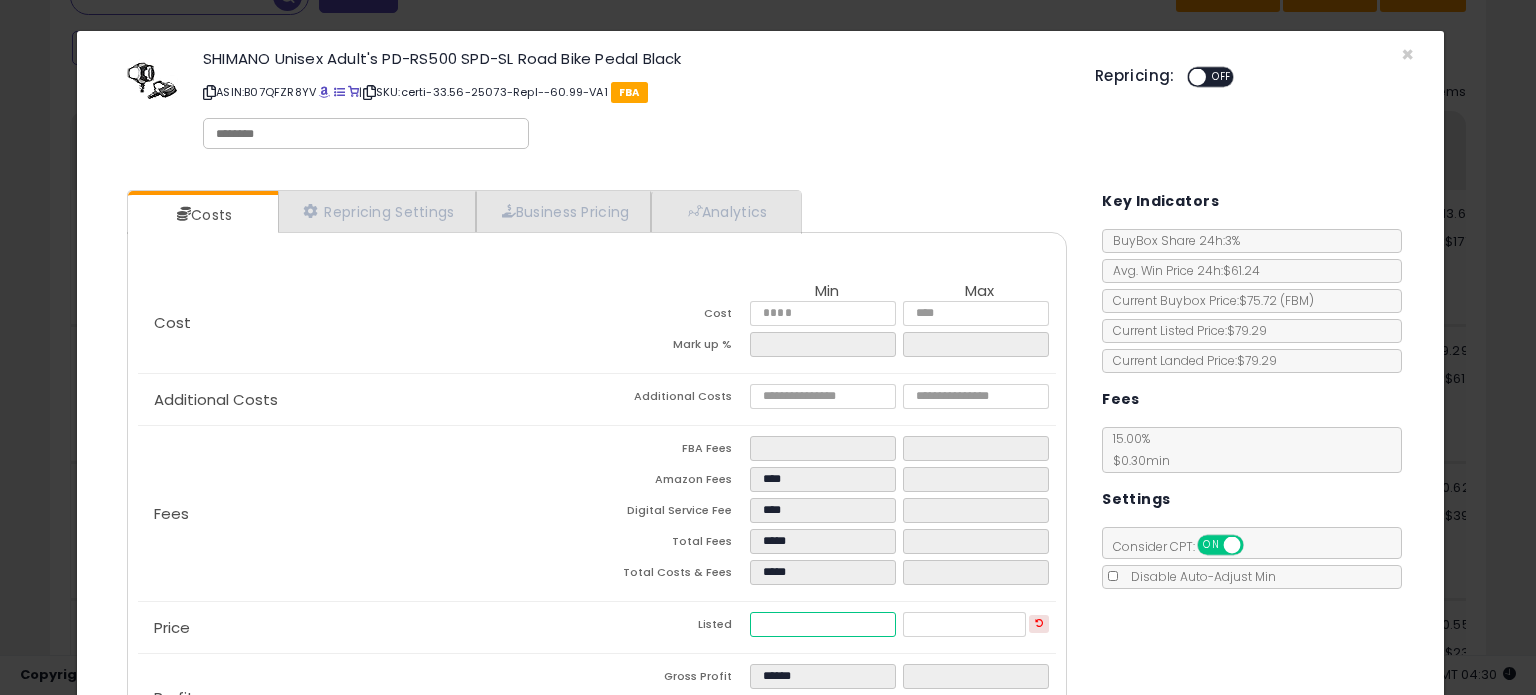 type on "*****" 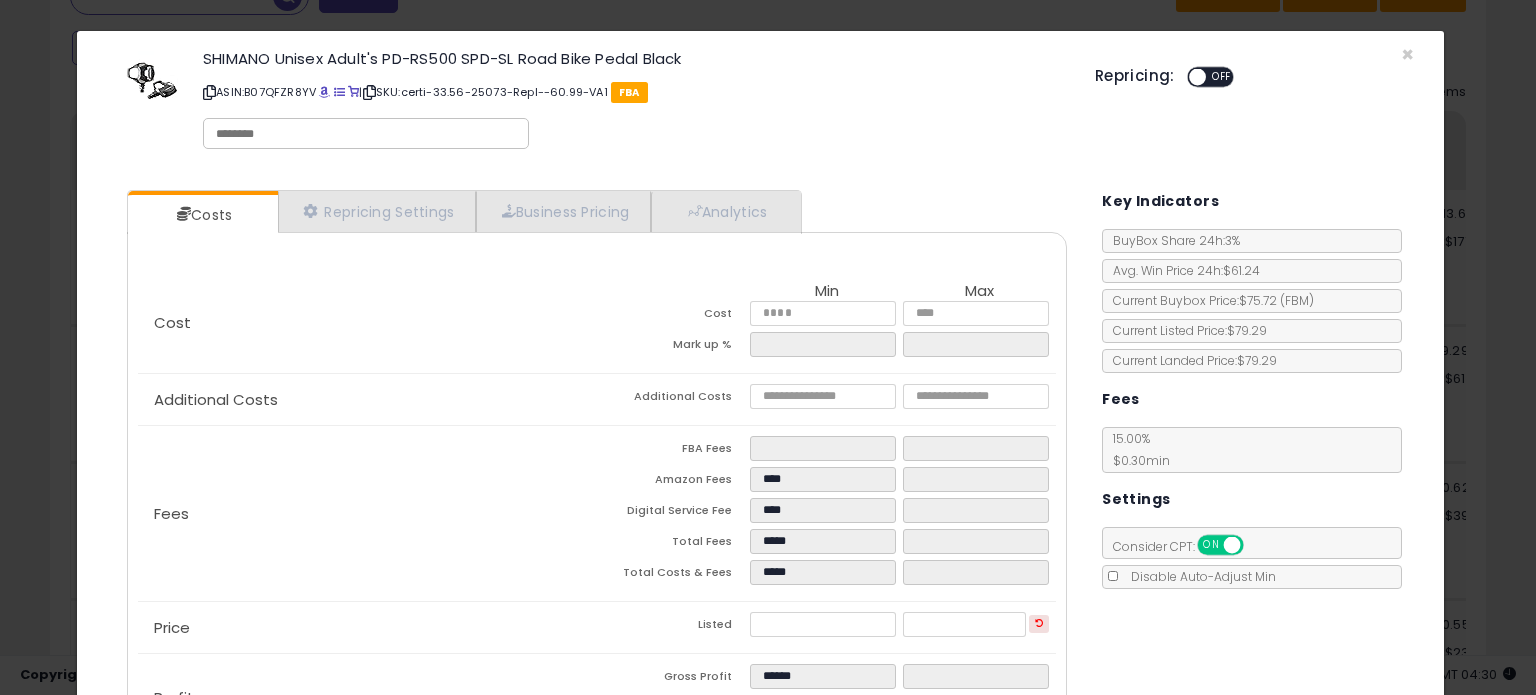 type on "*****" 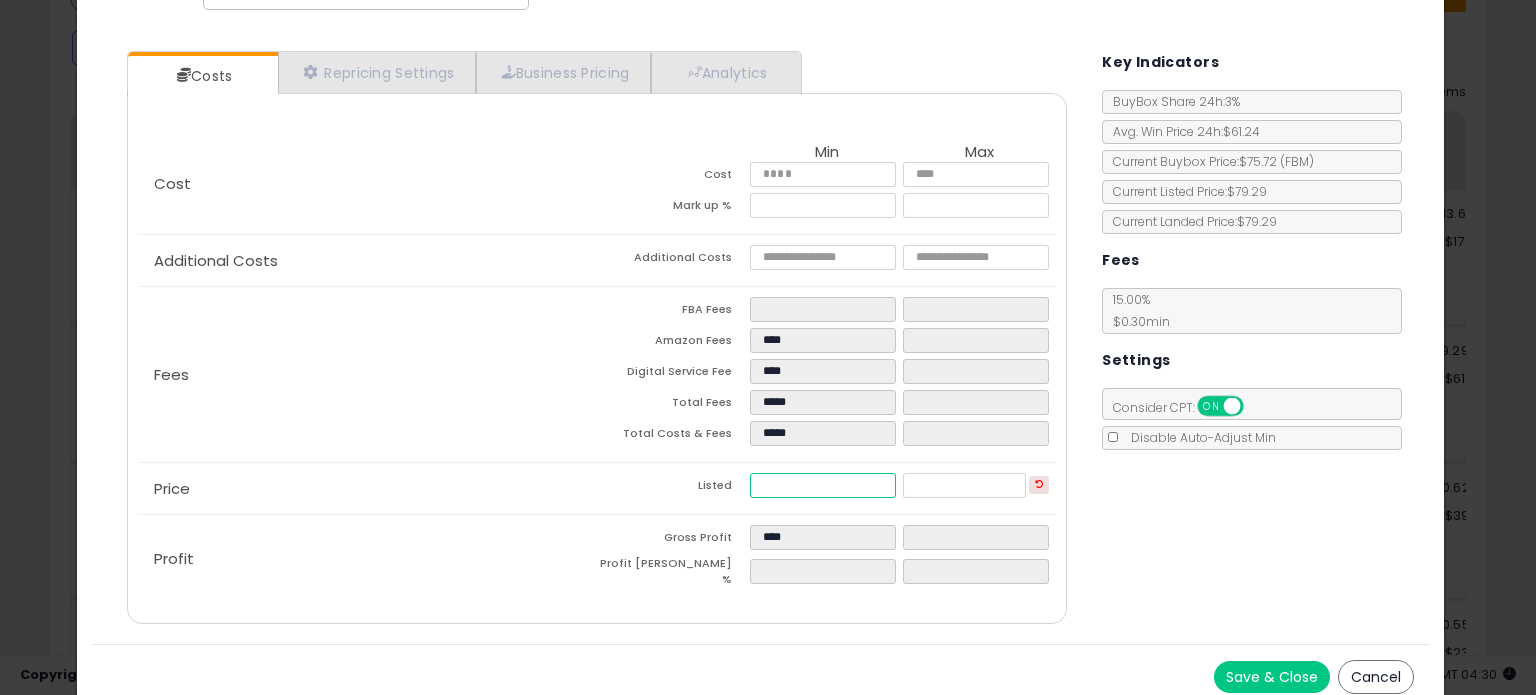 scroll, scrollTop: 144, scrollLeft: 0, axis: vertical 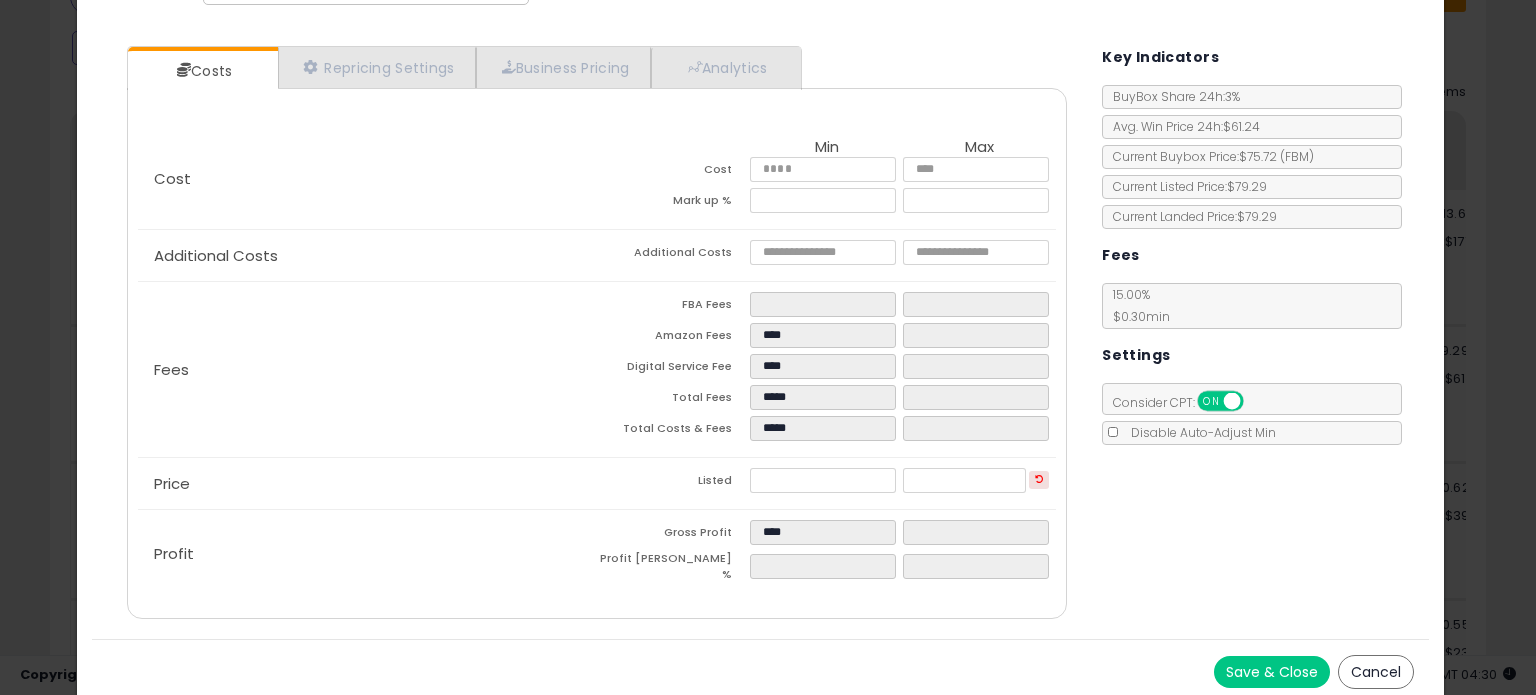 click on "Save & Close" at bounding box center (1272, 672) 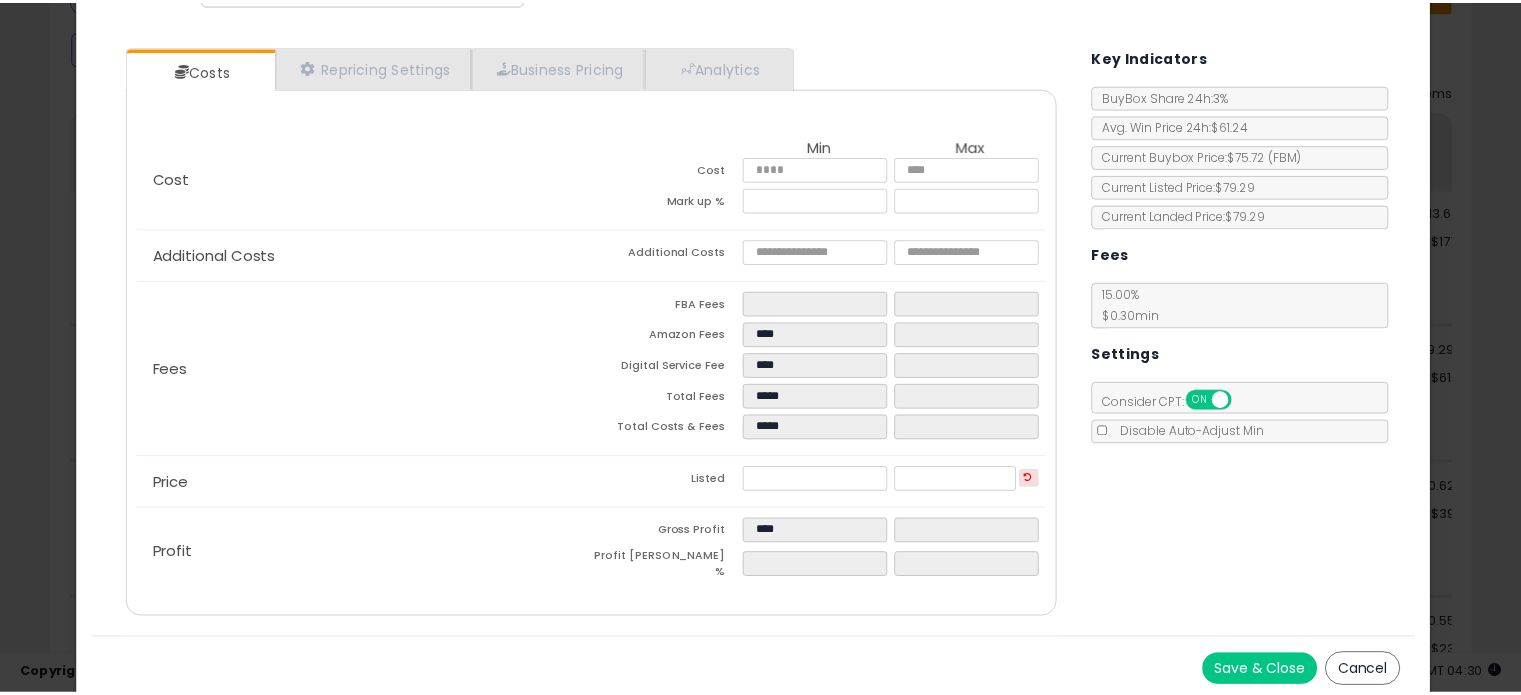 scroll, scrollTop: 0, scrollLeft: 0, axis: both 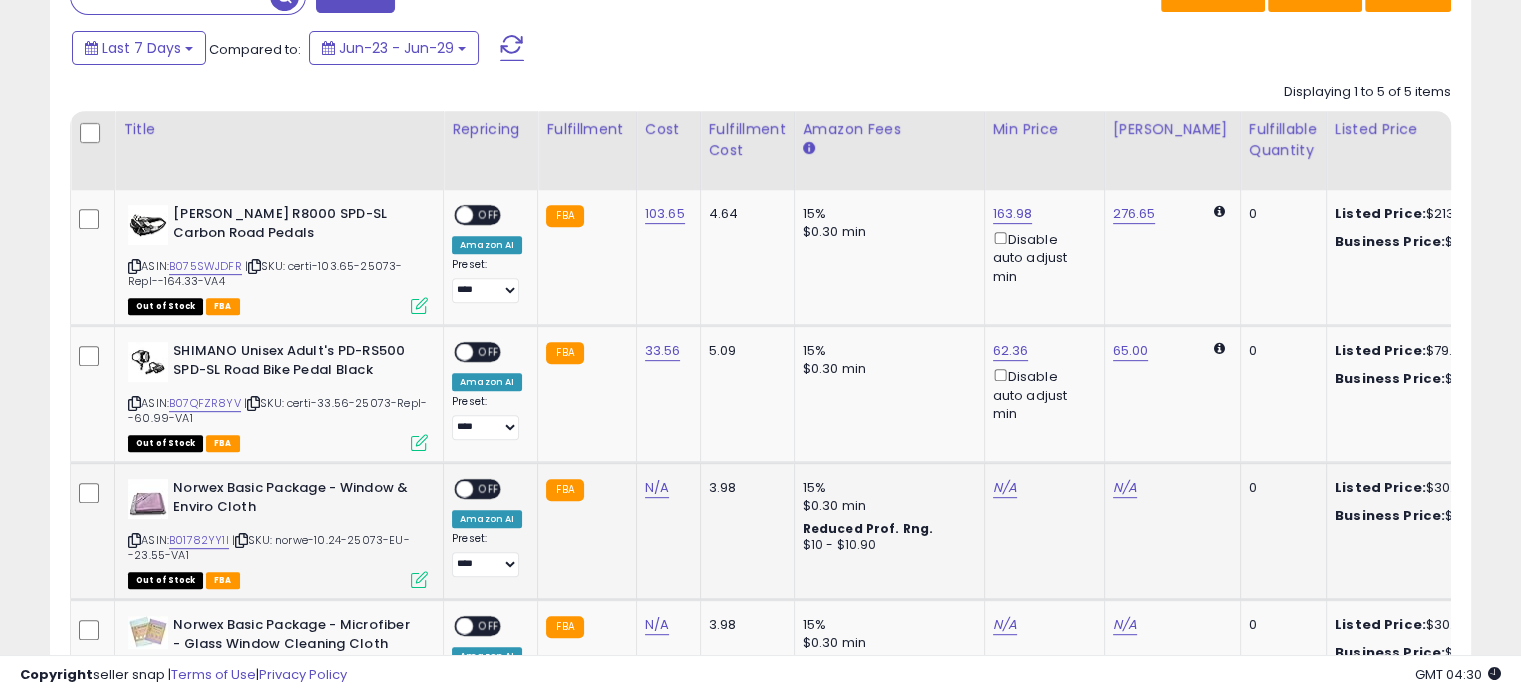 click at bounding box center (419, 579) 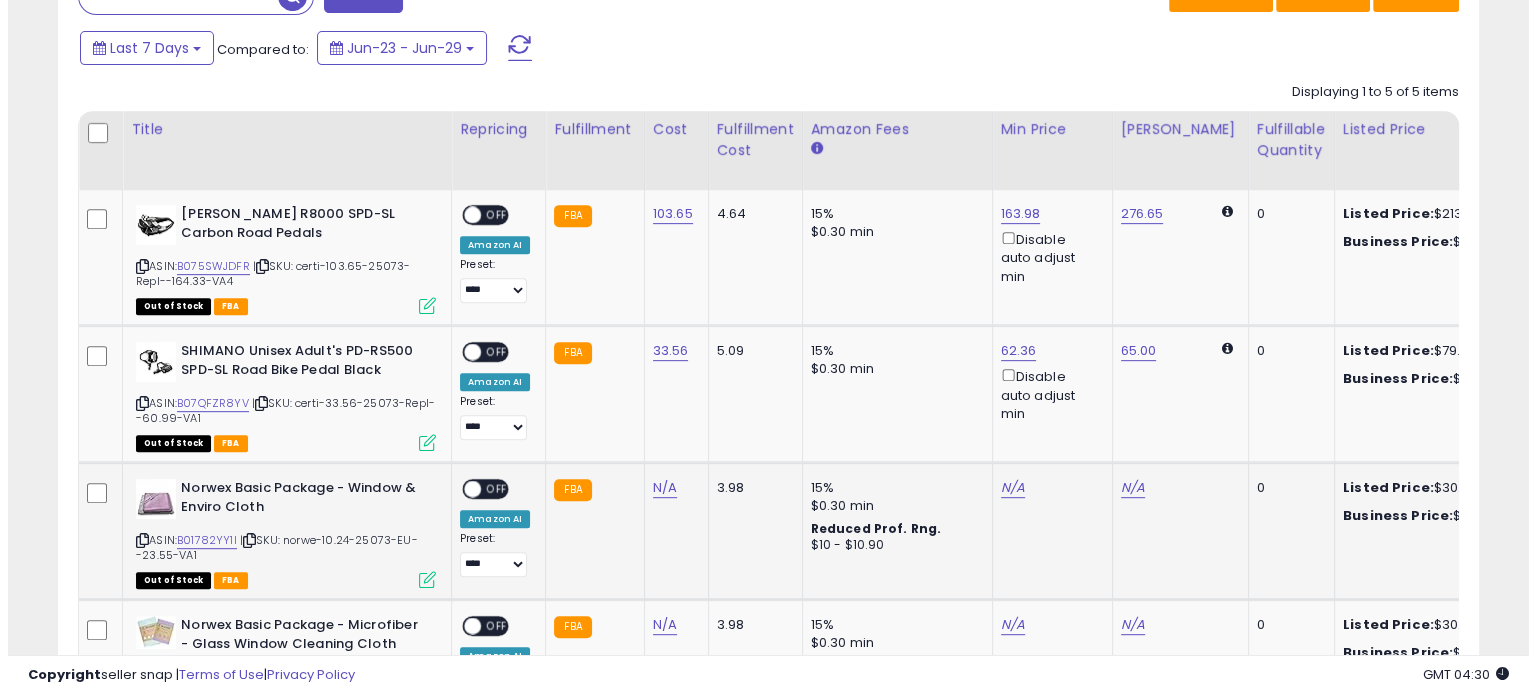 scroll, scrollTop: 999589, scrollLeft: 999168, axis: both 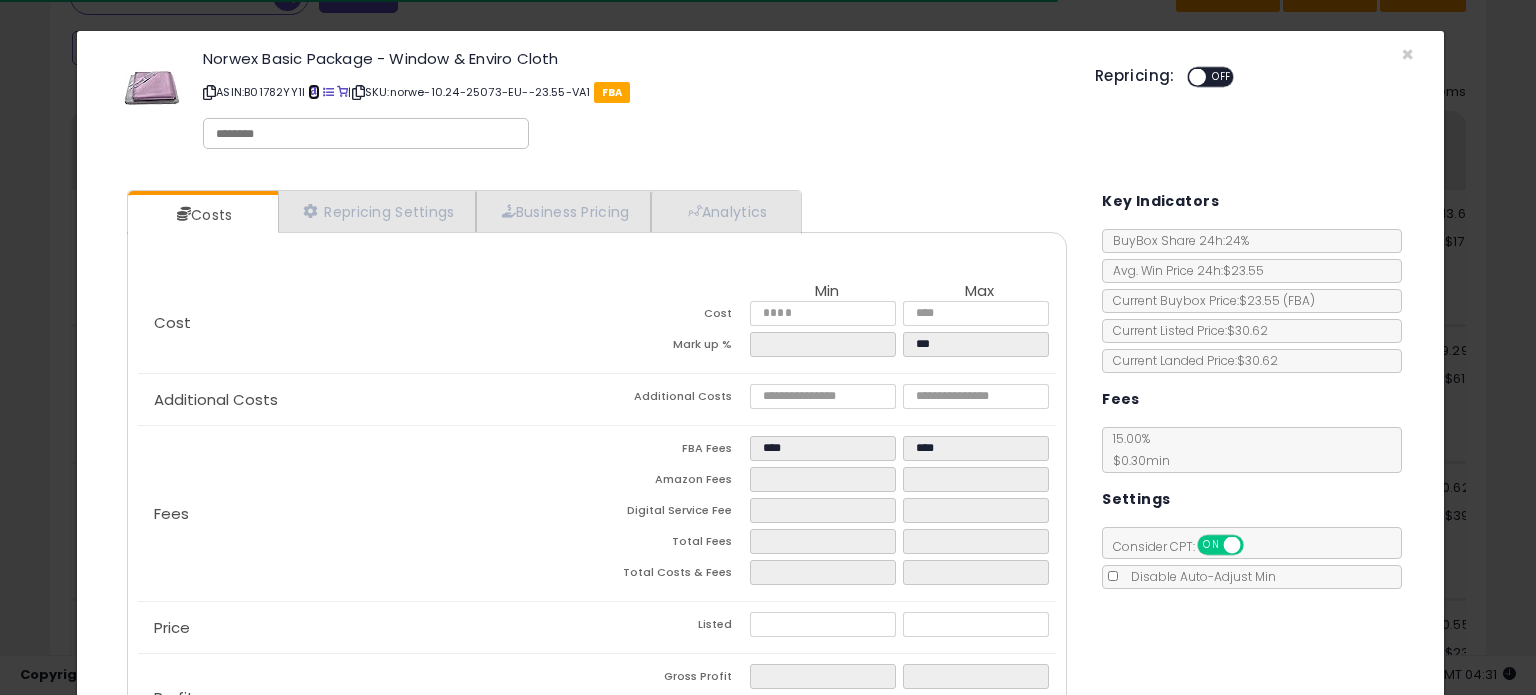 click at bounding box center [313, 92] 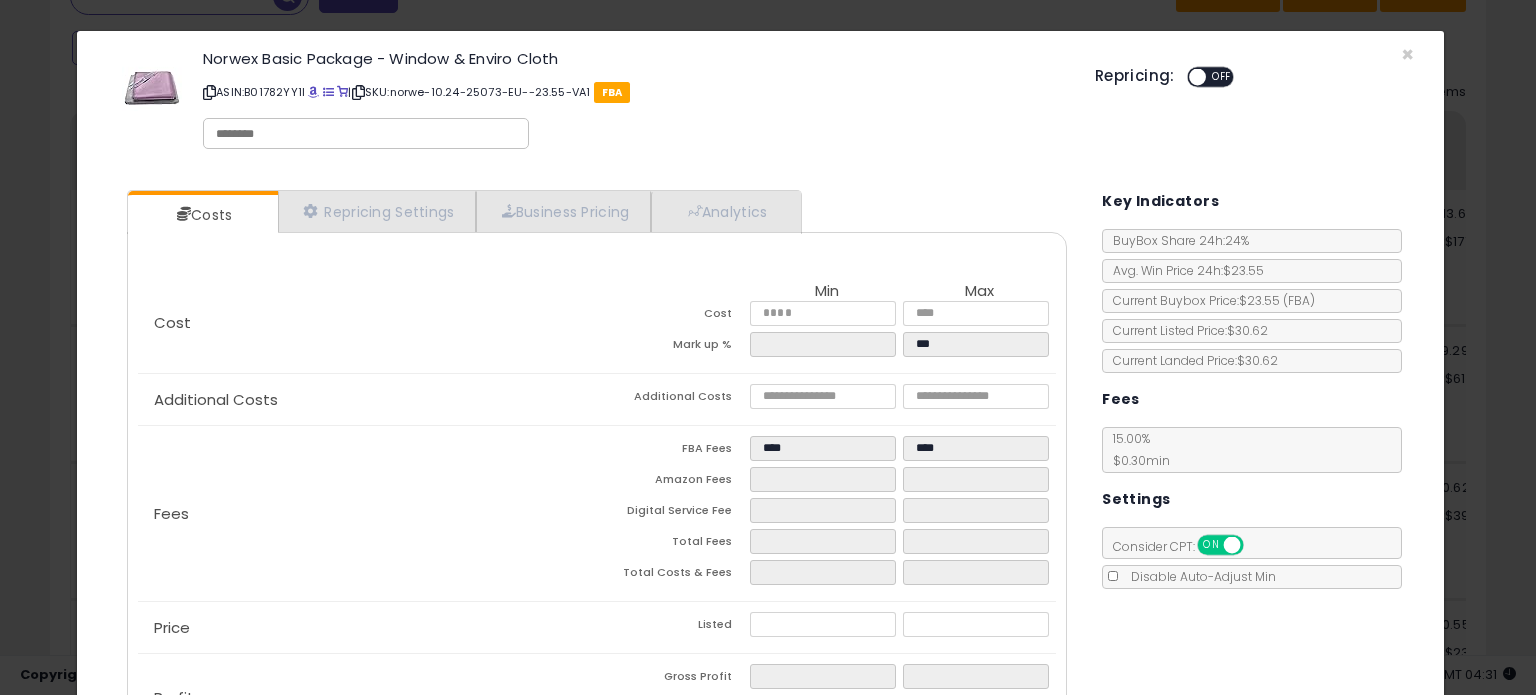 click on "ASIN:  B01782YY1I
|
SKU:  norwe-10.24-25073-EU--23.55-VA1
FBA" at bounding box center (634, 92) 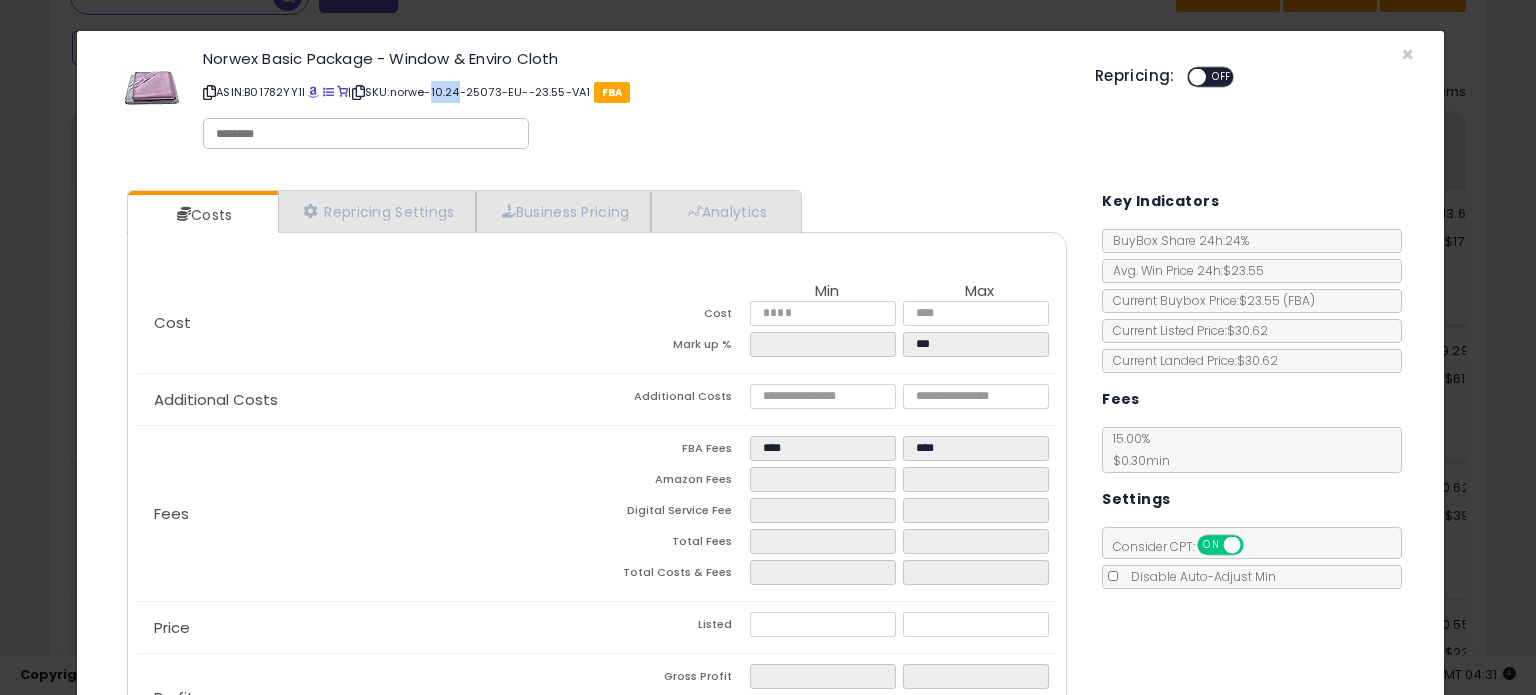 click on "ASIN:  B01782YY1I
|
SKU:  norwe-10.24-25073-EU--23.55-VA1
FBA" at bounding box center [634, 92] 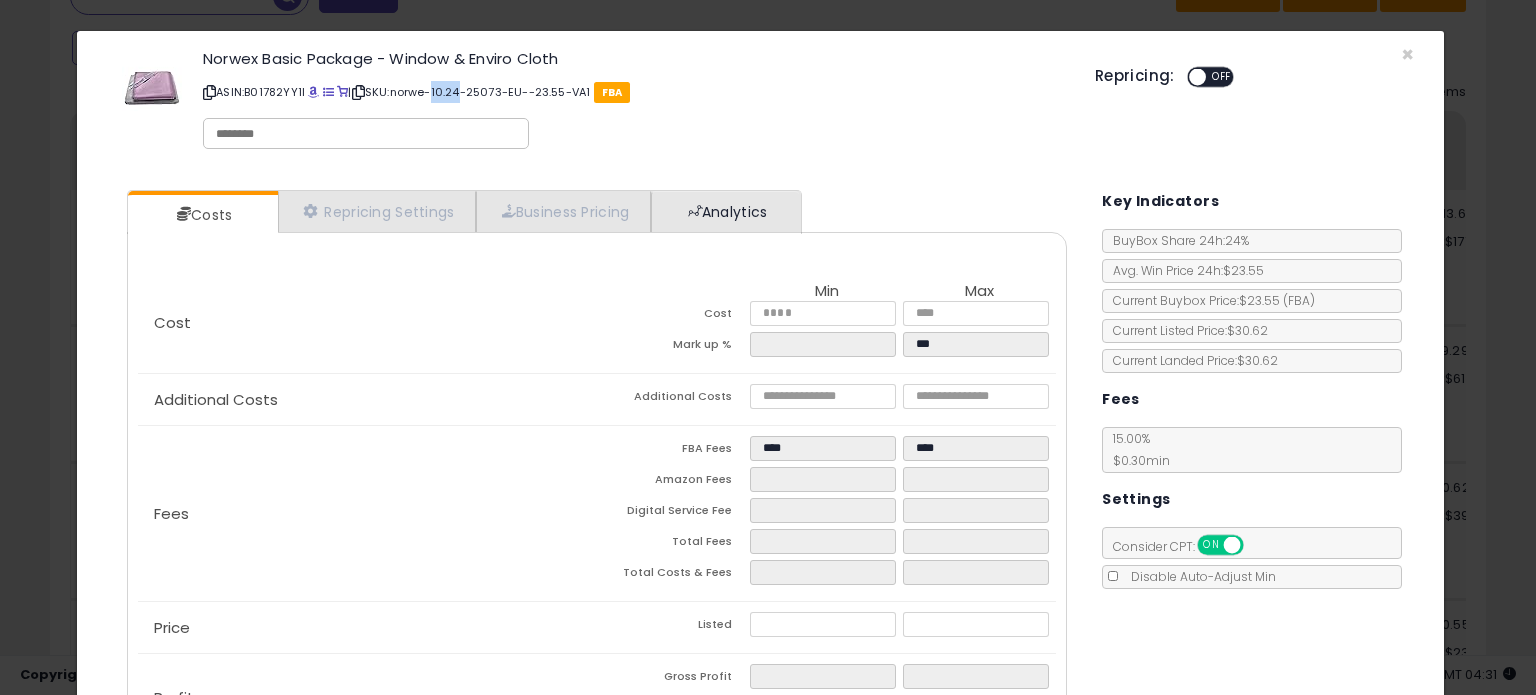 copy on "10.24" 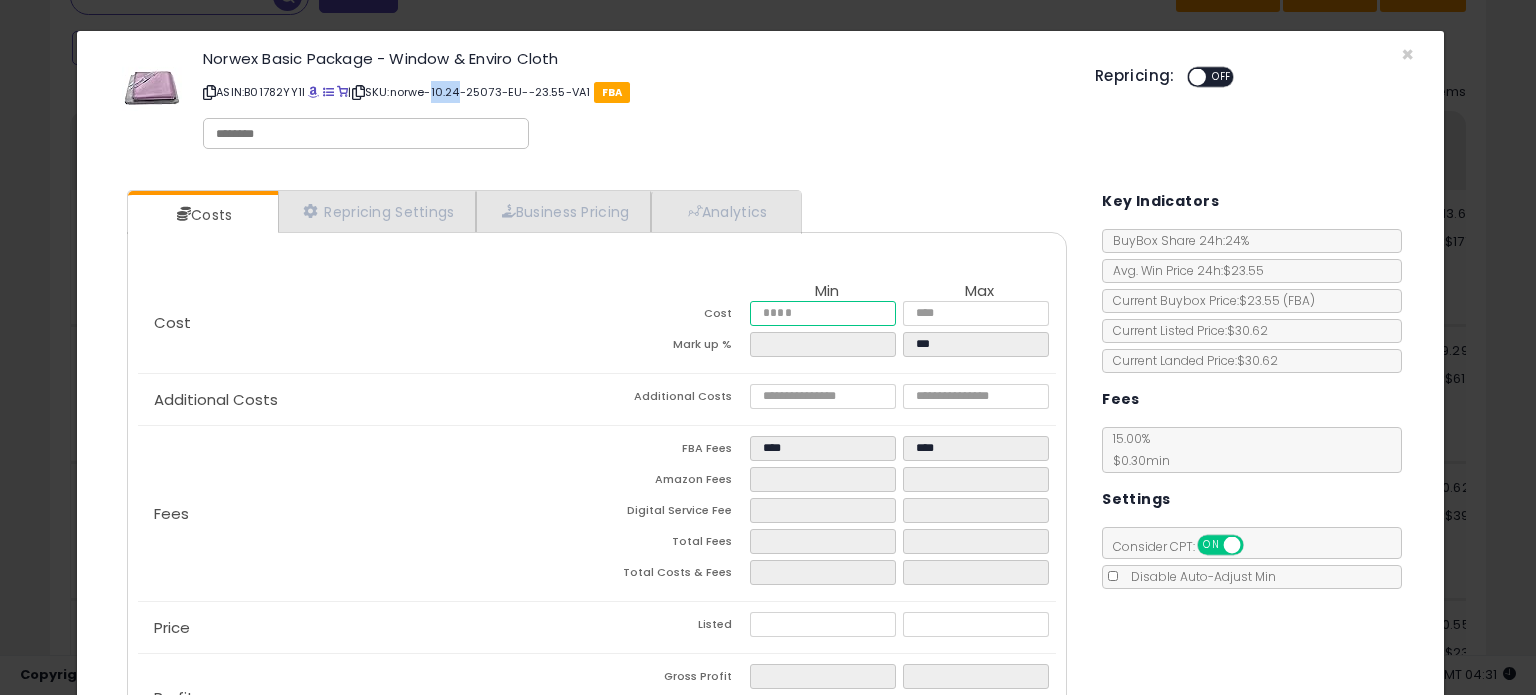 click at bounding box center [822, 313] 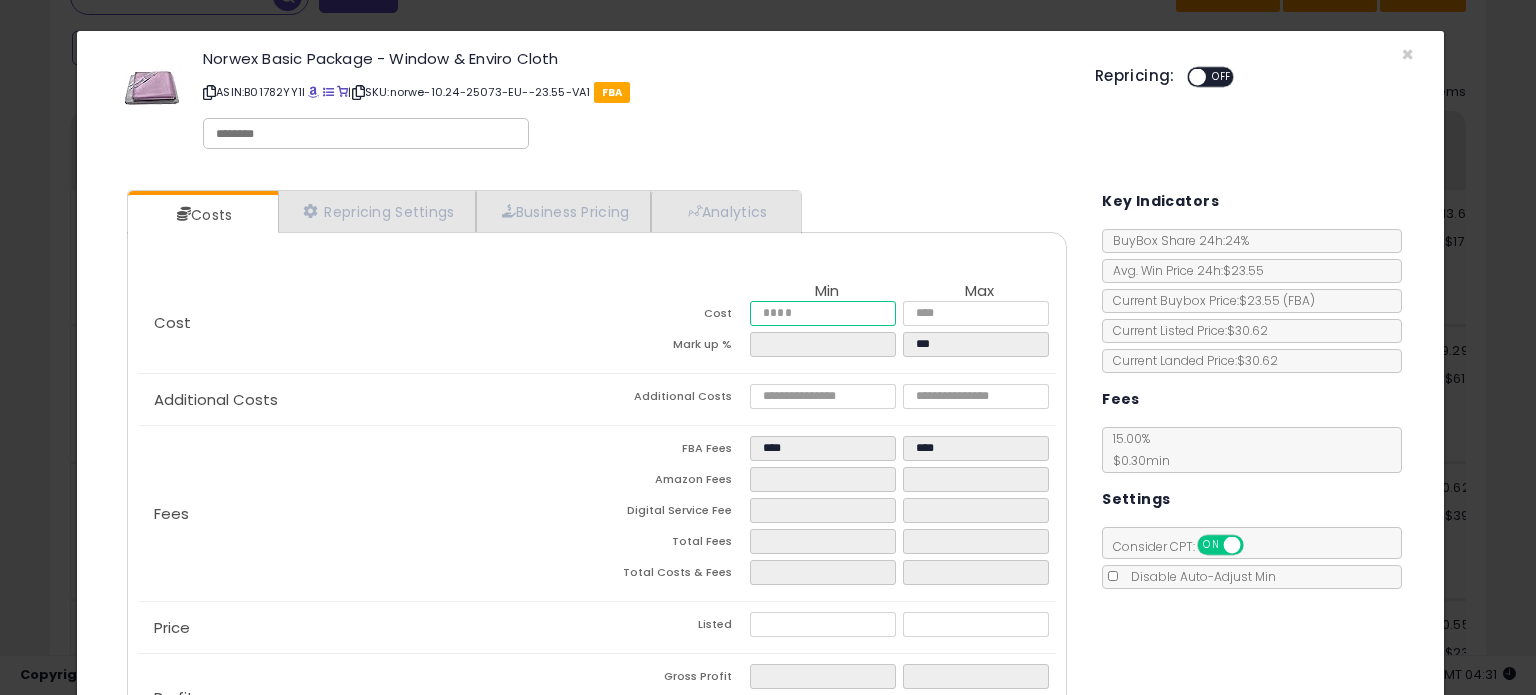 paste on "*****" 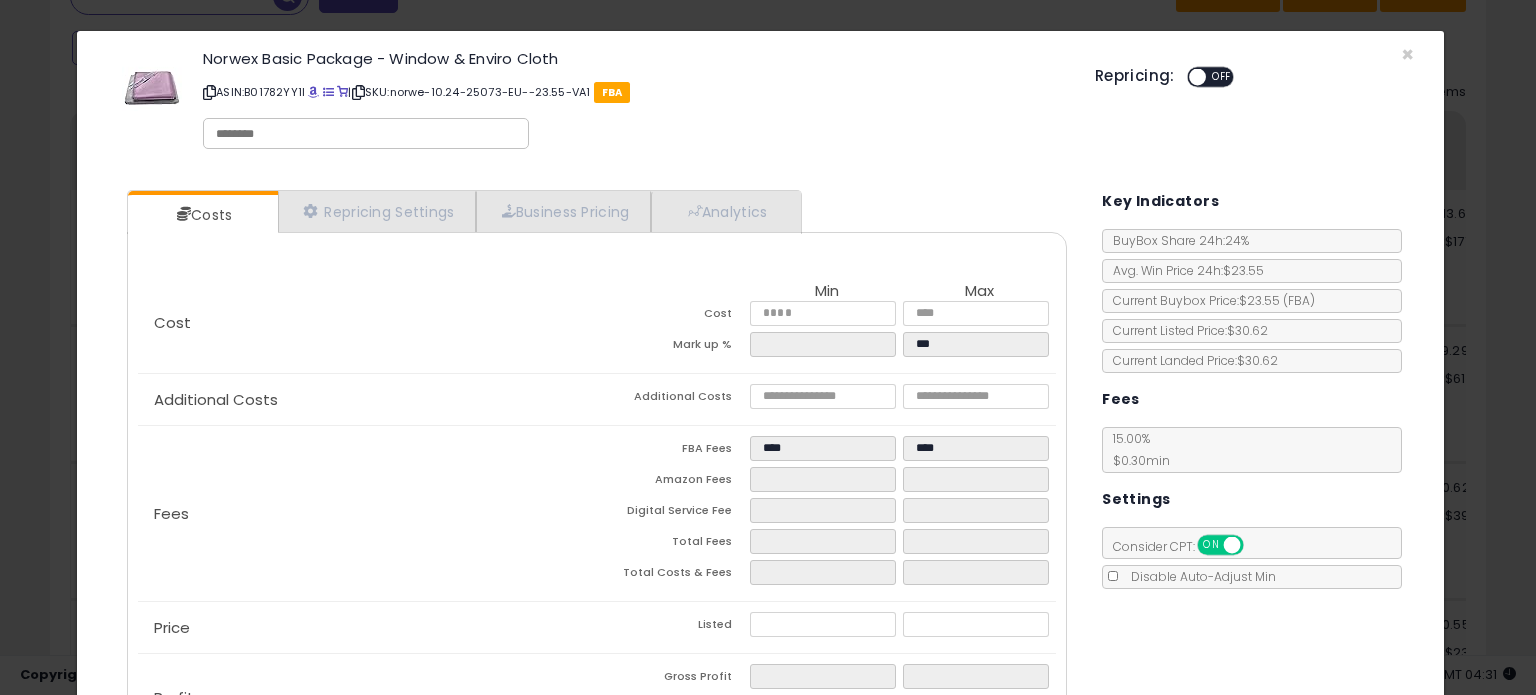 type 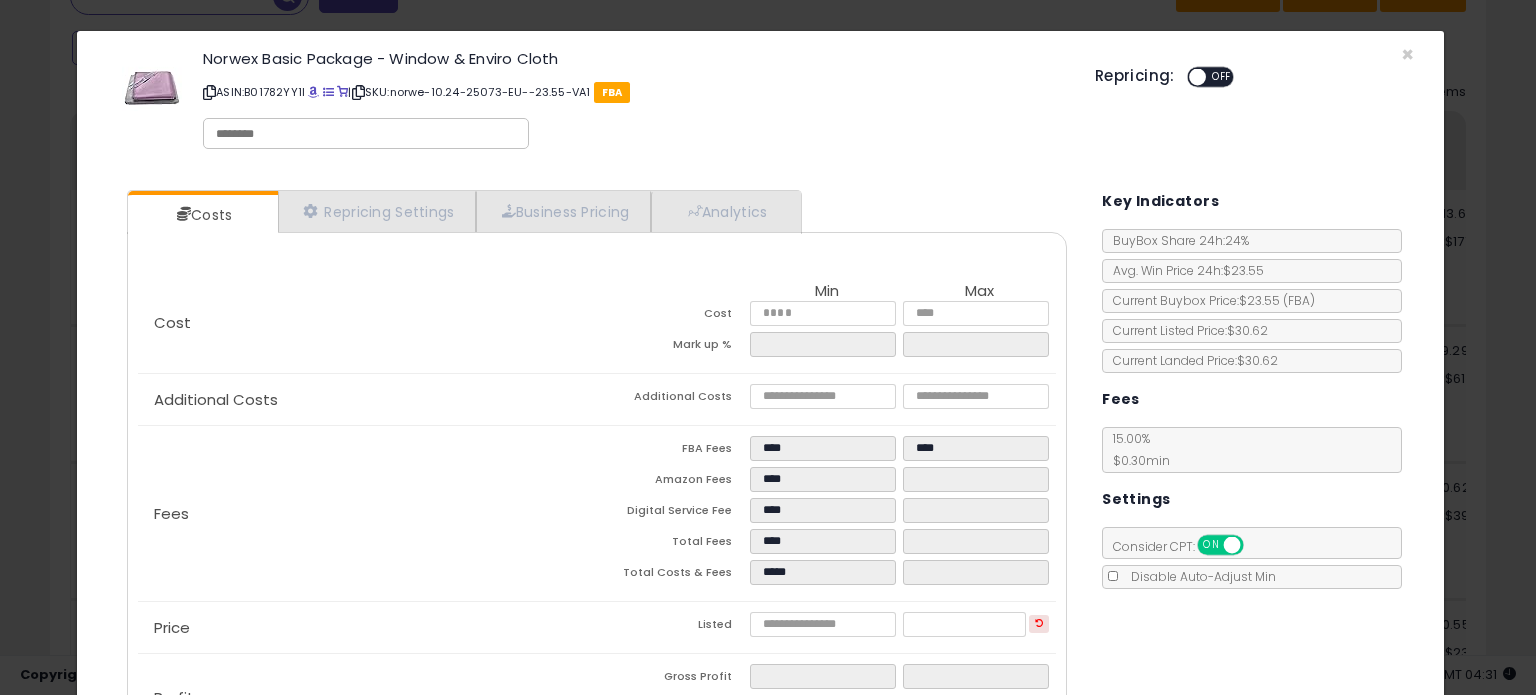 click on "ASIN:  B01782YY1I
|
SKU:  norwe-10.24-25073-EU--23.55-VA1
FBA" at bounding box center [634, 92] 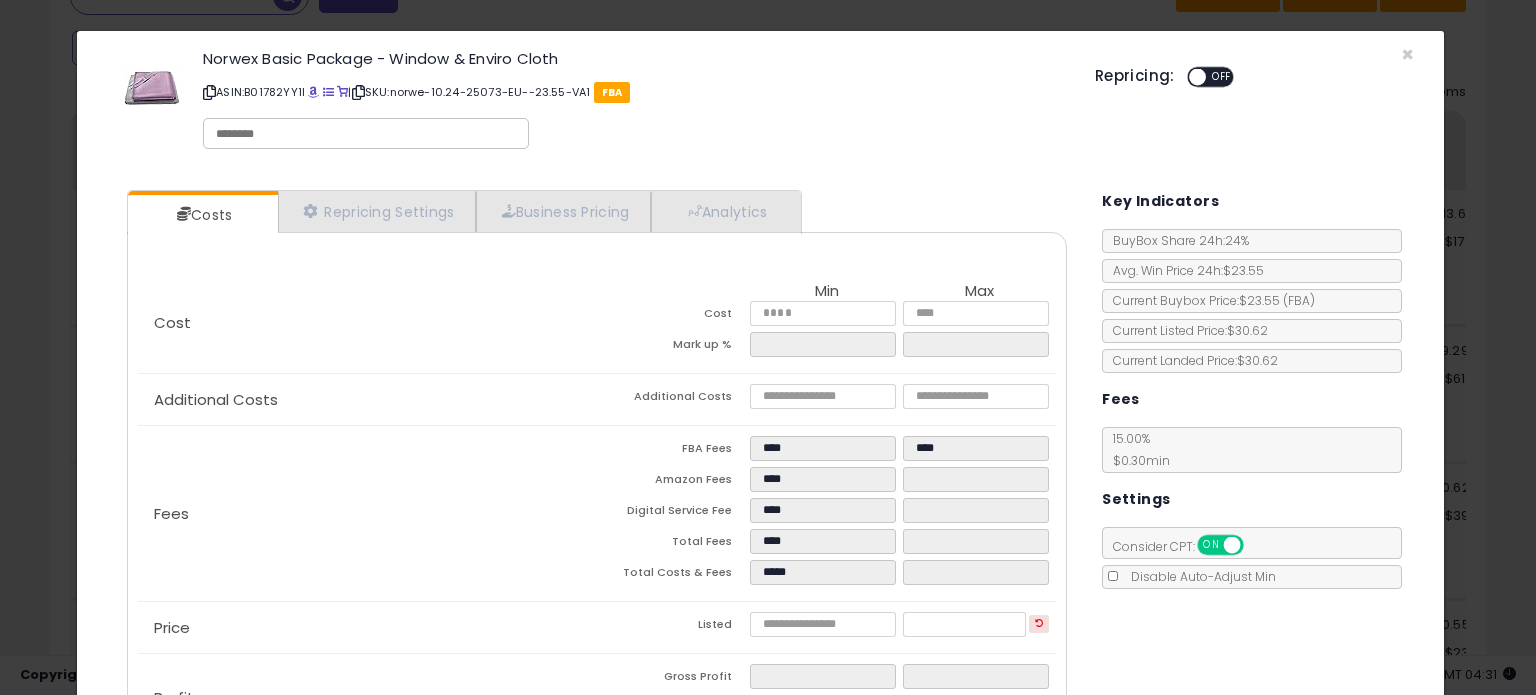click on "ASIN:  B01782YY1I
|
SKU:  norwe-10.24-25073-EU--23.55-VA1
FBA" at bounding box center [634, 92] 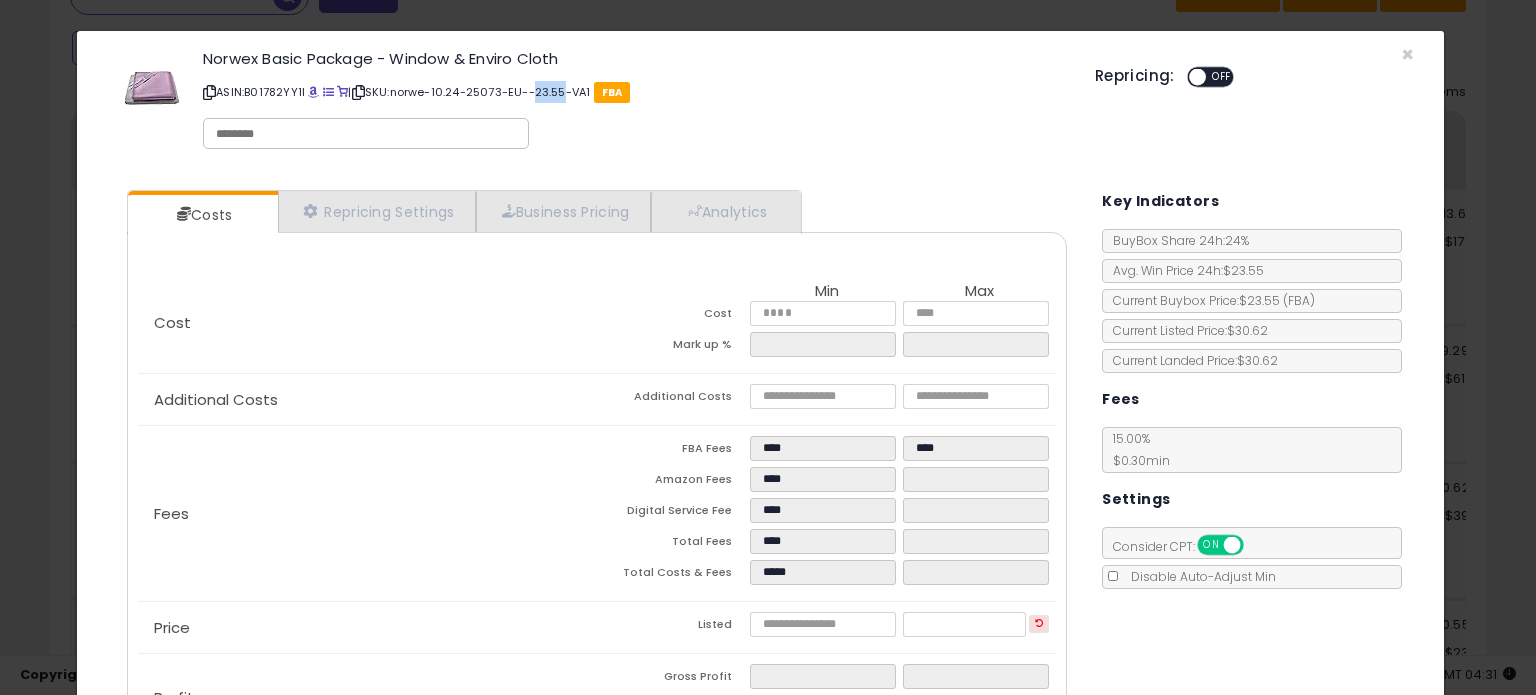 click on "ASIN:  B01782YY1I
|
SKU:  norwe-10.24-25073-EU--23.55-VA1
FBA" at bounding box center (634, 92) 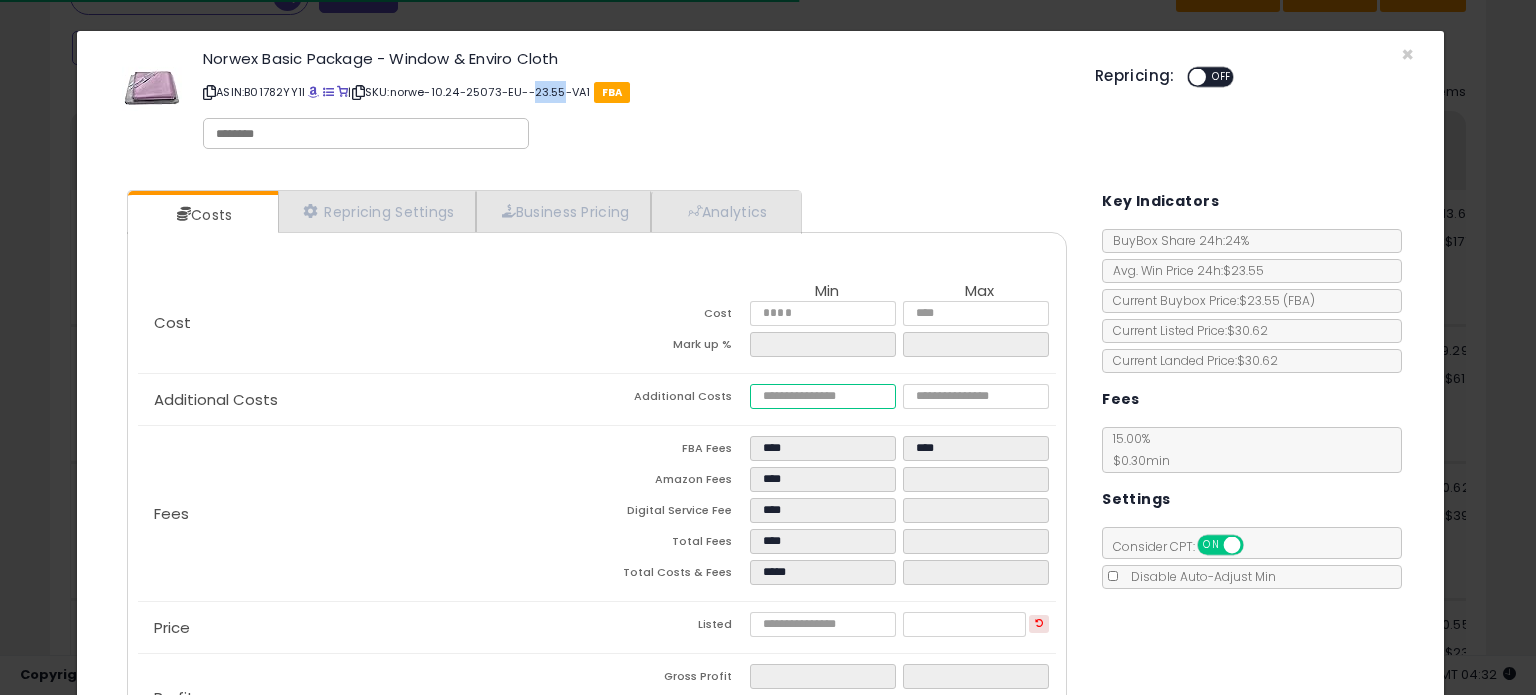 click at bounding box center (822, 396) 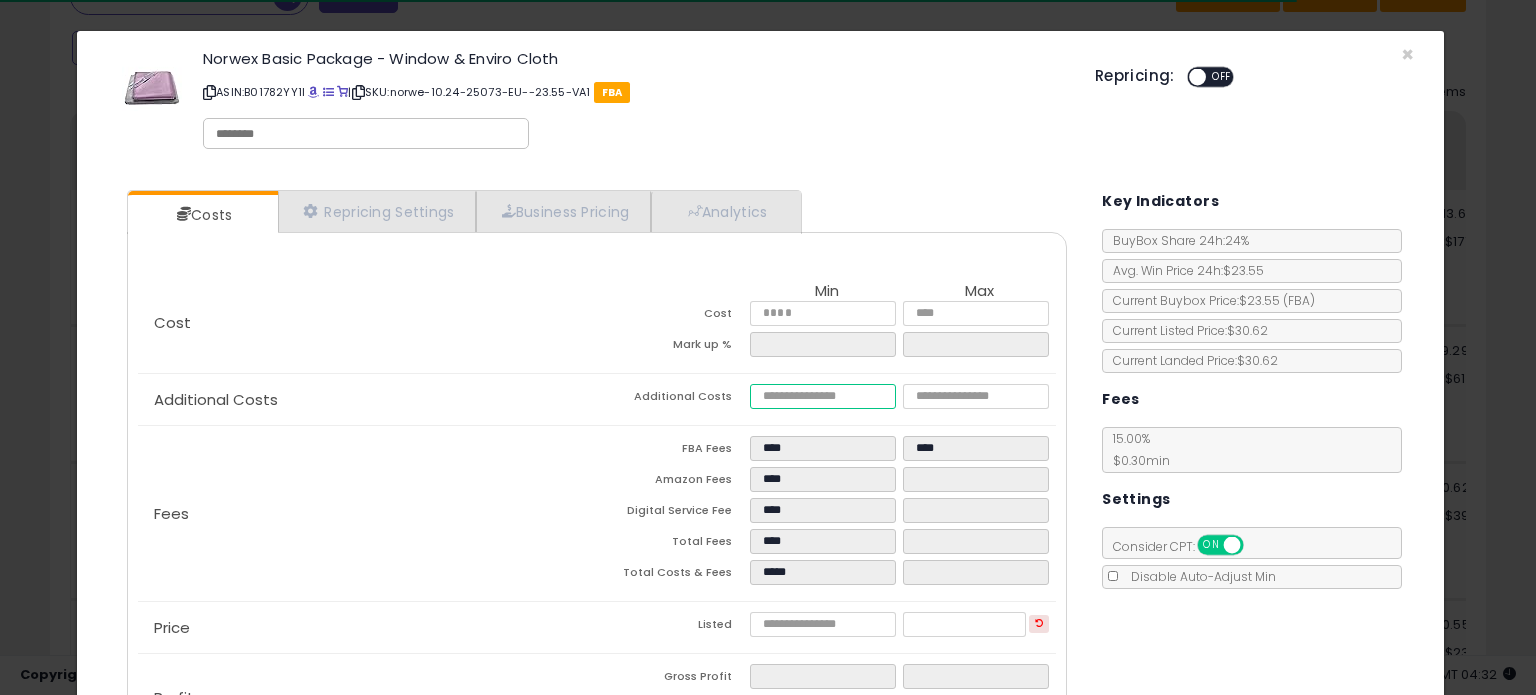 type on "*" 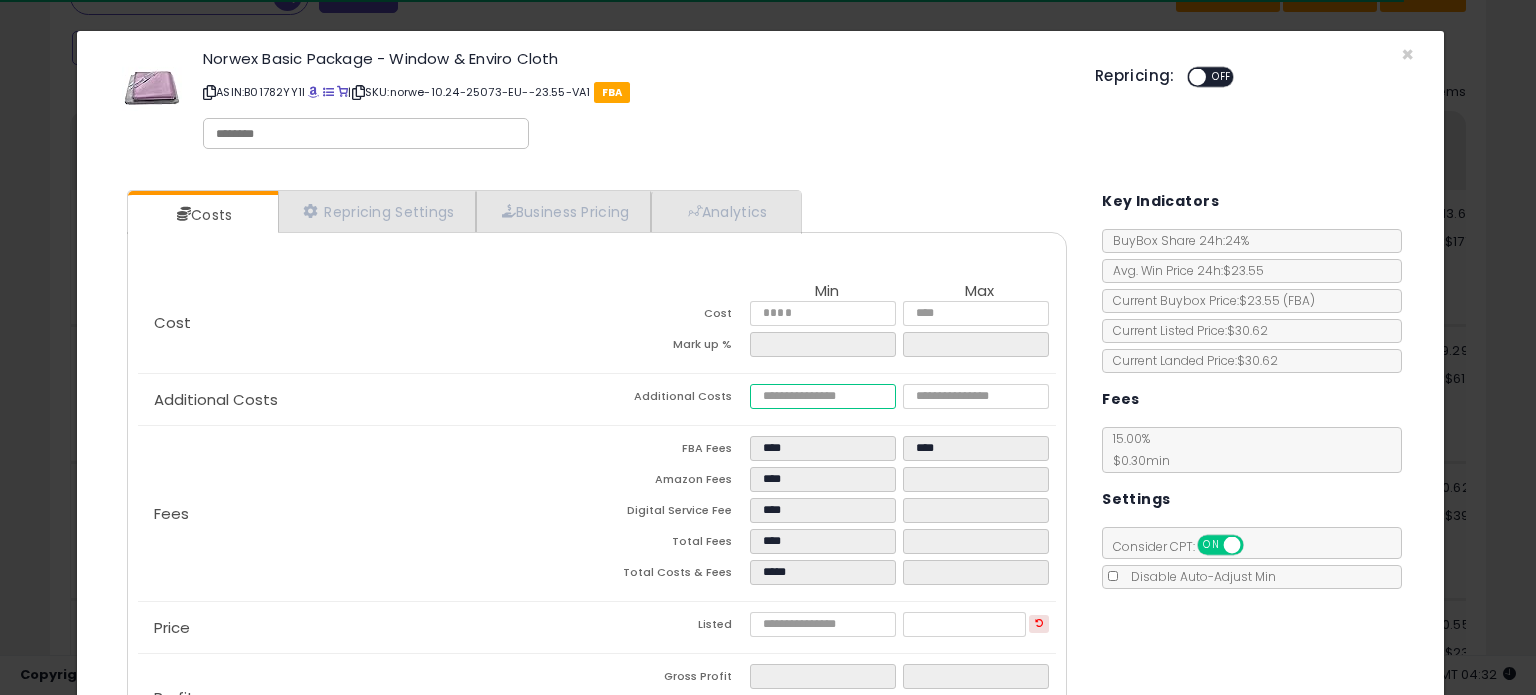 type on "***" 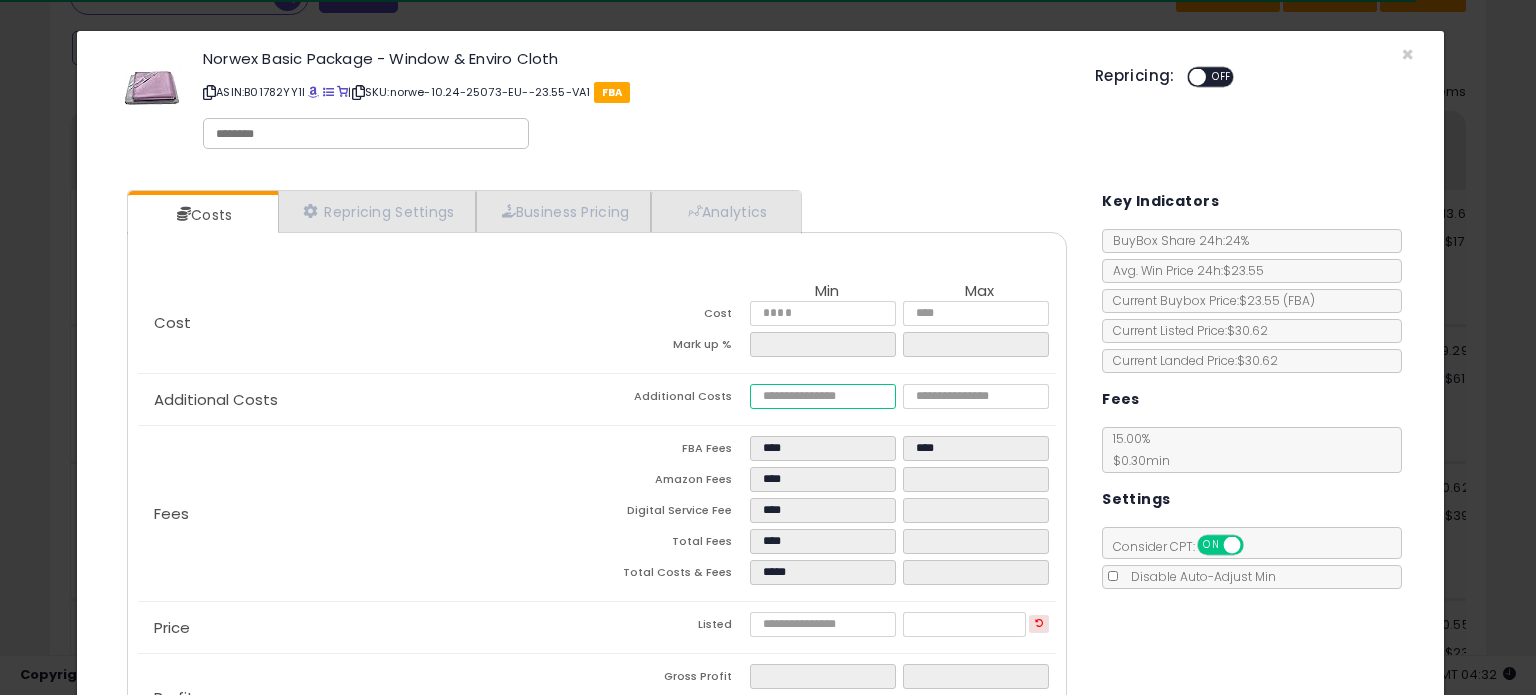 type on "****" 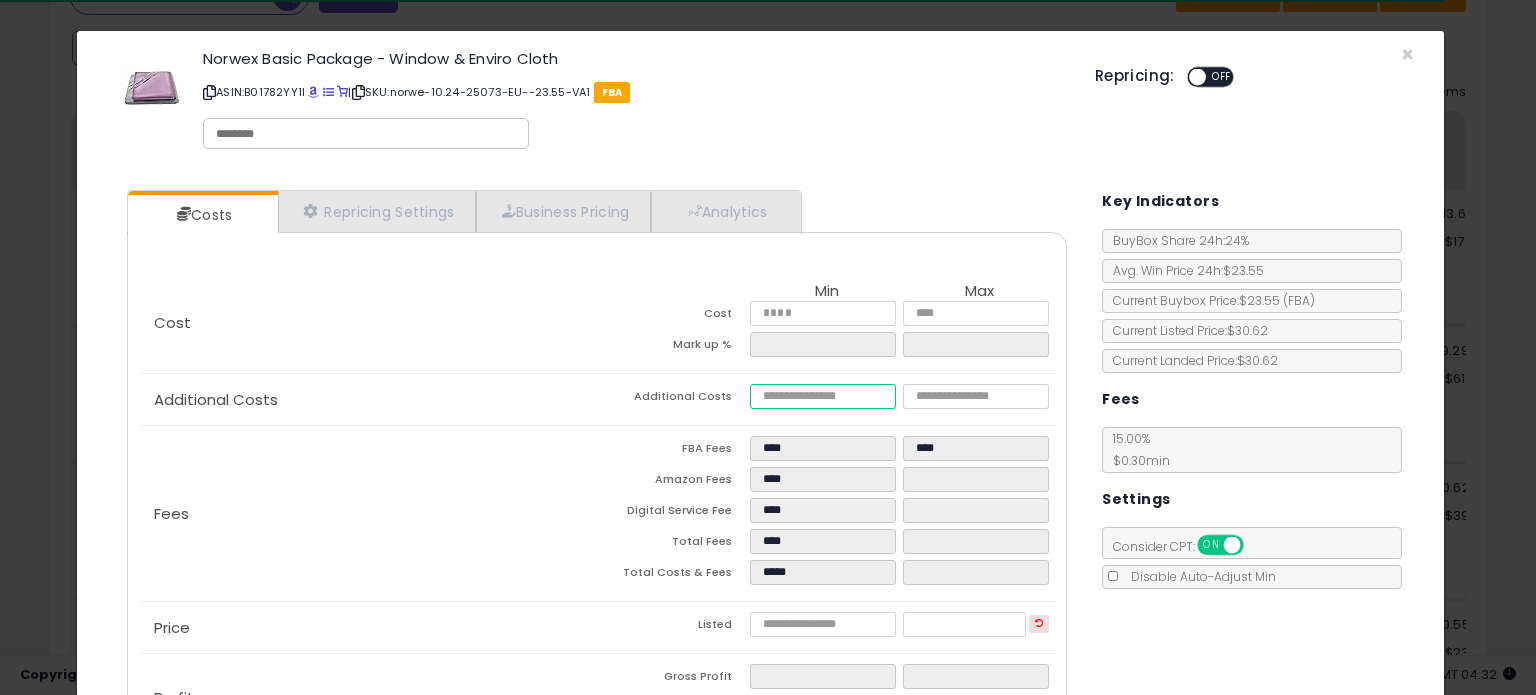 type on "****" 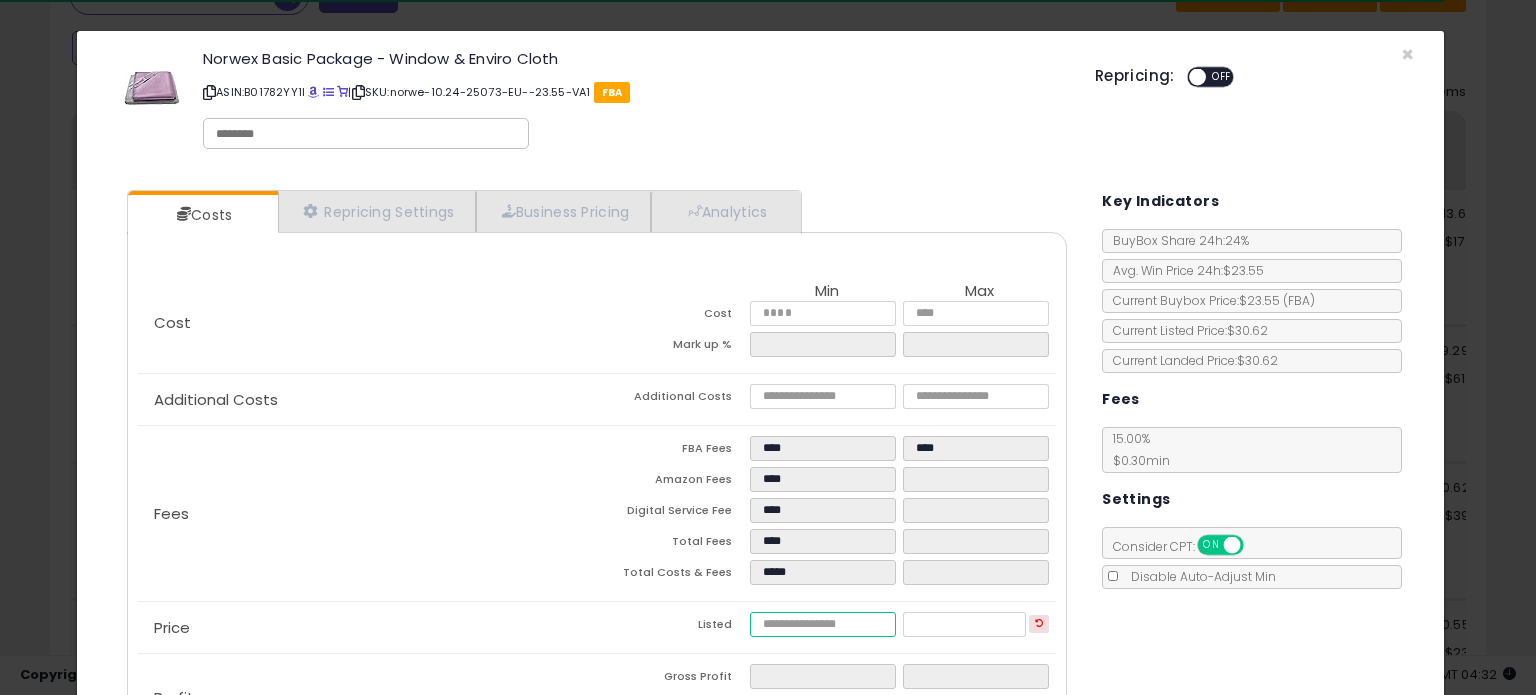 type on "******" 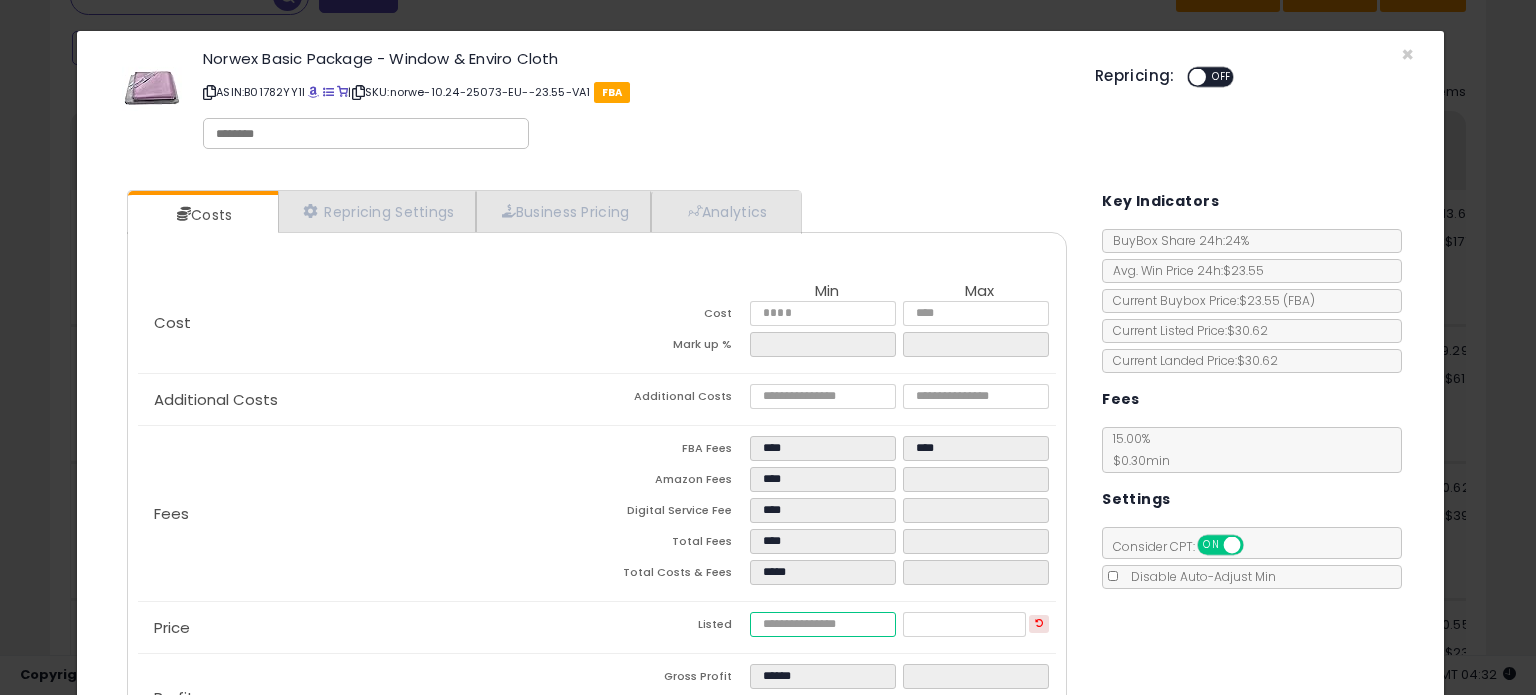 drag, startPoint x: 788, startPoint y: 627, endPoint x: 721, endPoint y: 610, distance: 69.12308 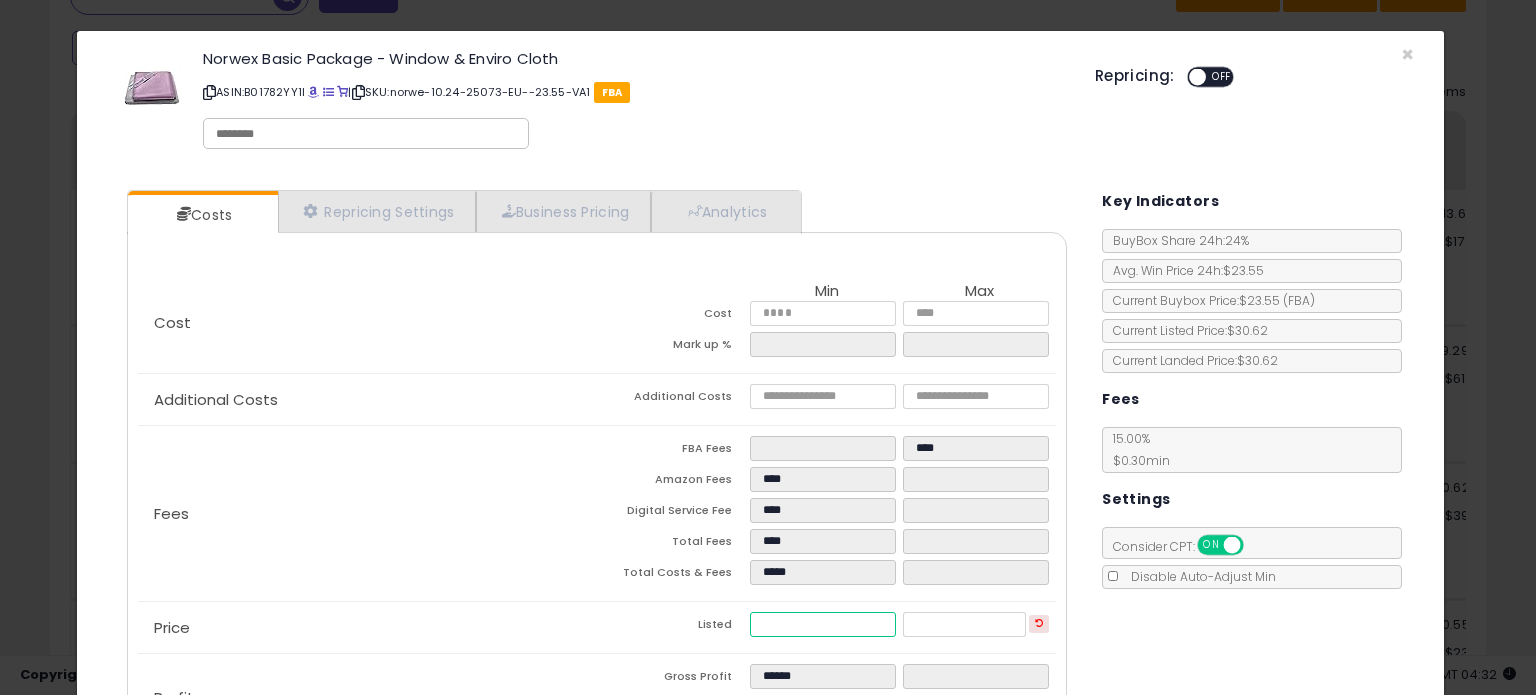 type on "*****" 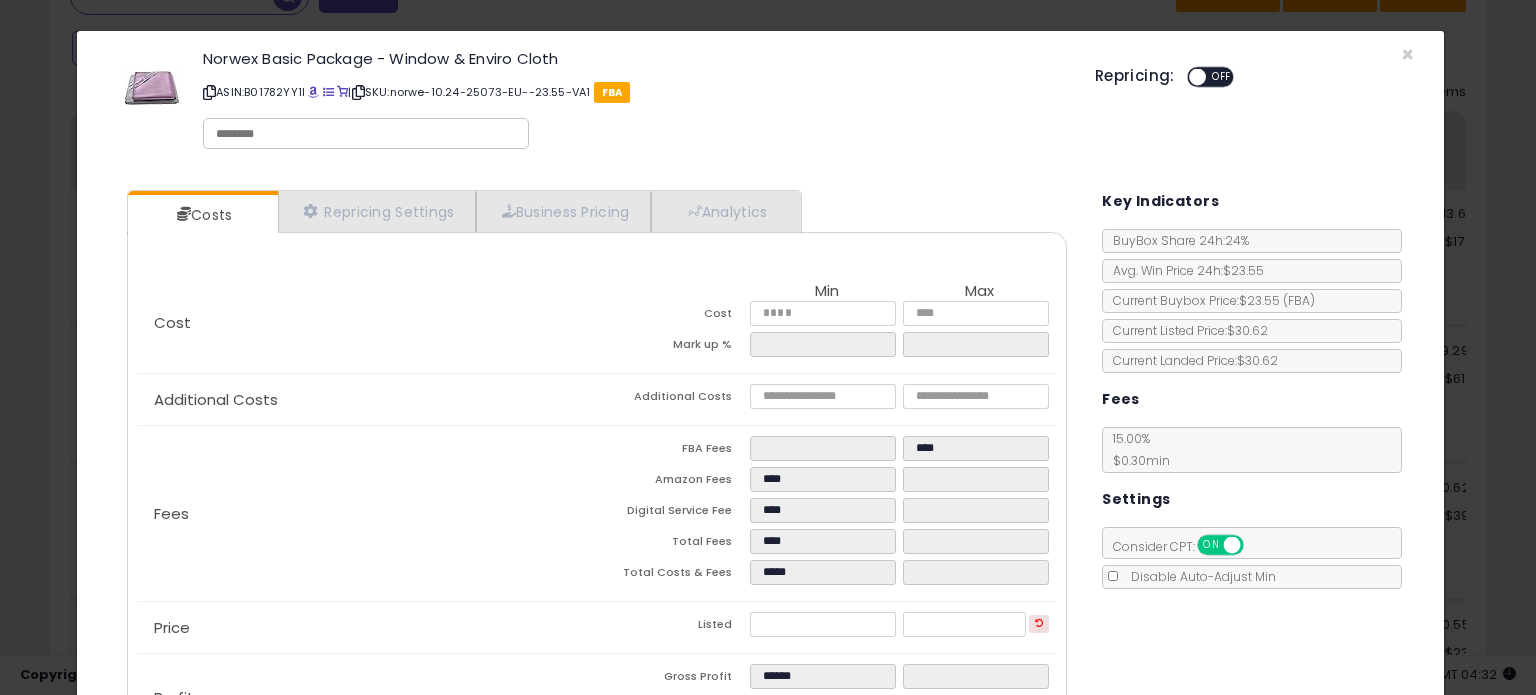 type on "*****" 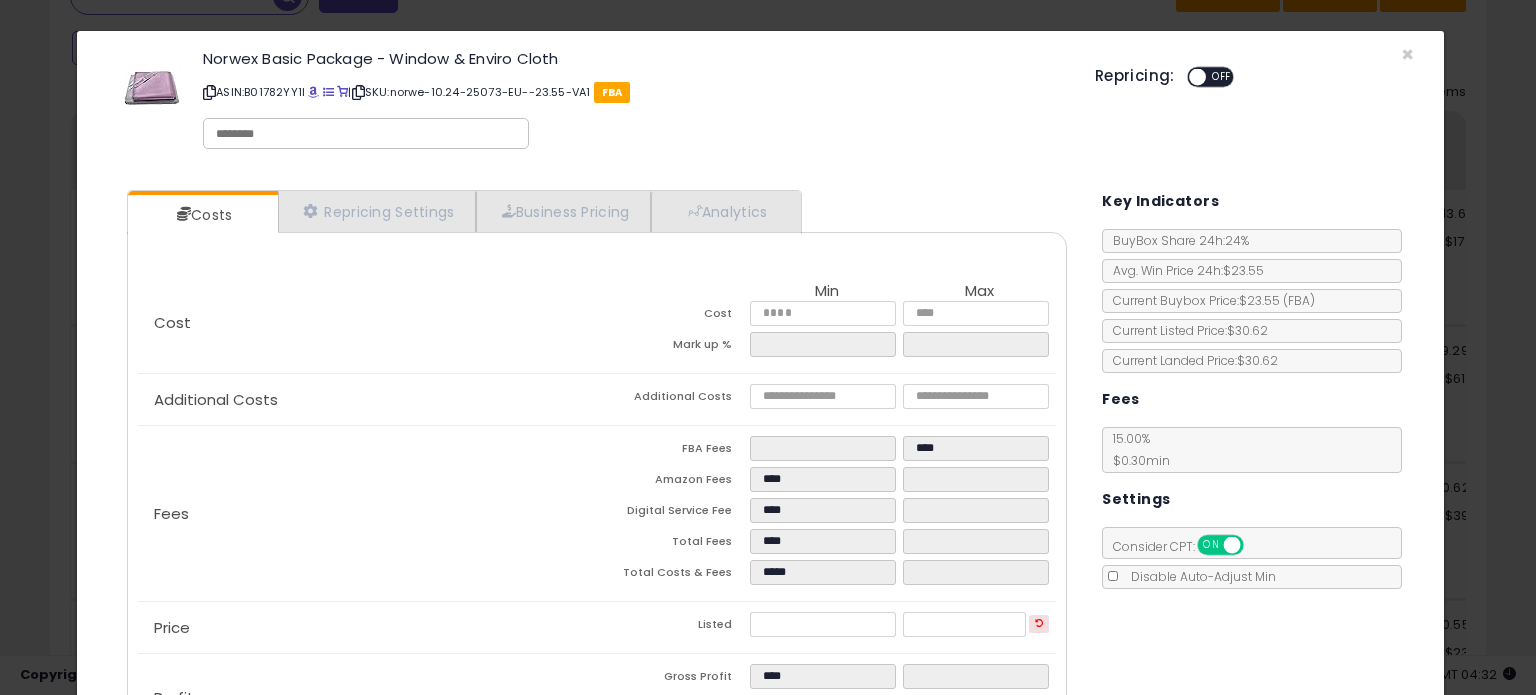 click on "Costs
Repricing Settings
Business Pricing
Analytics
Cost" at bounding box center (760, 479) 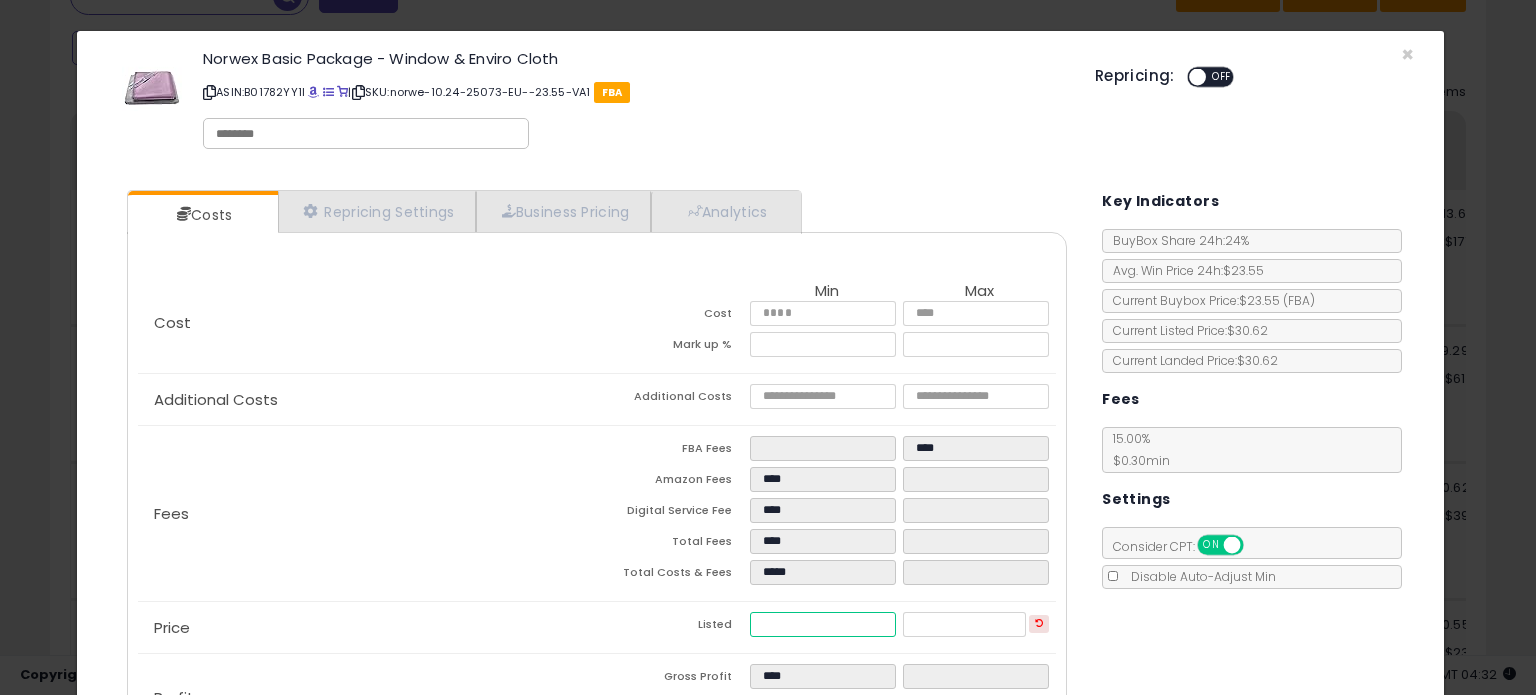 drag, startPoint x: 800, startPoint y: 615, endPoint x: 673, endPoint y: 612, distance: 127.03543 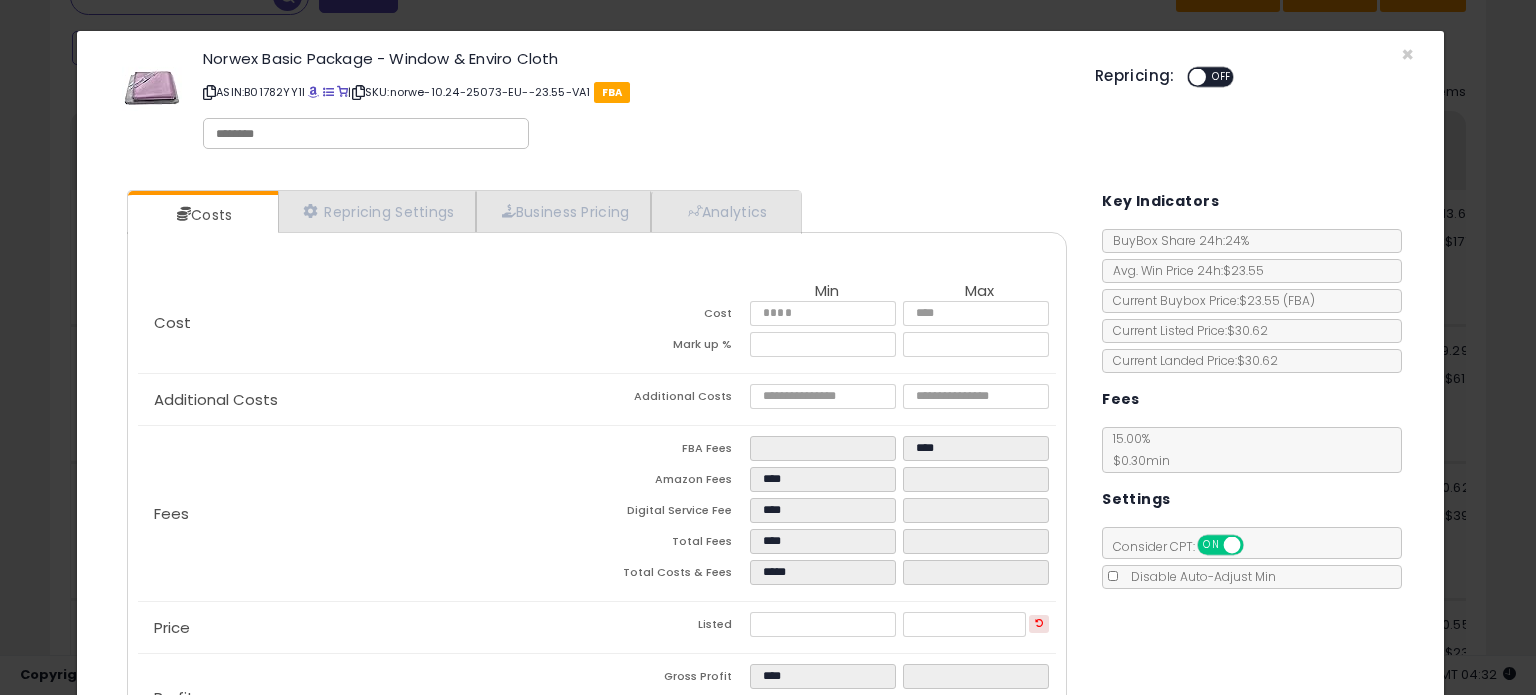 type on "*****" 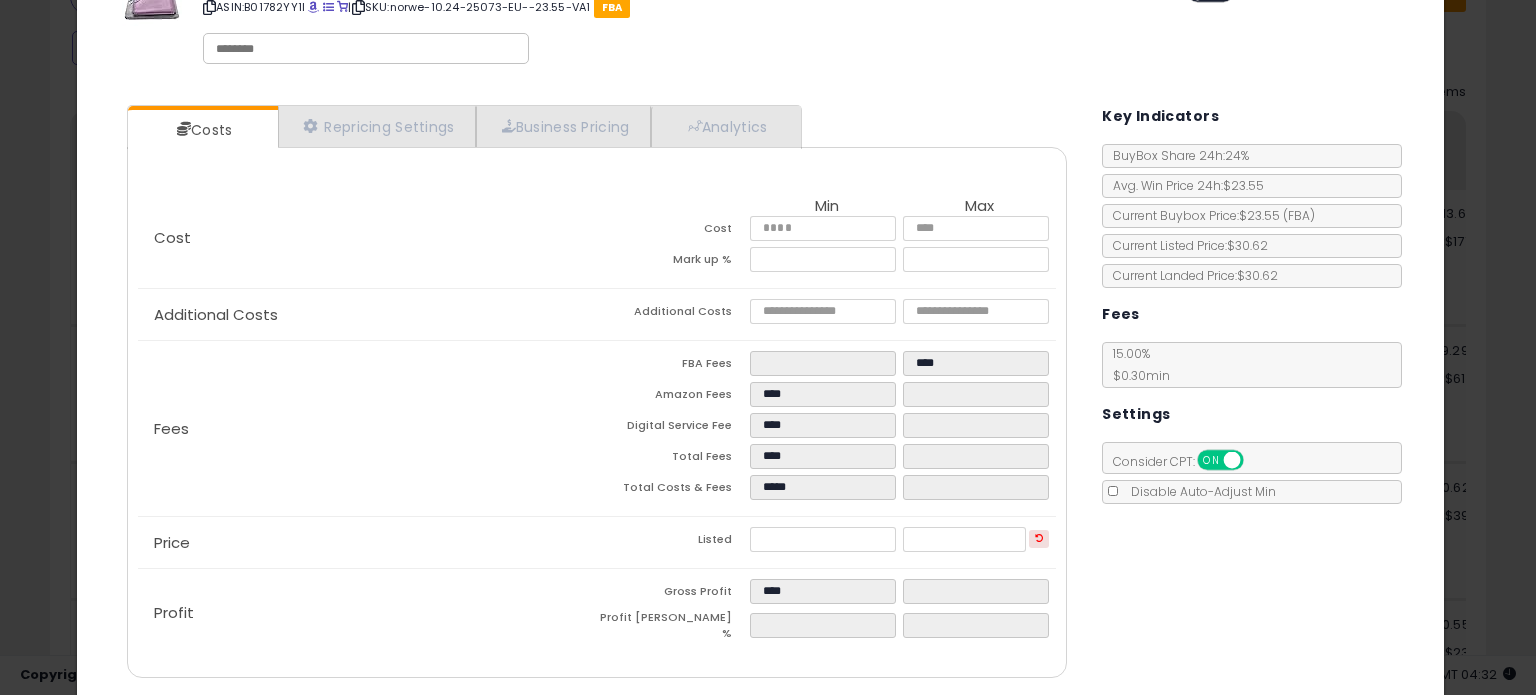 scroll, scrollTop: 144, scrollLeft: 0, axis: vertical 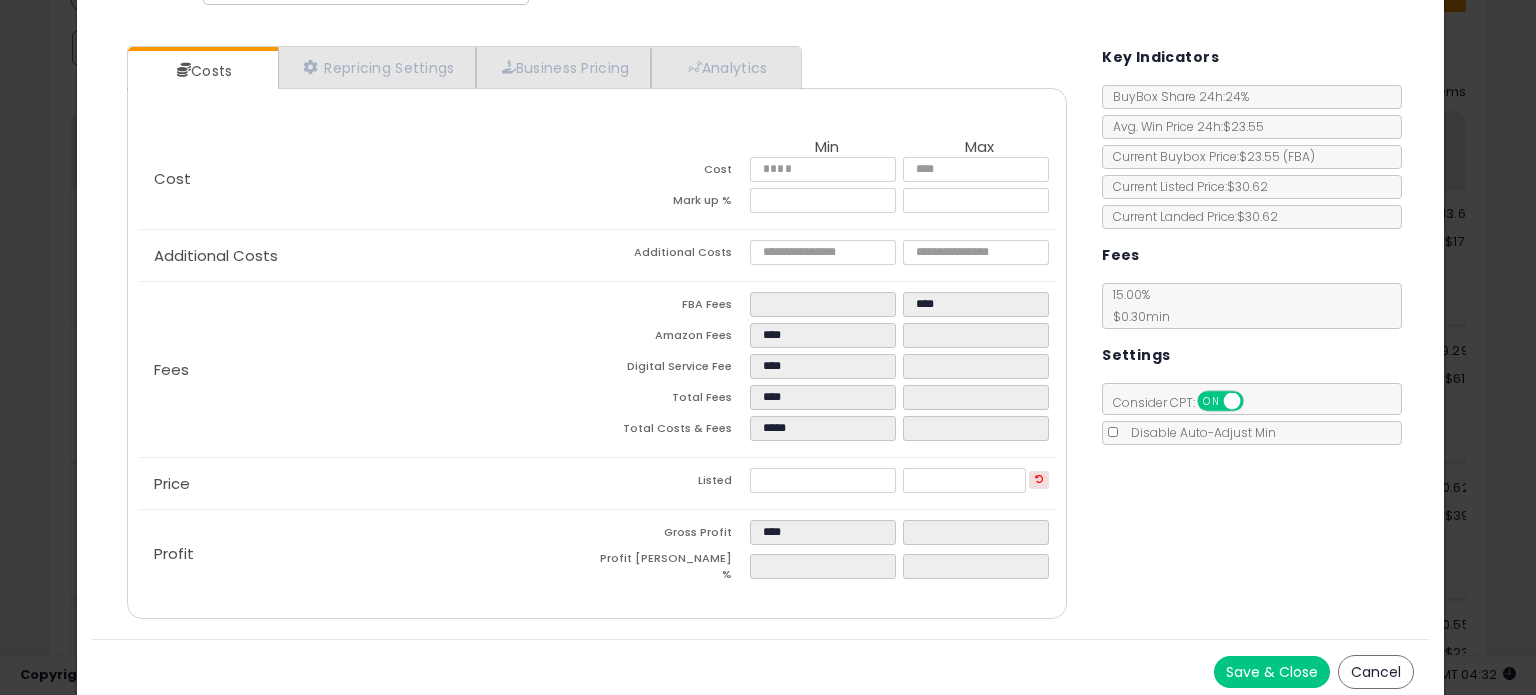 click on "Save & Close" at bounding box center [1272, 672] 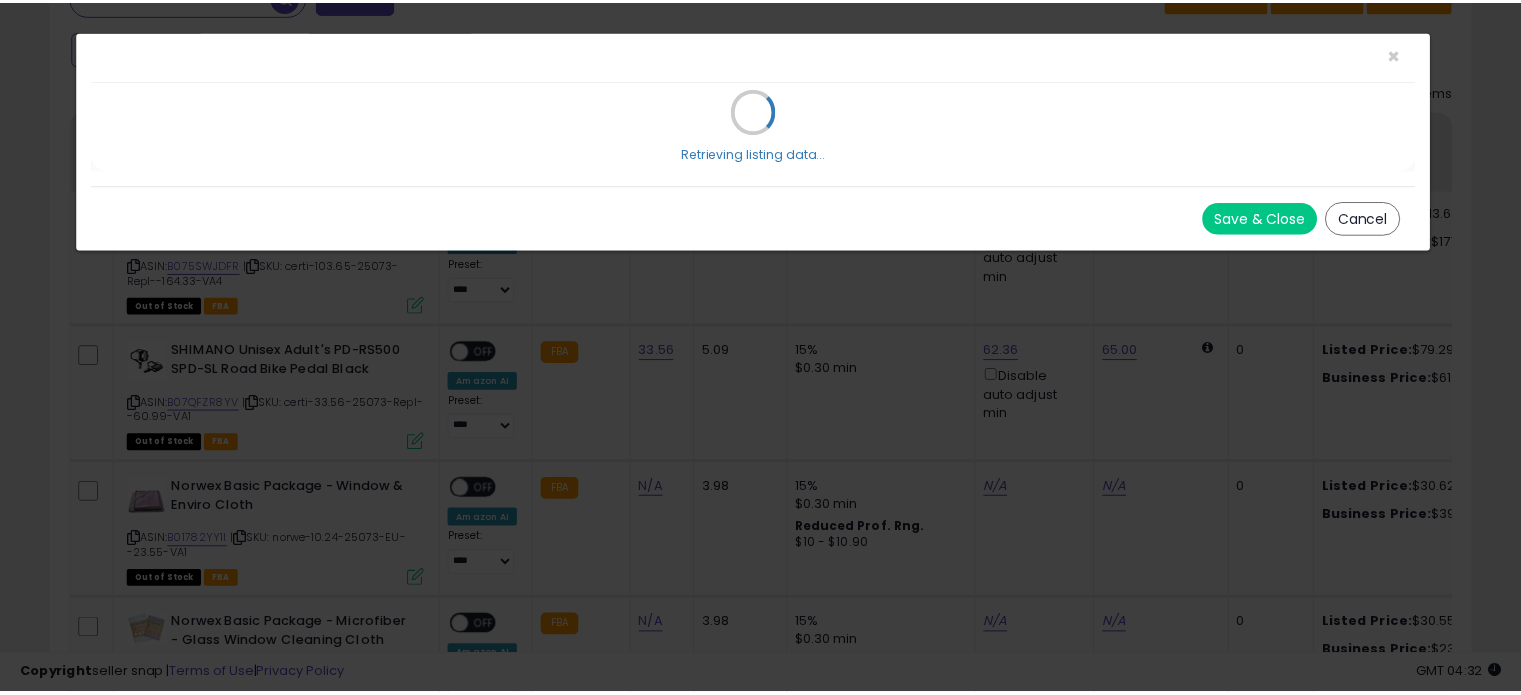 scroll, scrollTop: 0, scrollLeft: 0, axis: both 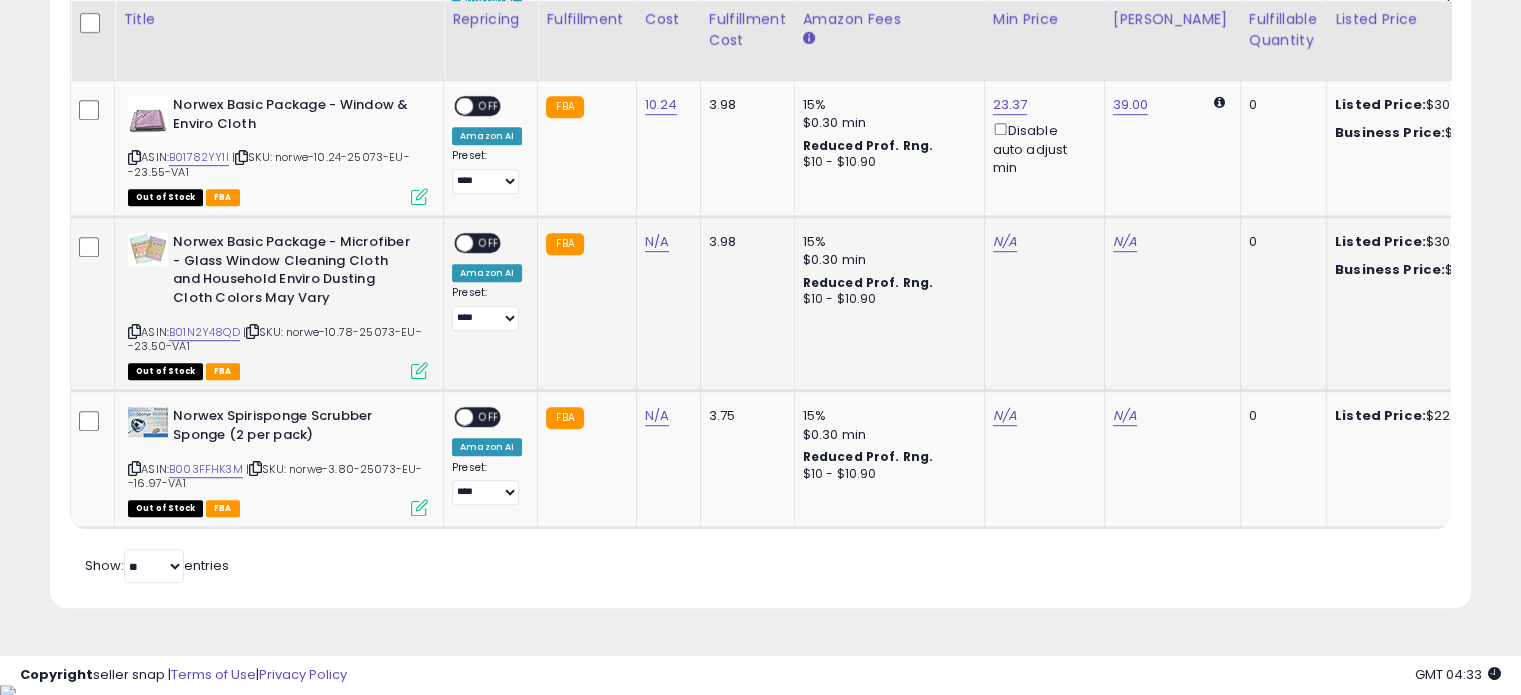 click at bounding box center [419, 370] 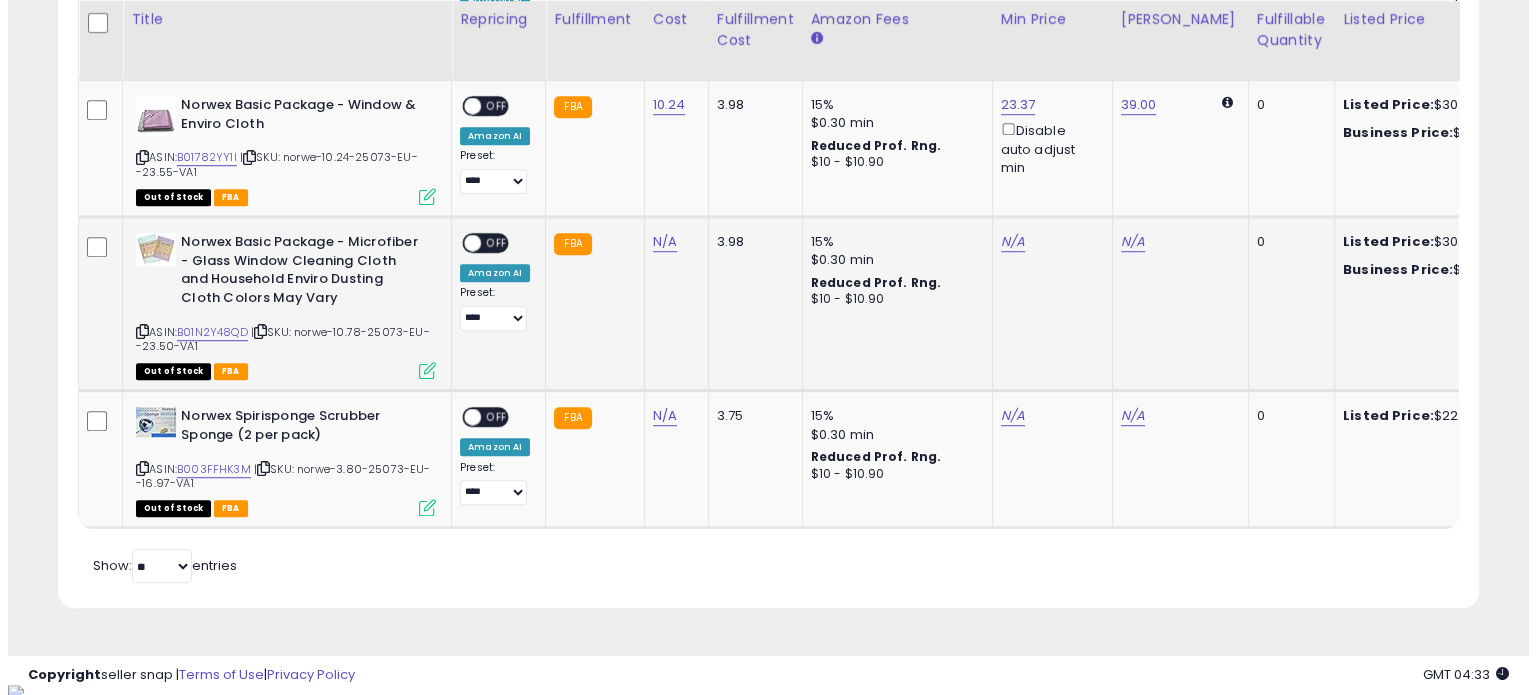 scroll, scrollTop: 999589, scrollLeft: 999168, axis: both 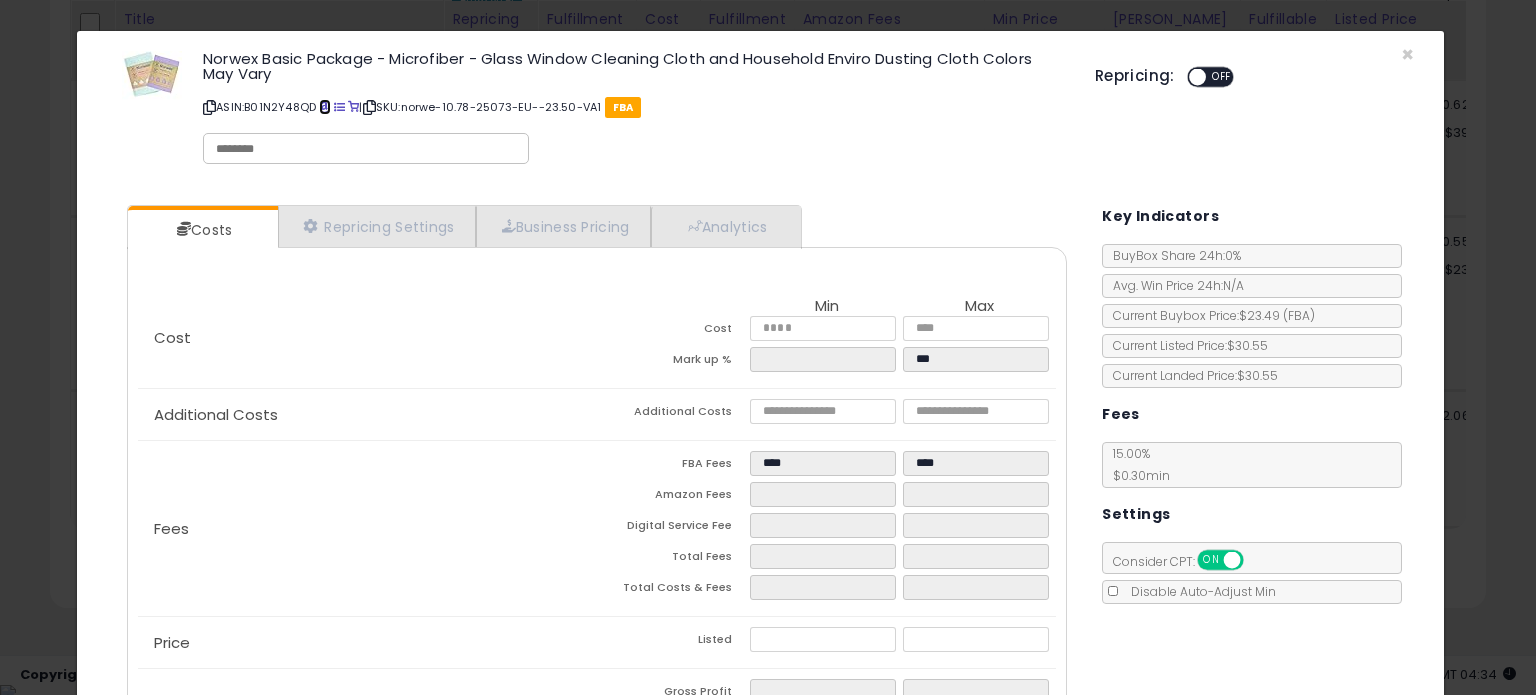 click at bounding box center [324, 107] 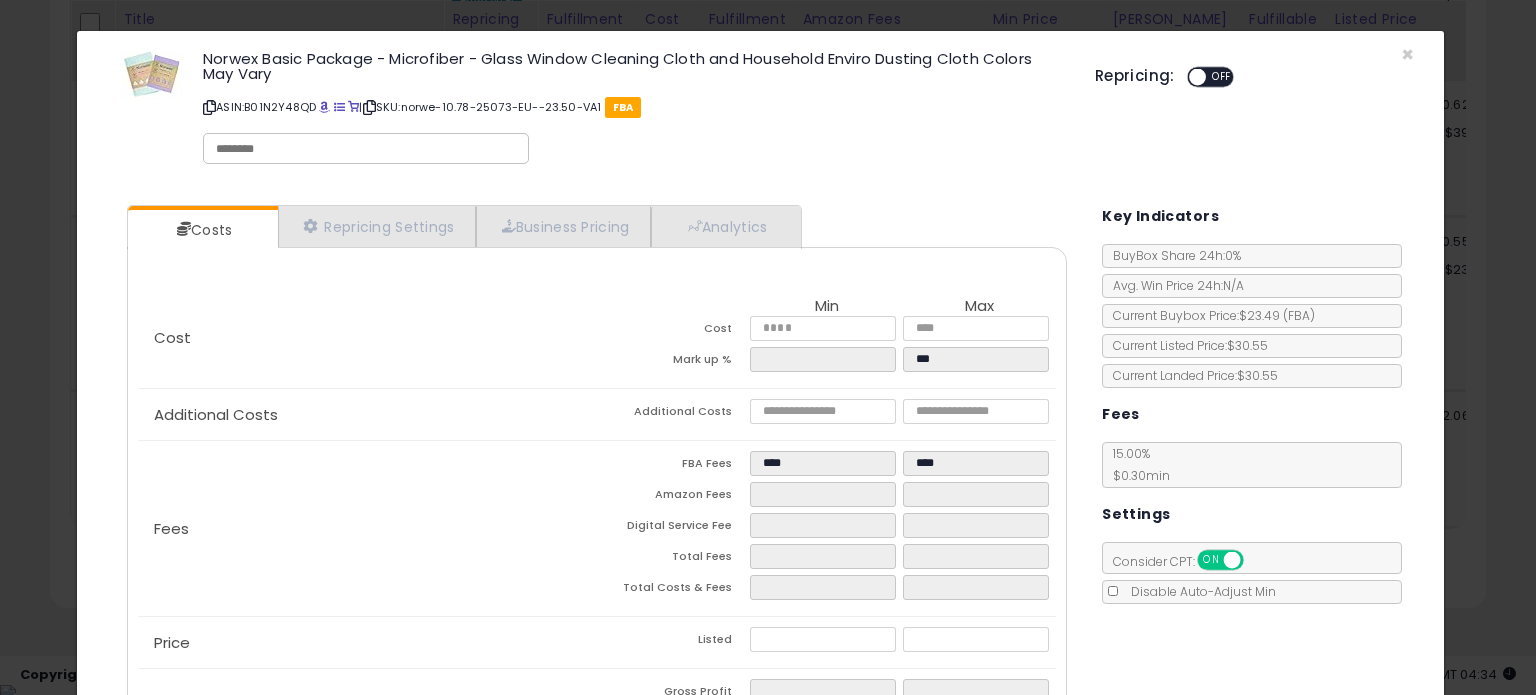 click on "ASIN:  B01N2Y48QD
|
SKU:  norwe-10.78-25073-EU--23.50-VA1
FBA" at bounding box center [634, 107] 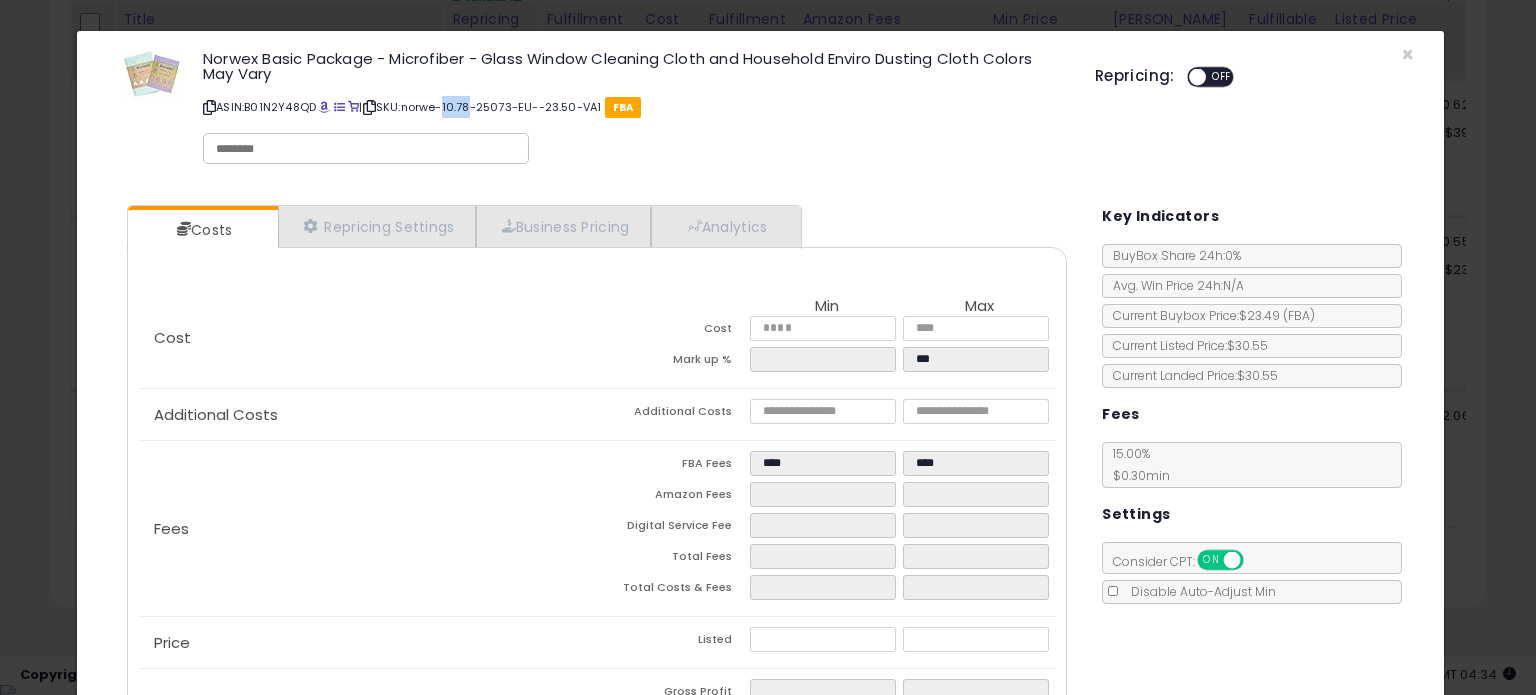 click on "ASIN:  B01N2Y48QD
|
SKU:  norwe-10.78-25073-EU--23.50-VA1
FBA" at bounding box center (634, 107) 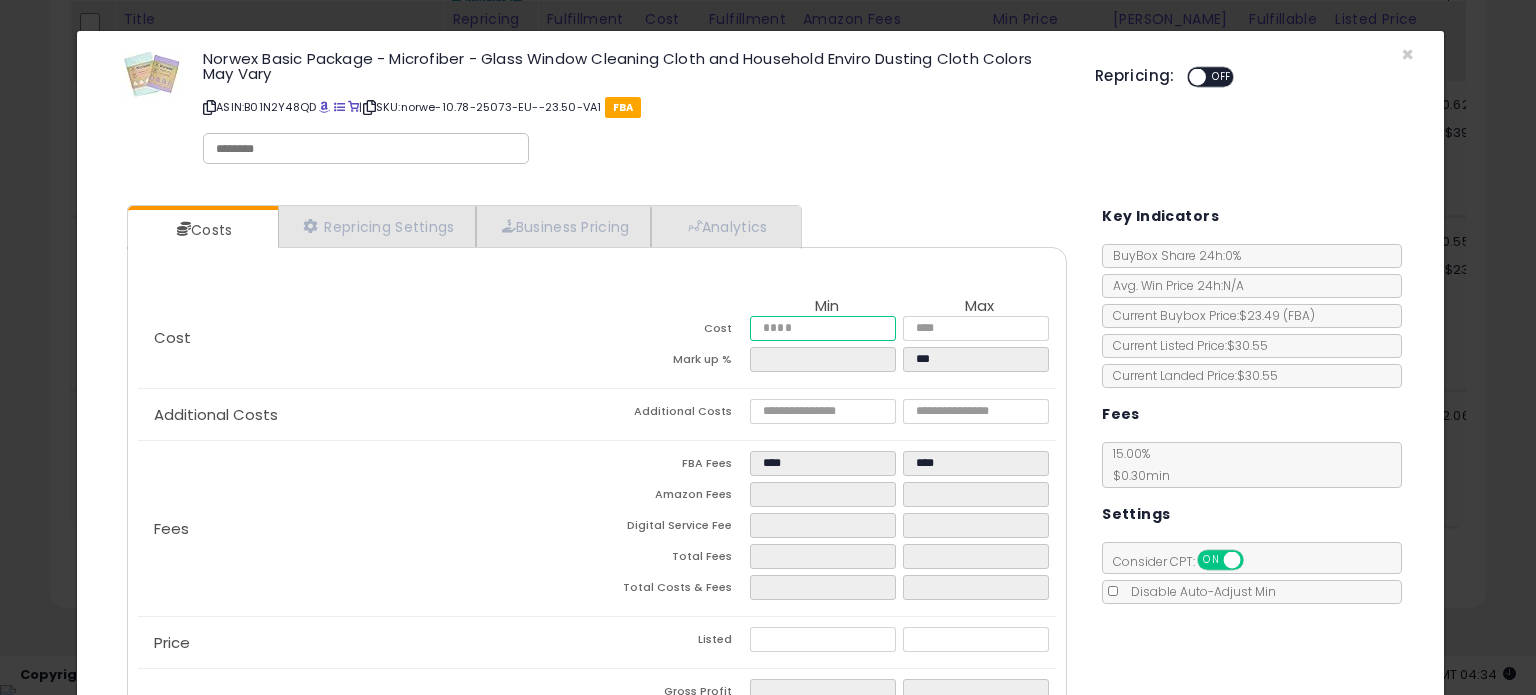 click at bounding box center [822, 328] 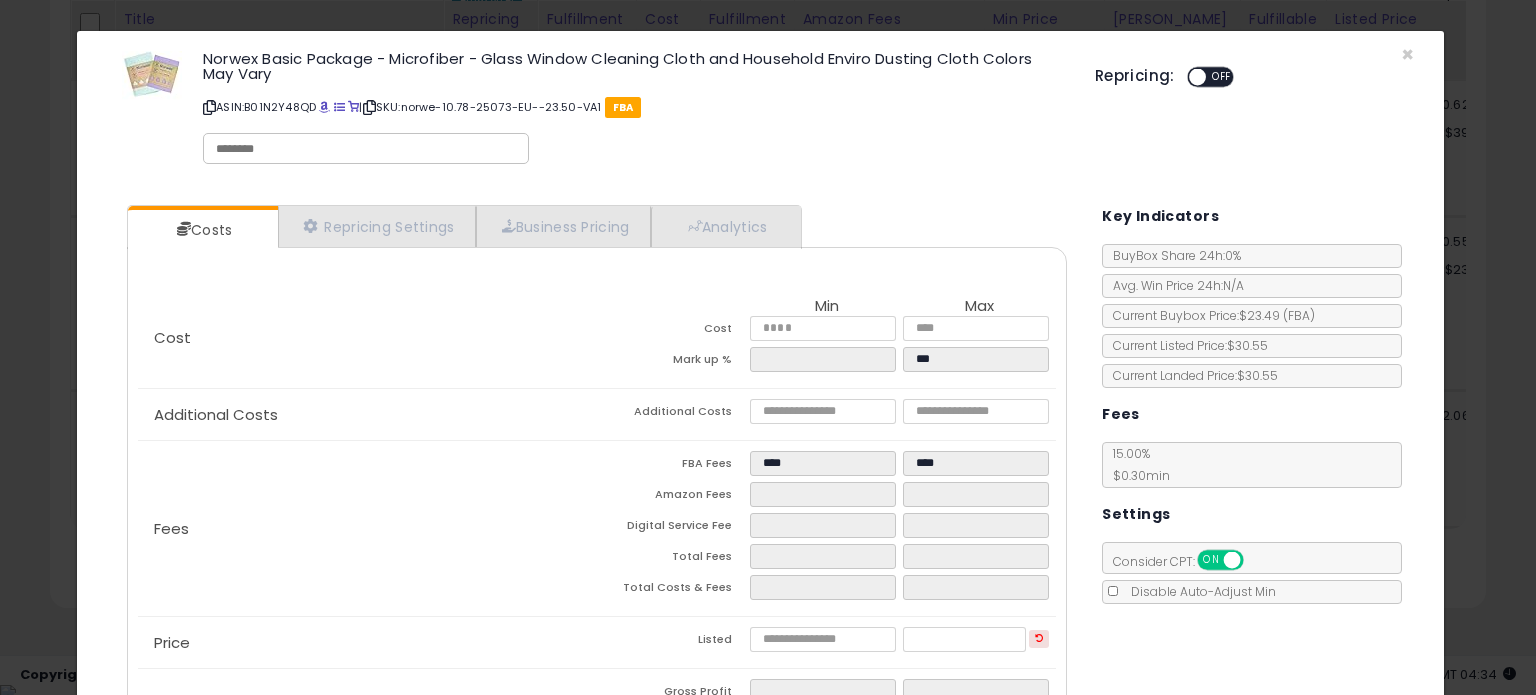 type 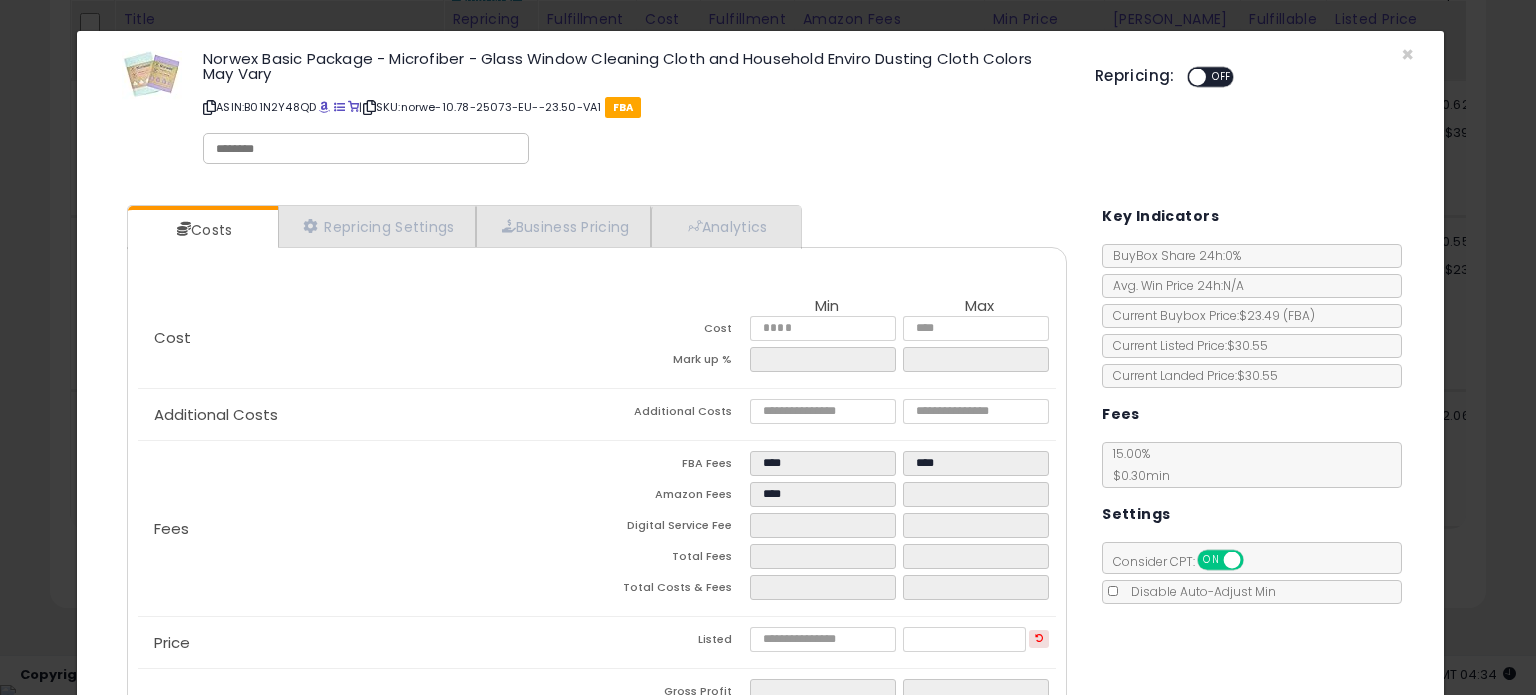 type on "****" 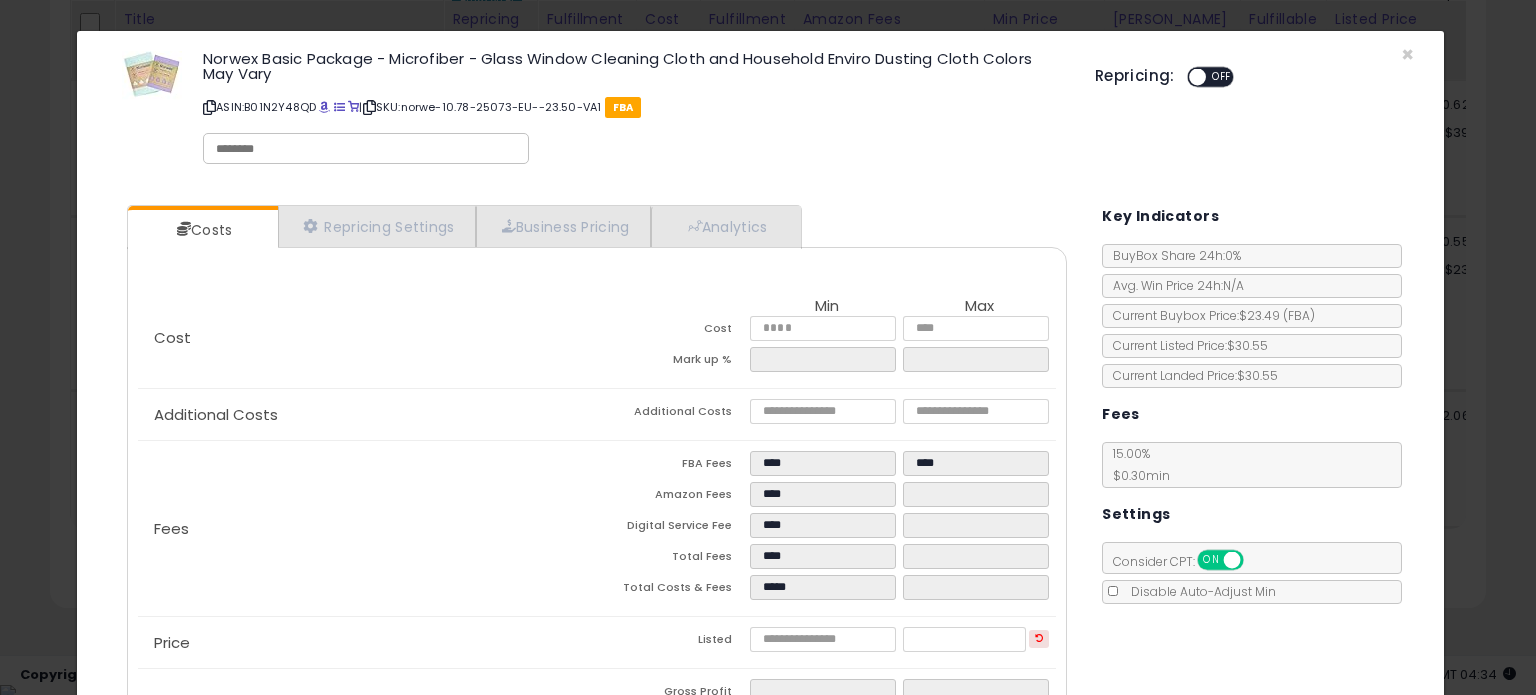 click on "ASIN:  B01N2Y48QD
|
SKU:  norwe-10.78-25073-EU--23.50-VA1
FBA" at bounding box center [634, 107] 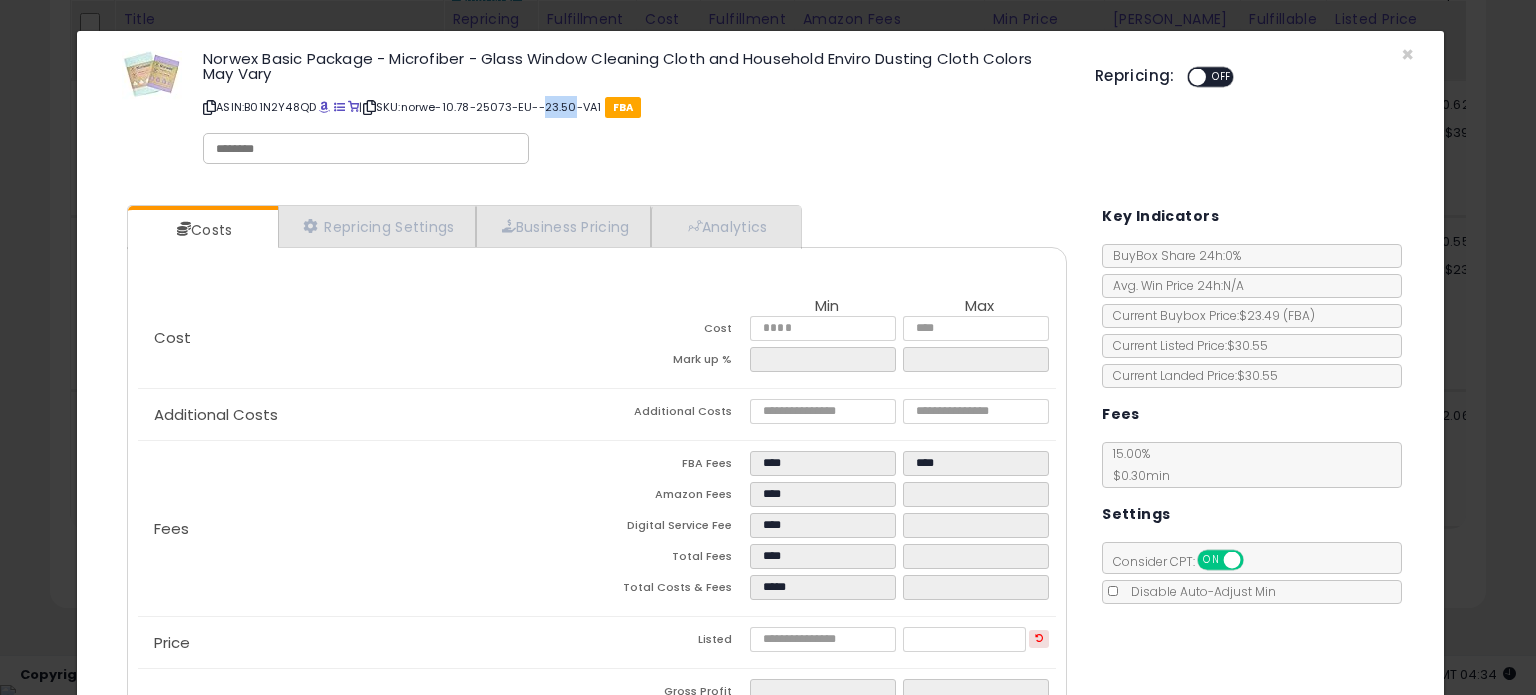 click on "ASIN:  B01N2Y48QD
|
SKU:  norwe-10.78-25073-EU--23.50-VA1
FBA" at bounding box center [634, 107] 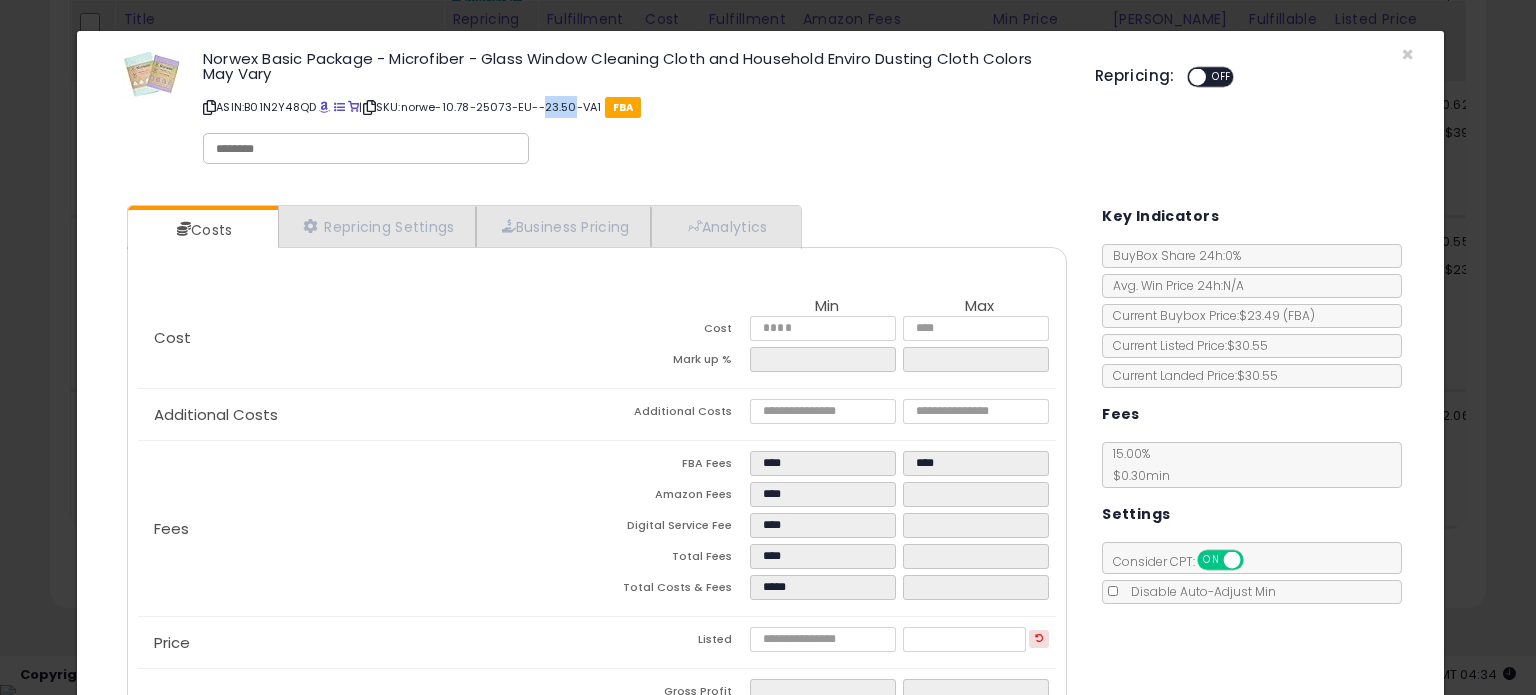 copy on "23.50" 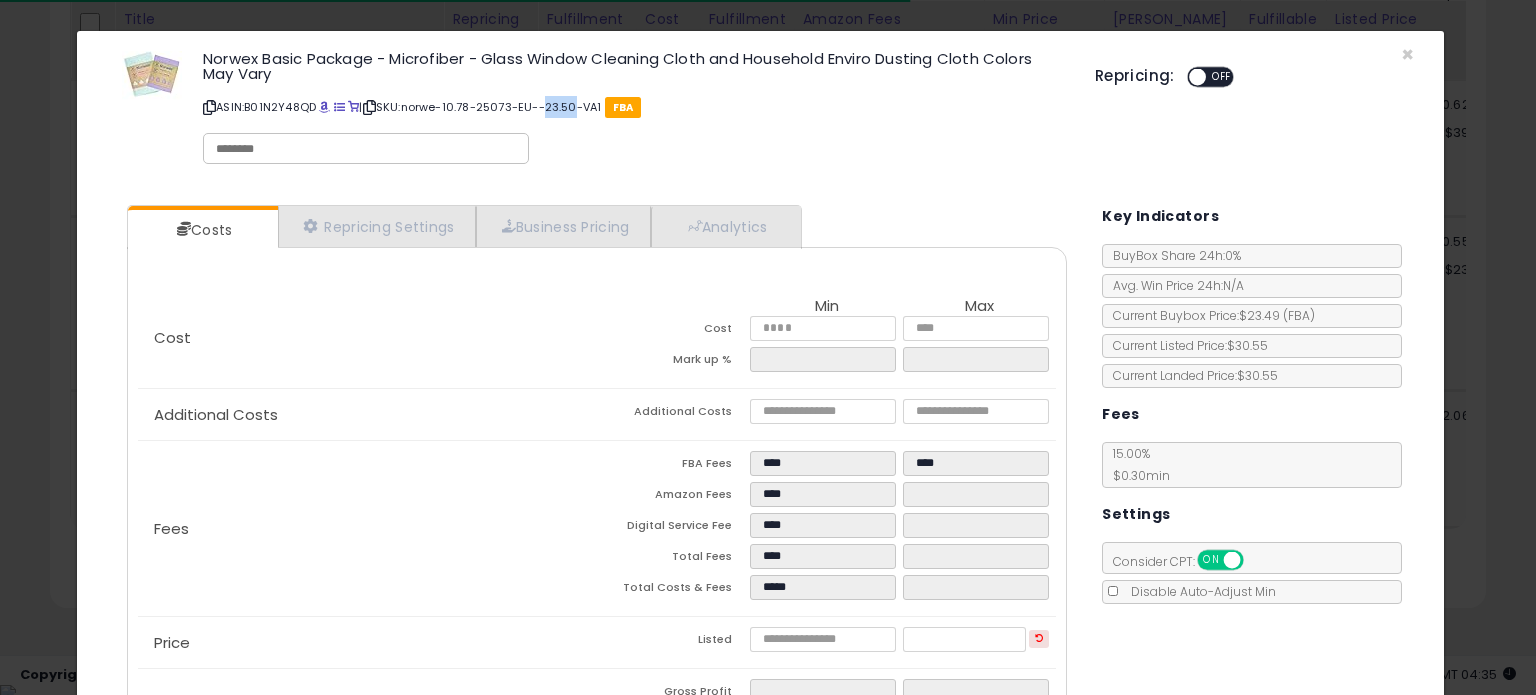 copy on "23.50" 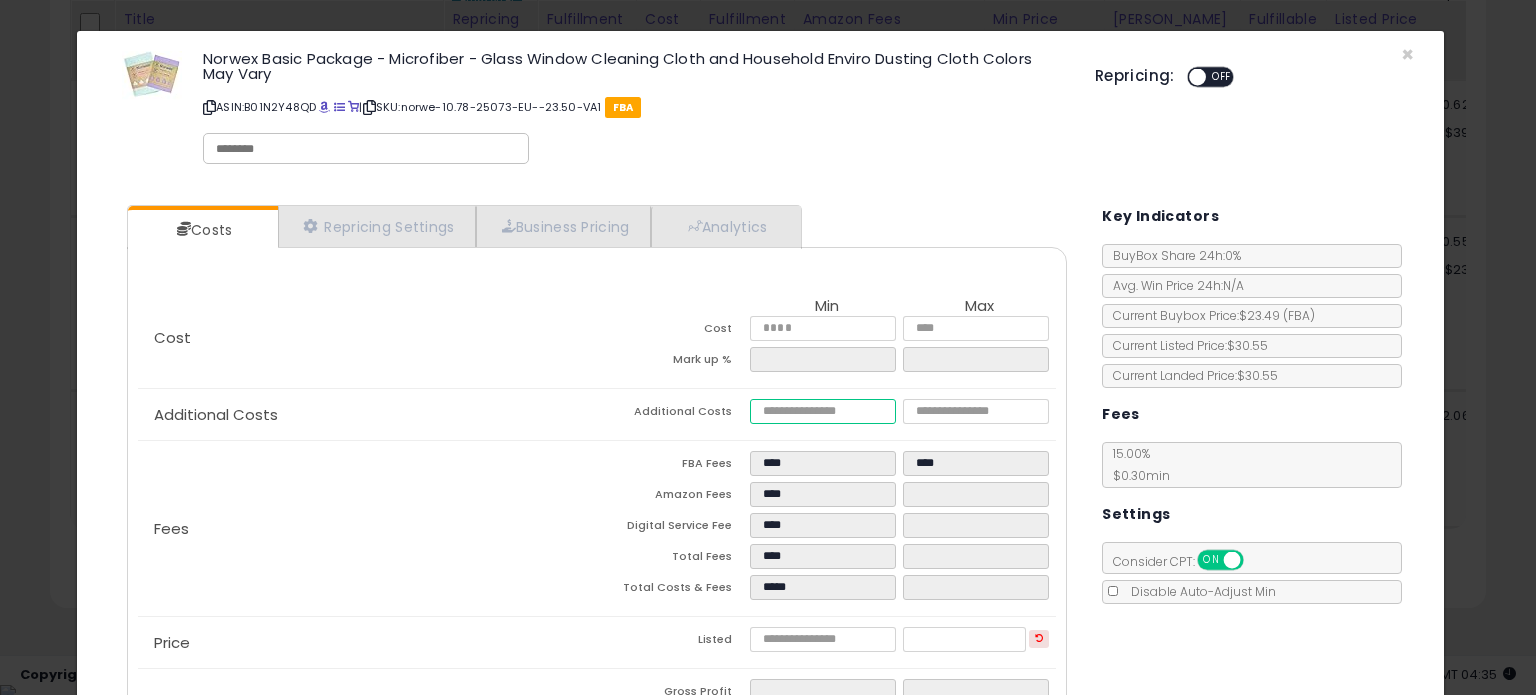 click at bounding box center [822, 411] 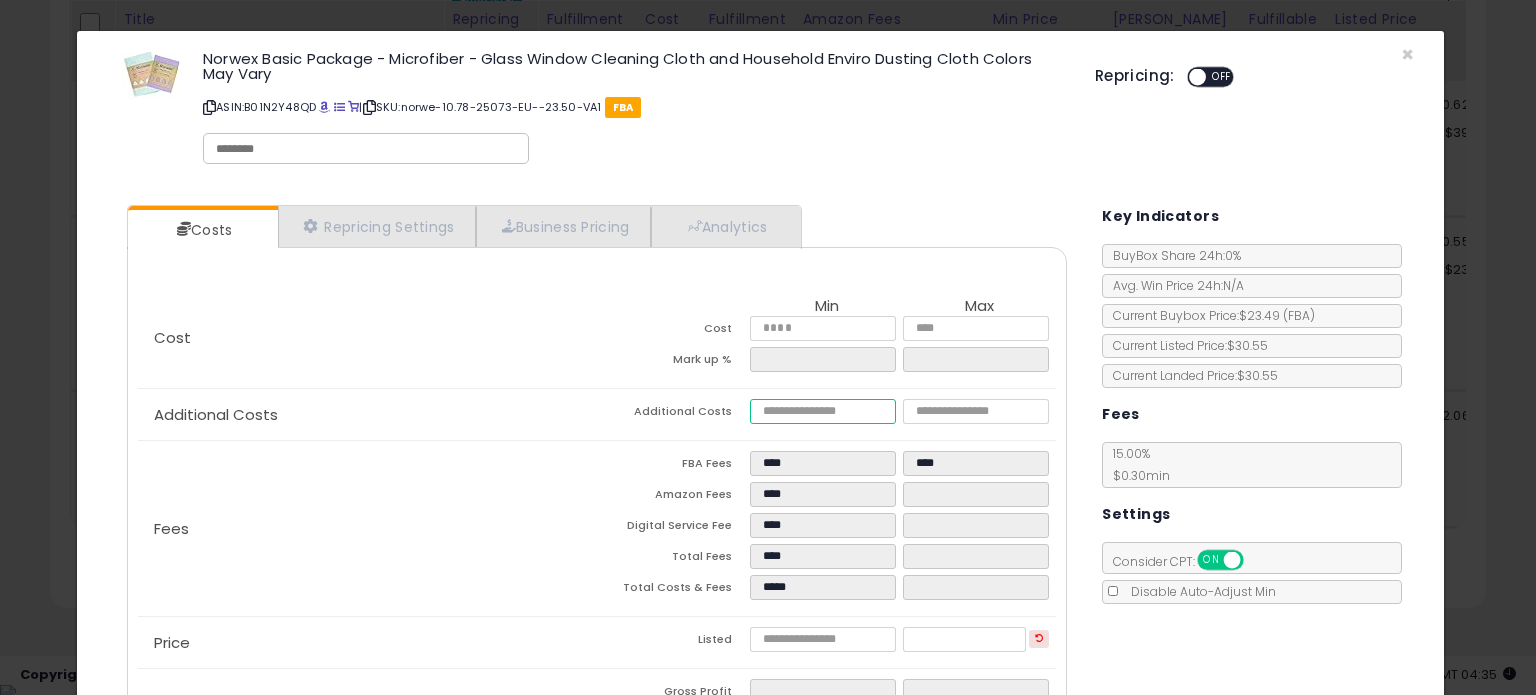 type on "***" 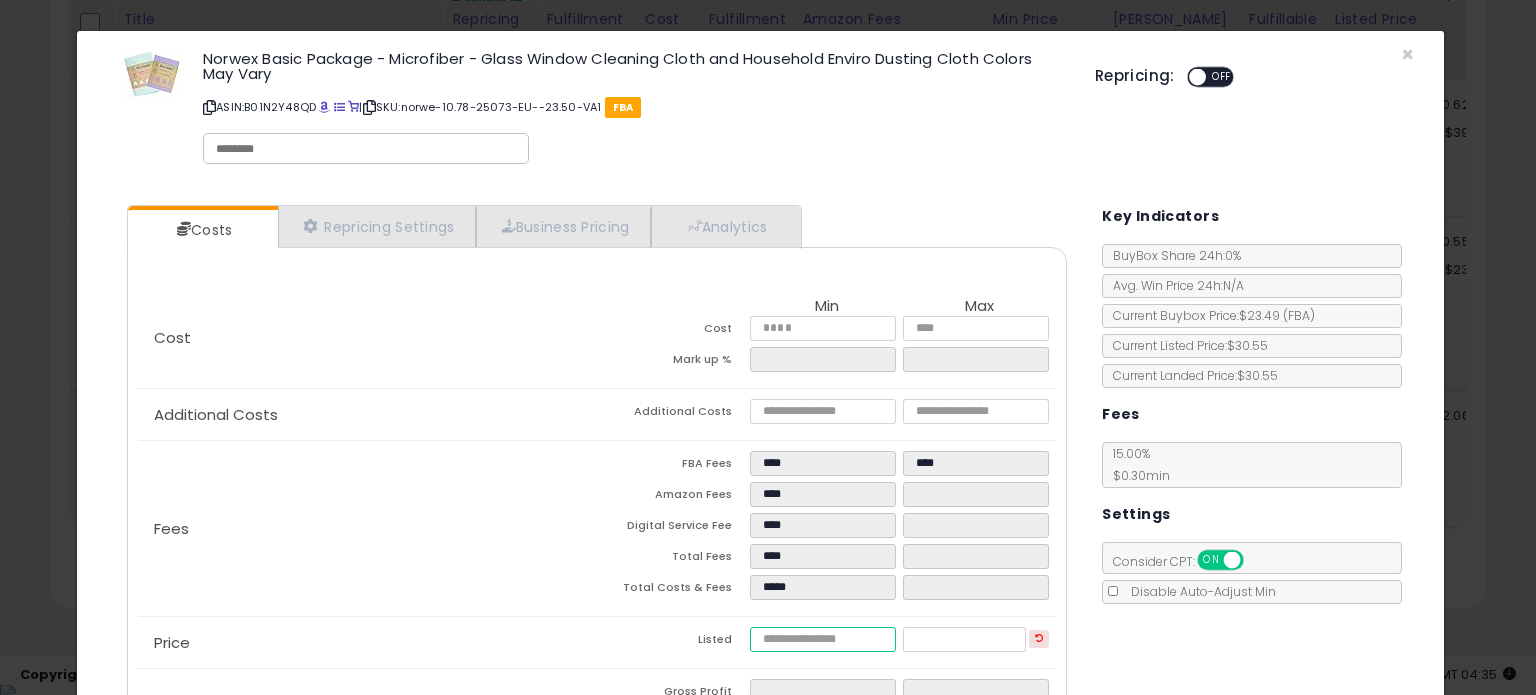 type on "******" 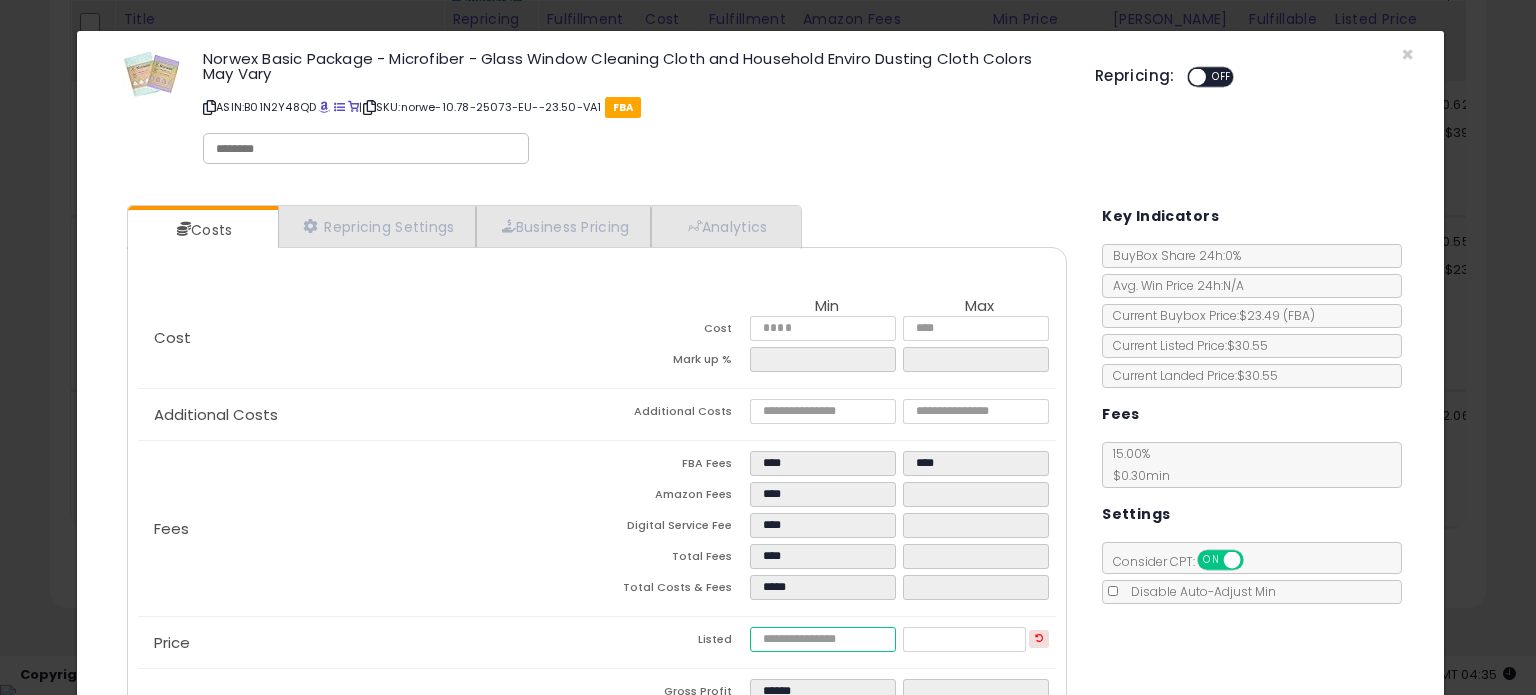 drag, startPoint x: 812, startPoint y: 646, endPoint x: 698, endPoint y: 582, distance: 130.73637 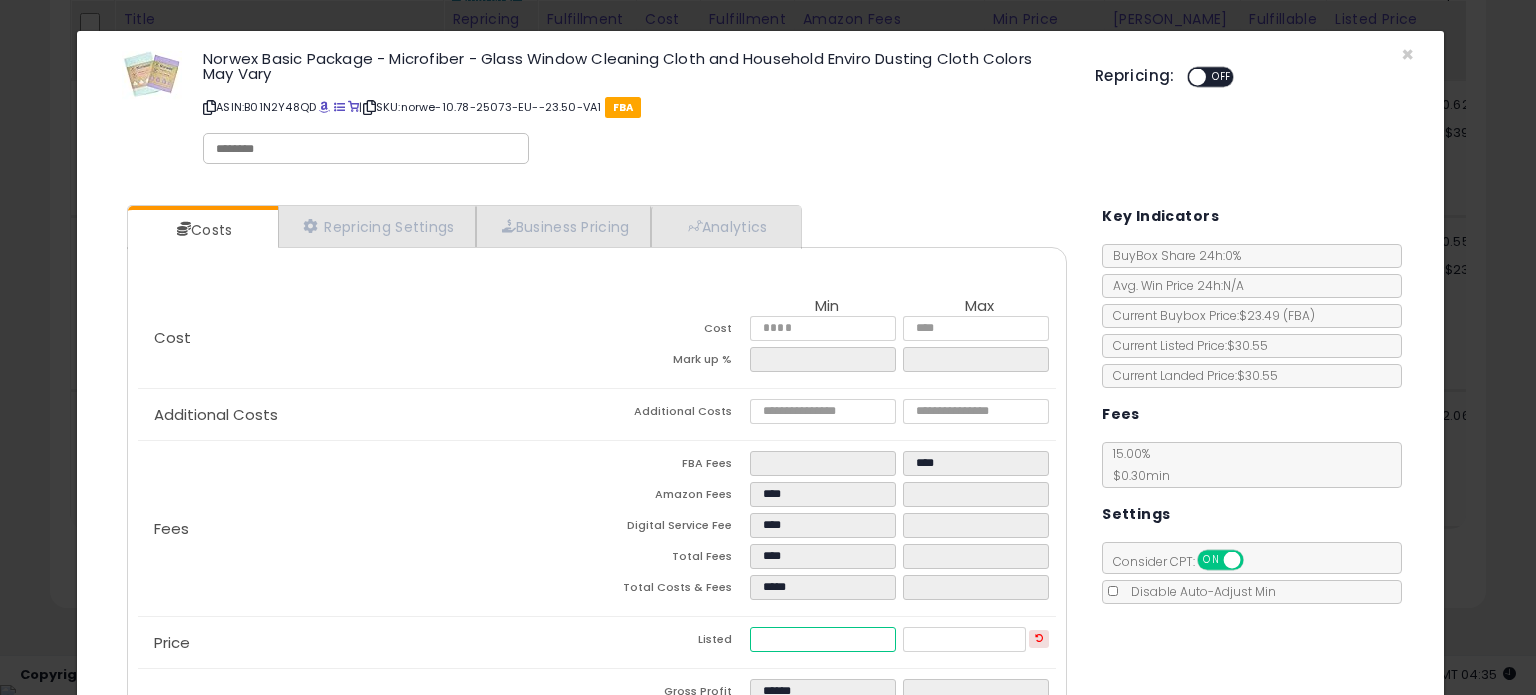 scroll, scrollTop: 159, scrollLeft: 0, axis: vertical 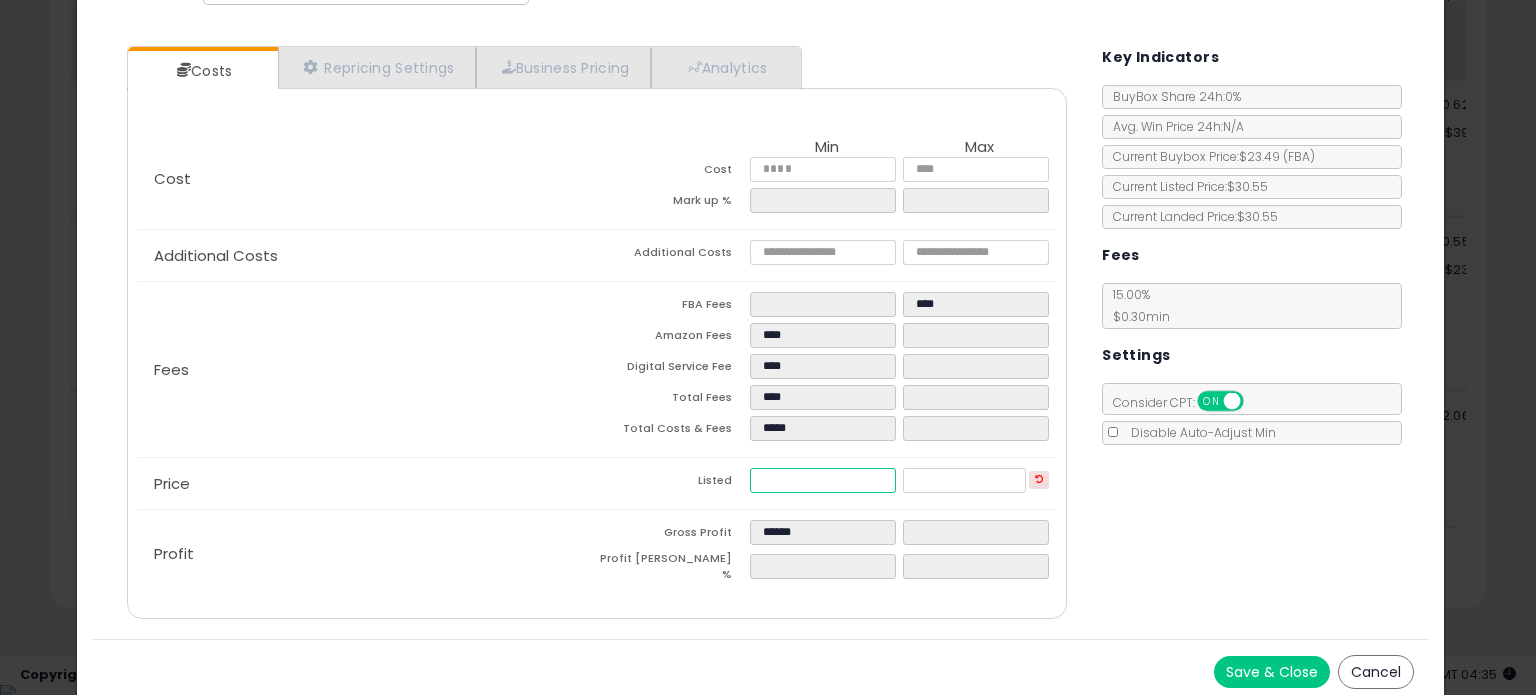 type on "*****" 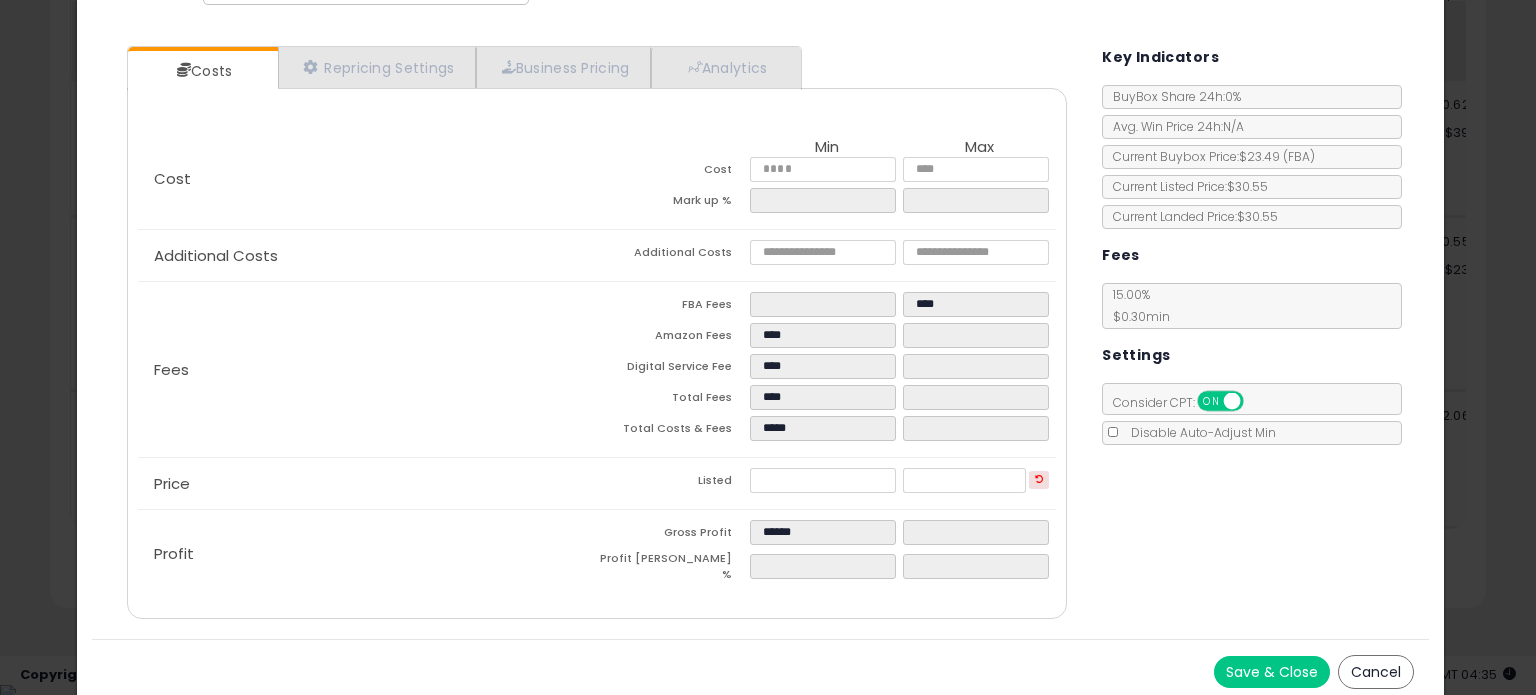 type on "*****" 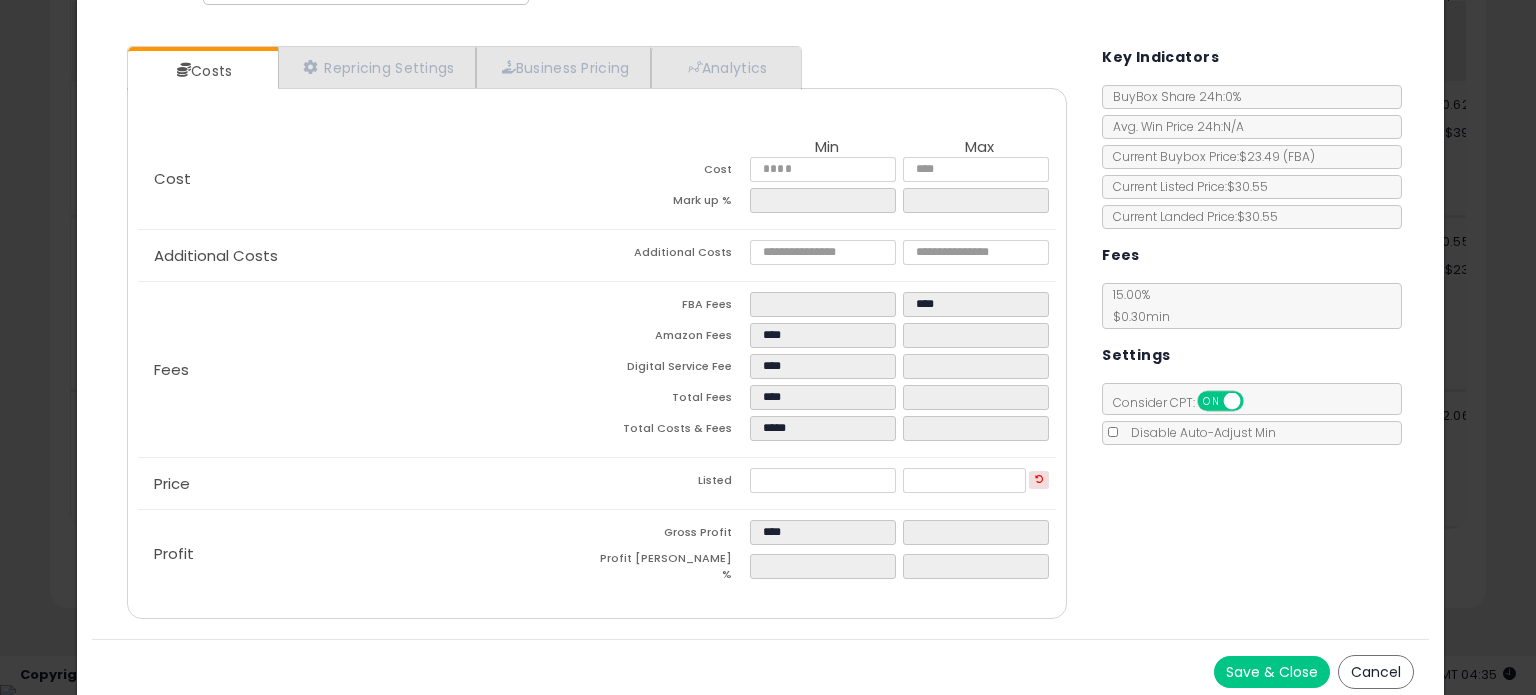 click on "Save & Close" at bounding box center (1272, 672) 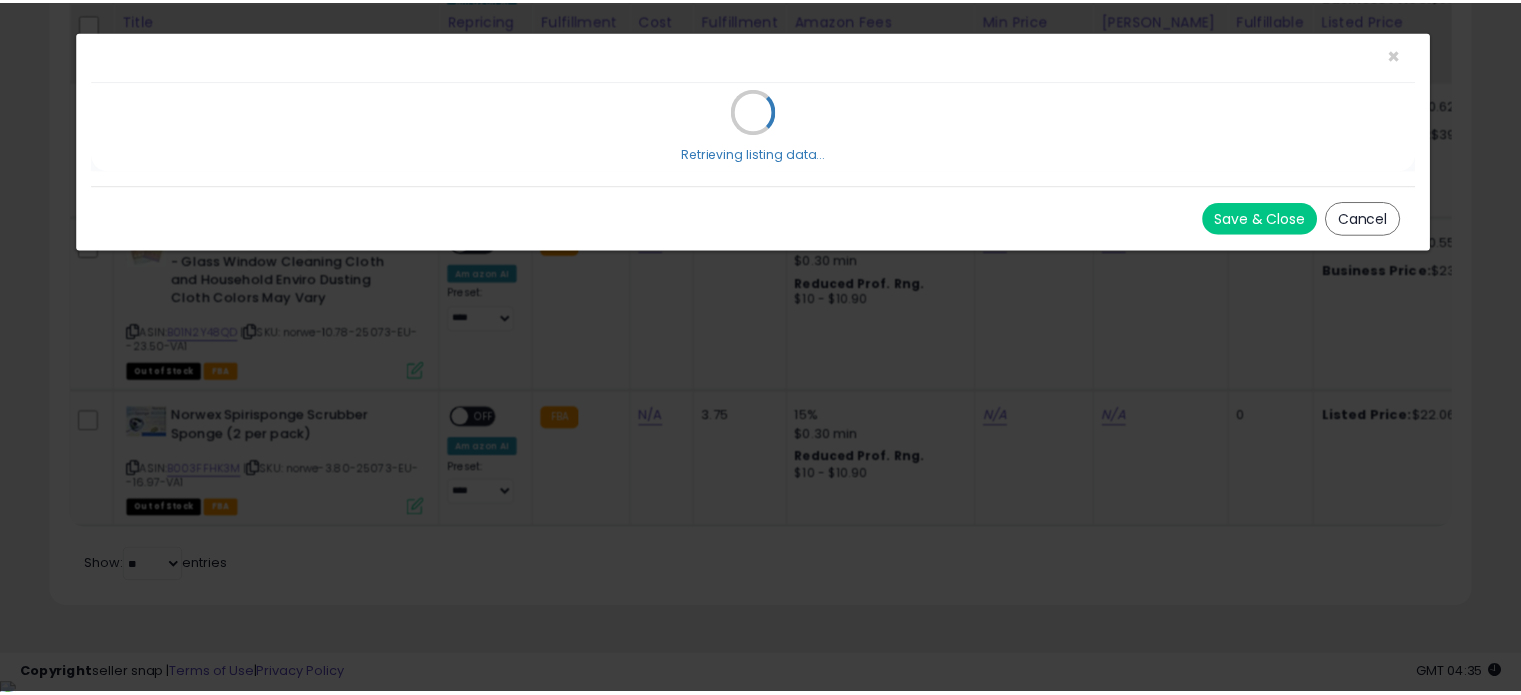 scroll, scrollTop: 0, scrollLeft: 0, axis: both 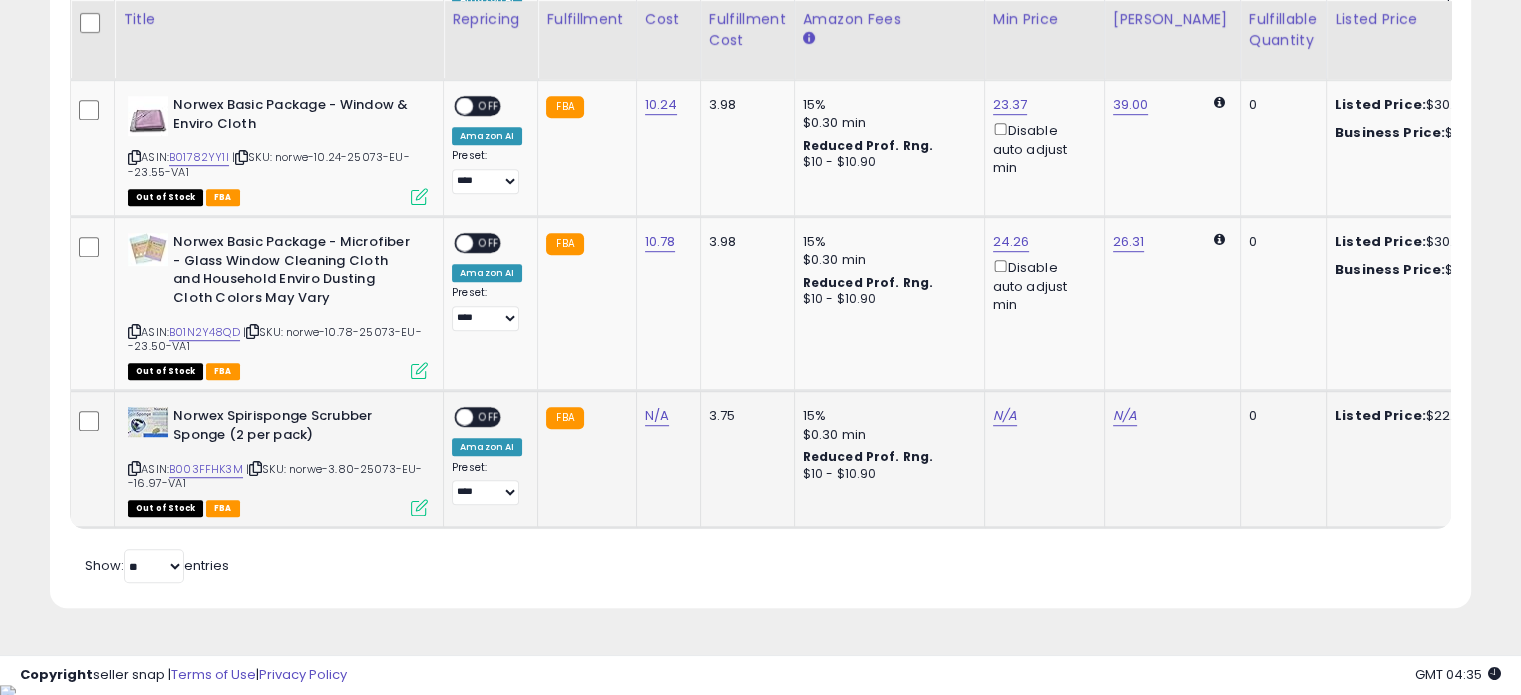 click at bounding box center [419, 507] 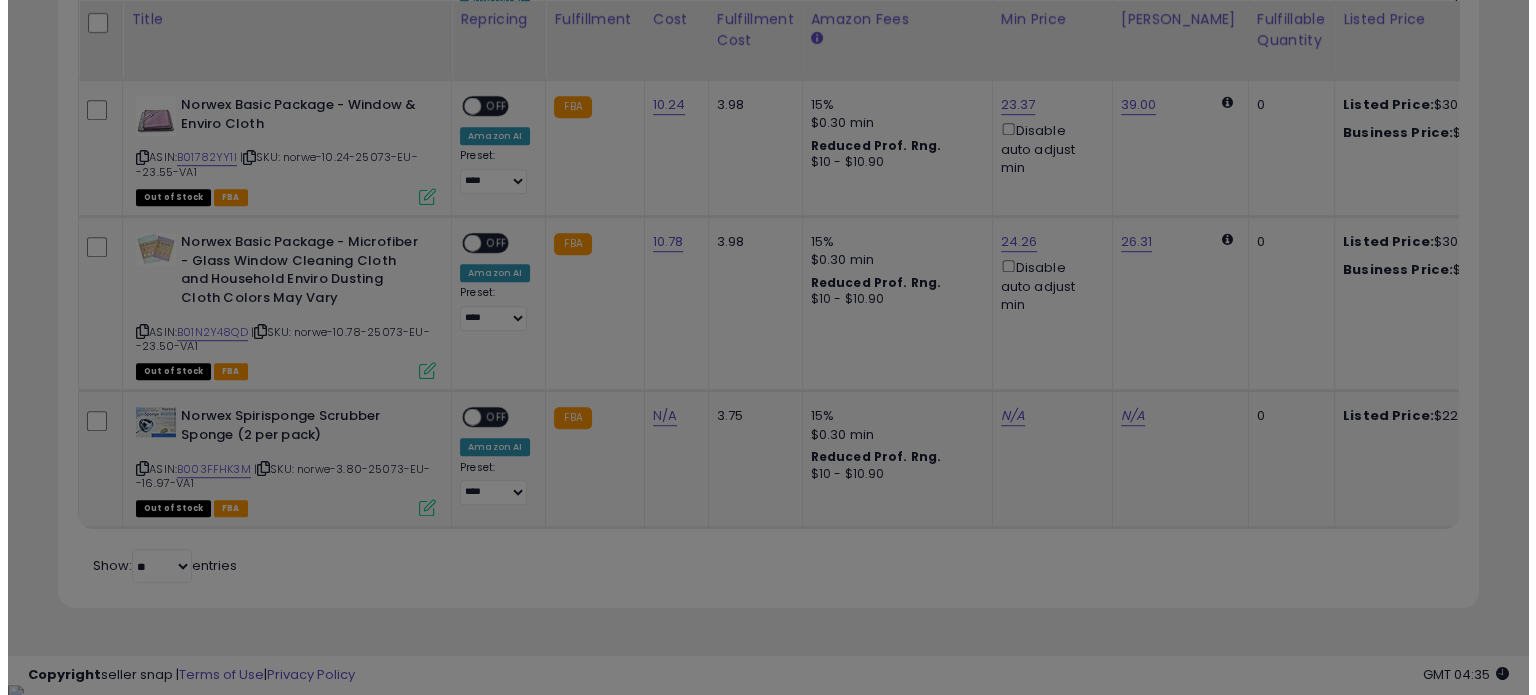 scroll, scrollTop: 999589, scrollLeft: 999168, axis: both 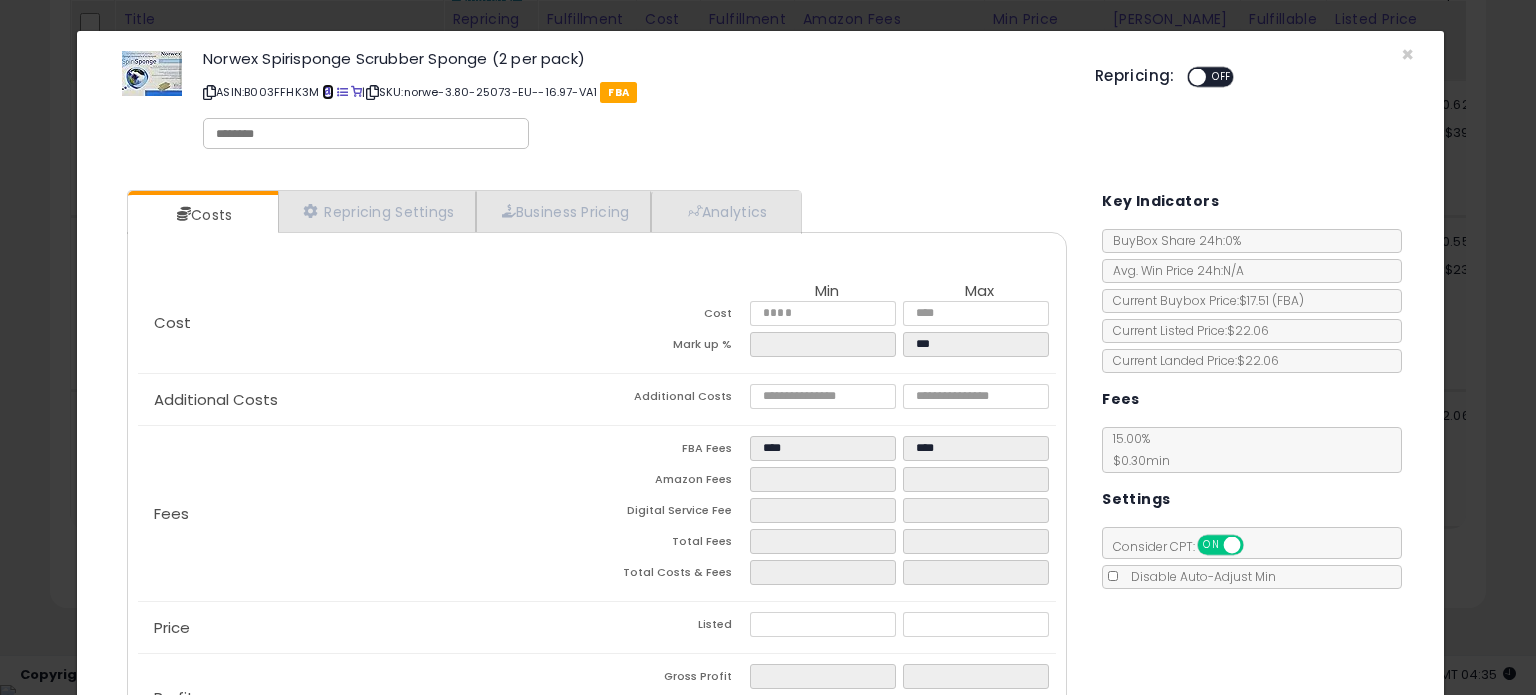click at bounding box center [327, 92] 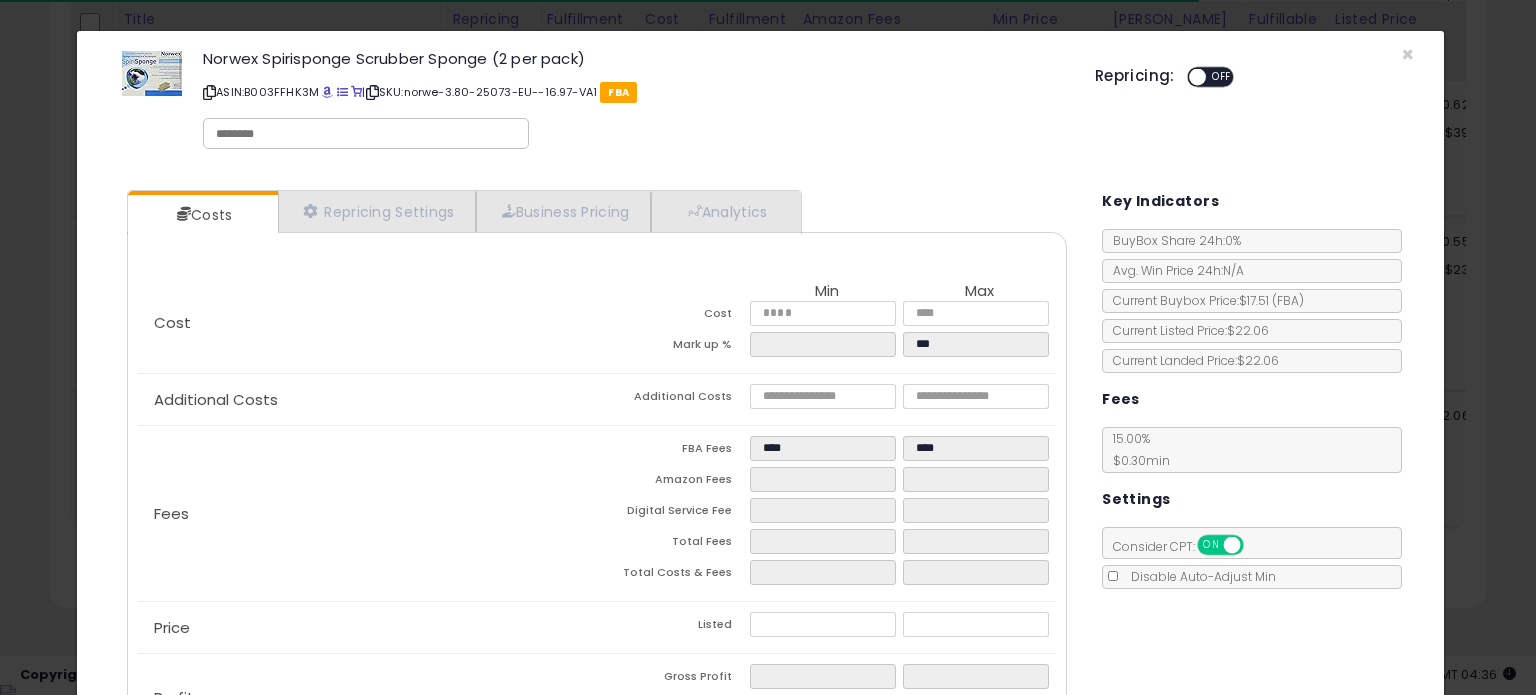 click on "ASIN:  B003FFHK3M
|
SKU:  norwe-3.80-25073-EU--16.97-VA1
FBA" at bounding box center (634, 92) 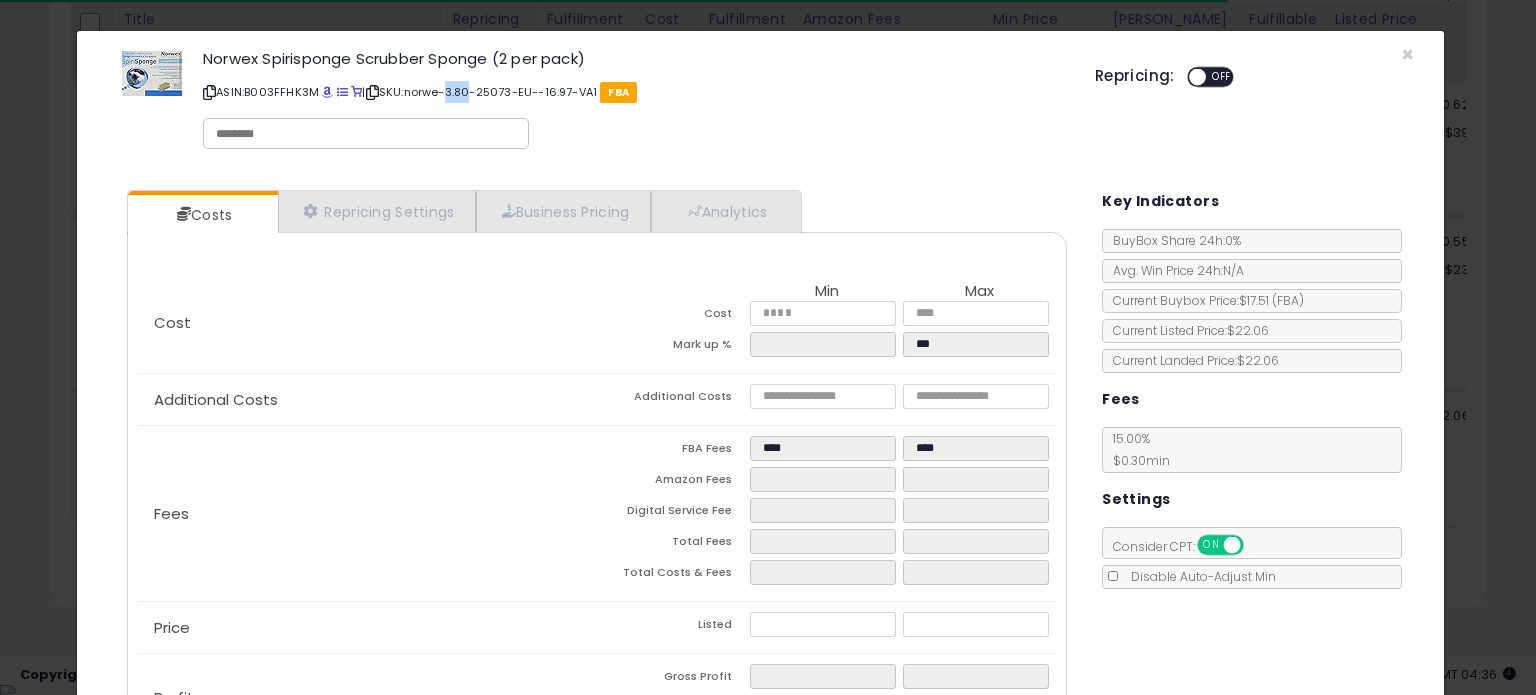click on "ASIN:  B003FFHK3M
|
SKU:  norwe-3.80-25073-EU--16.97-VA1
FBA" at bounding box center [634, 92] 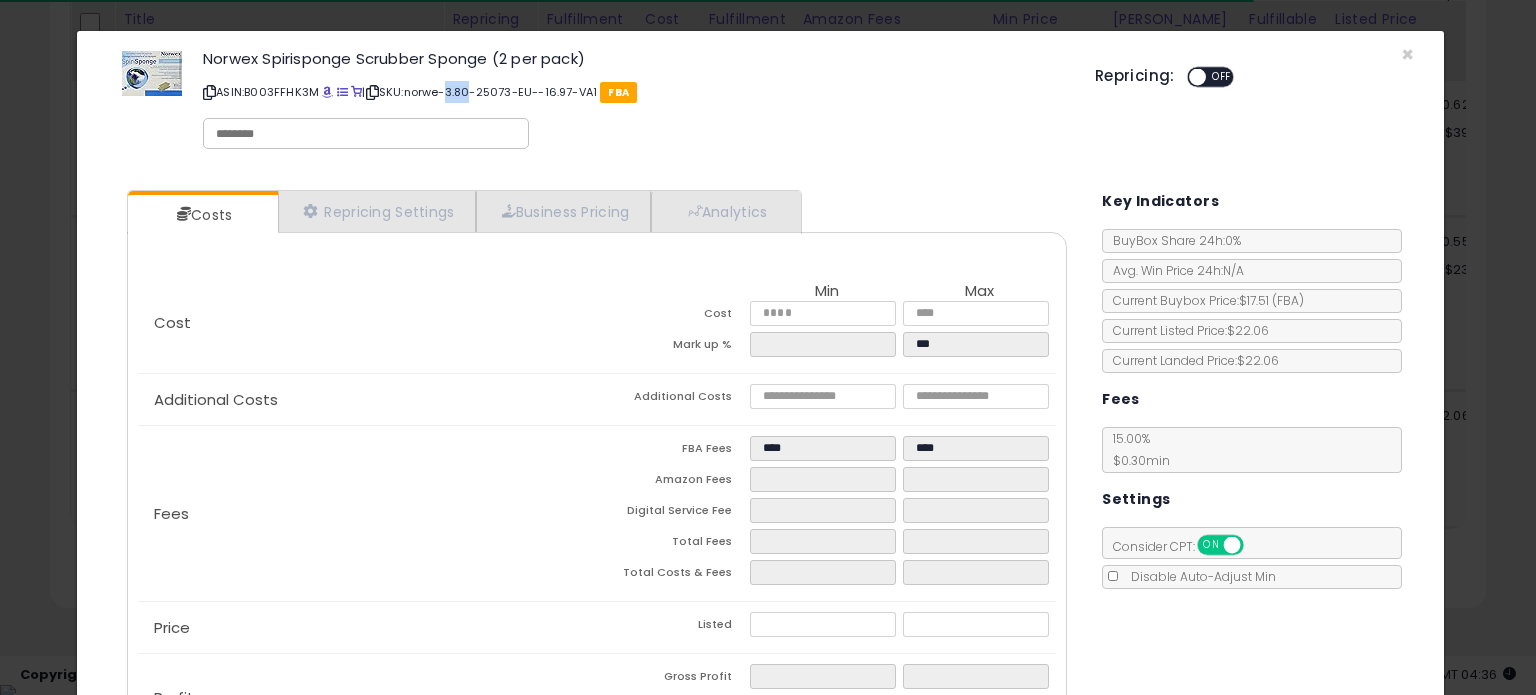 copy on "3.80" 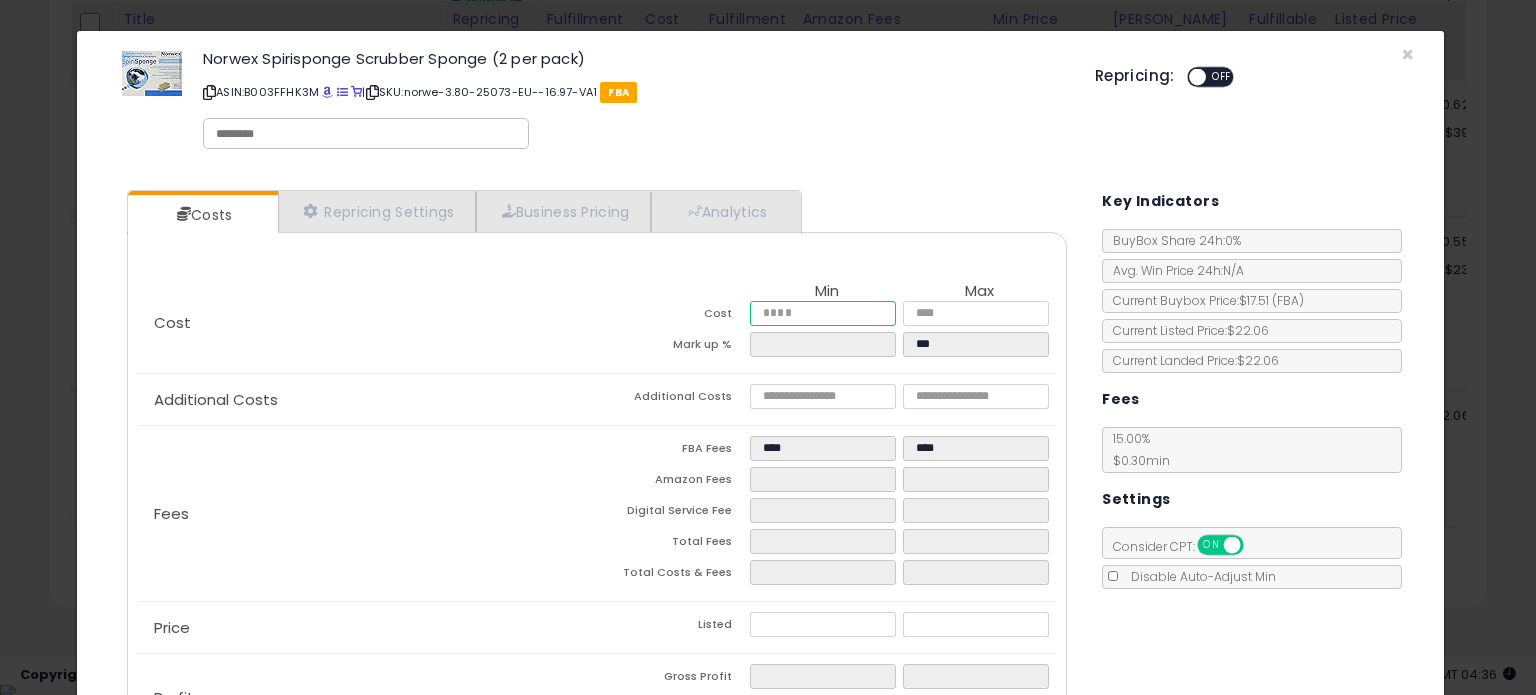 click at bounding box center [822, 313] 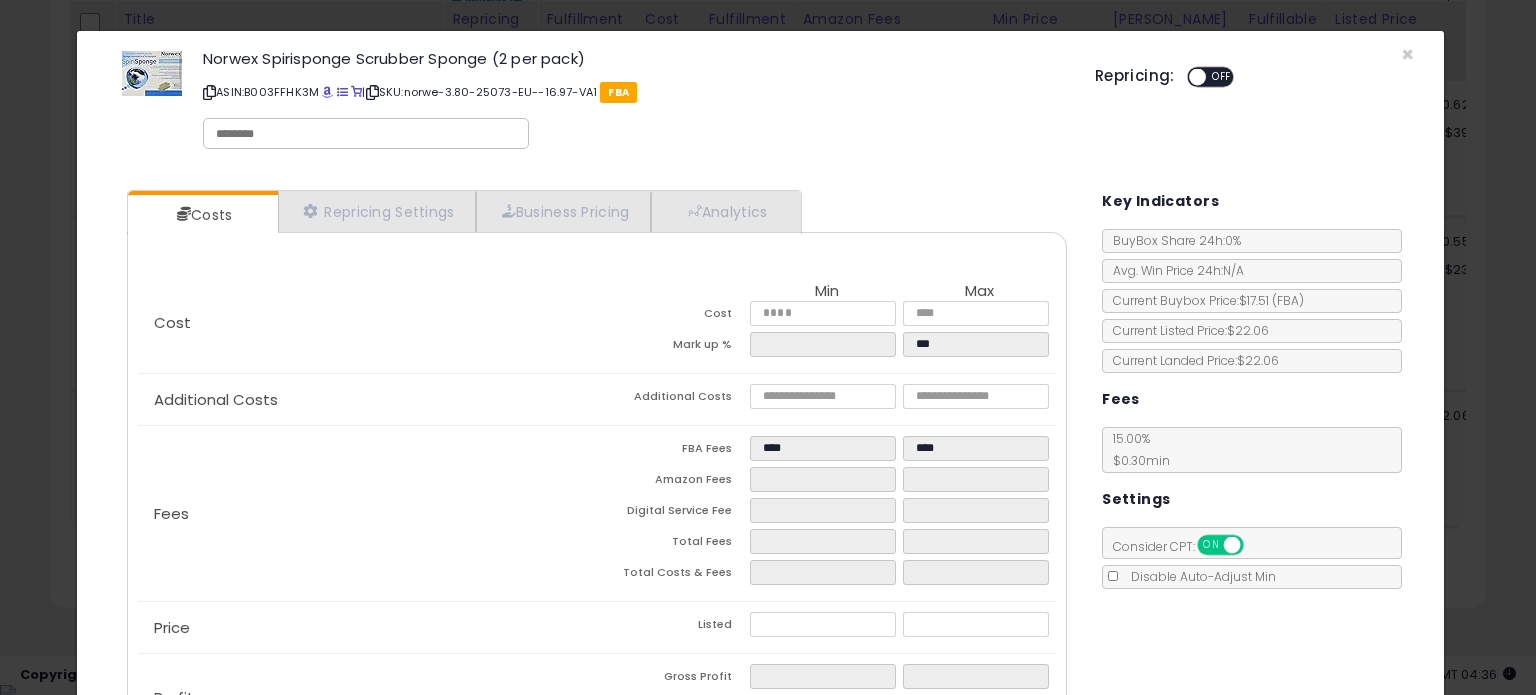 type 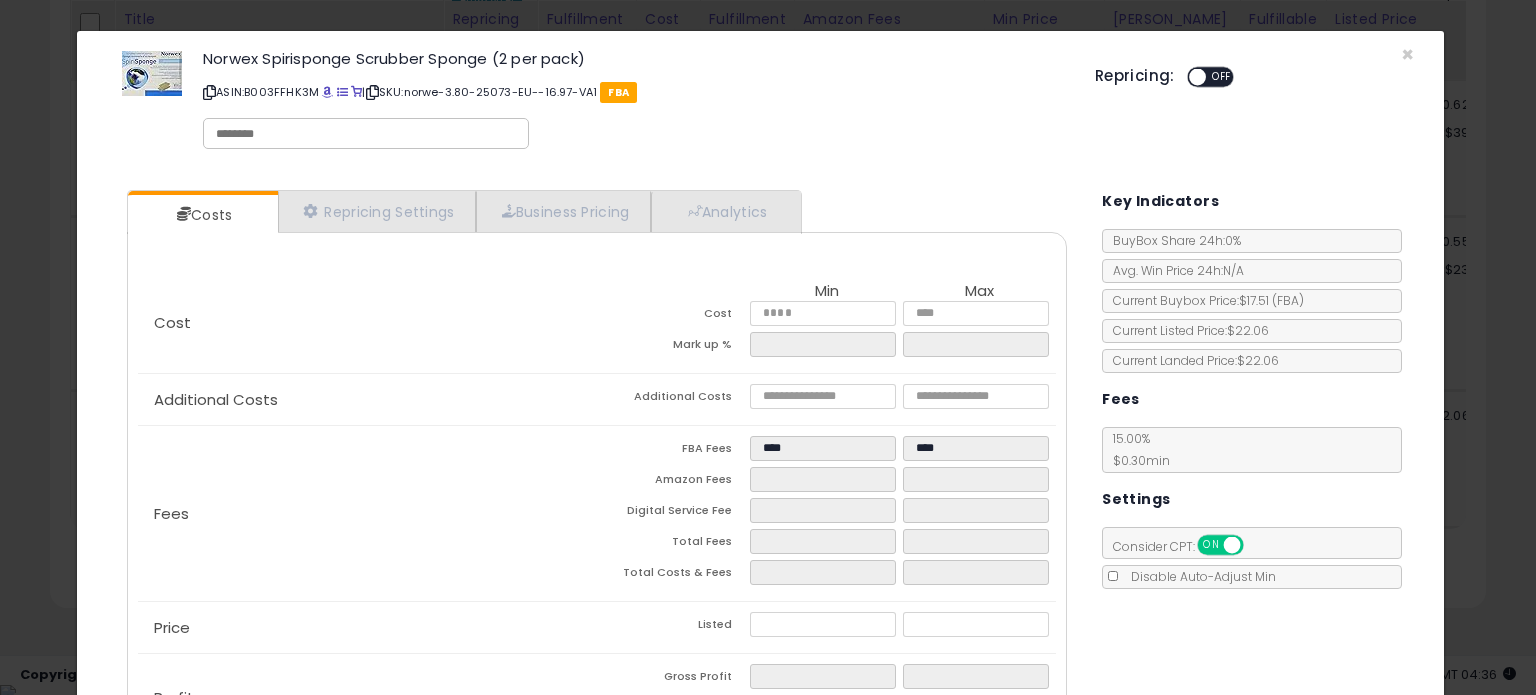 type on "****" 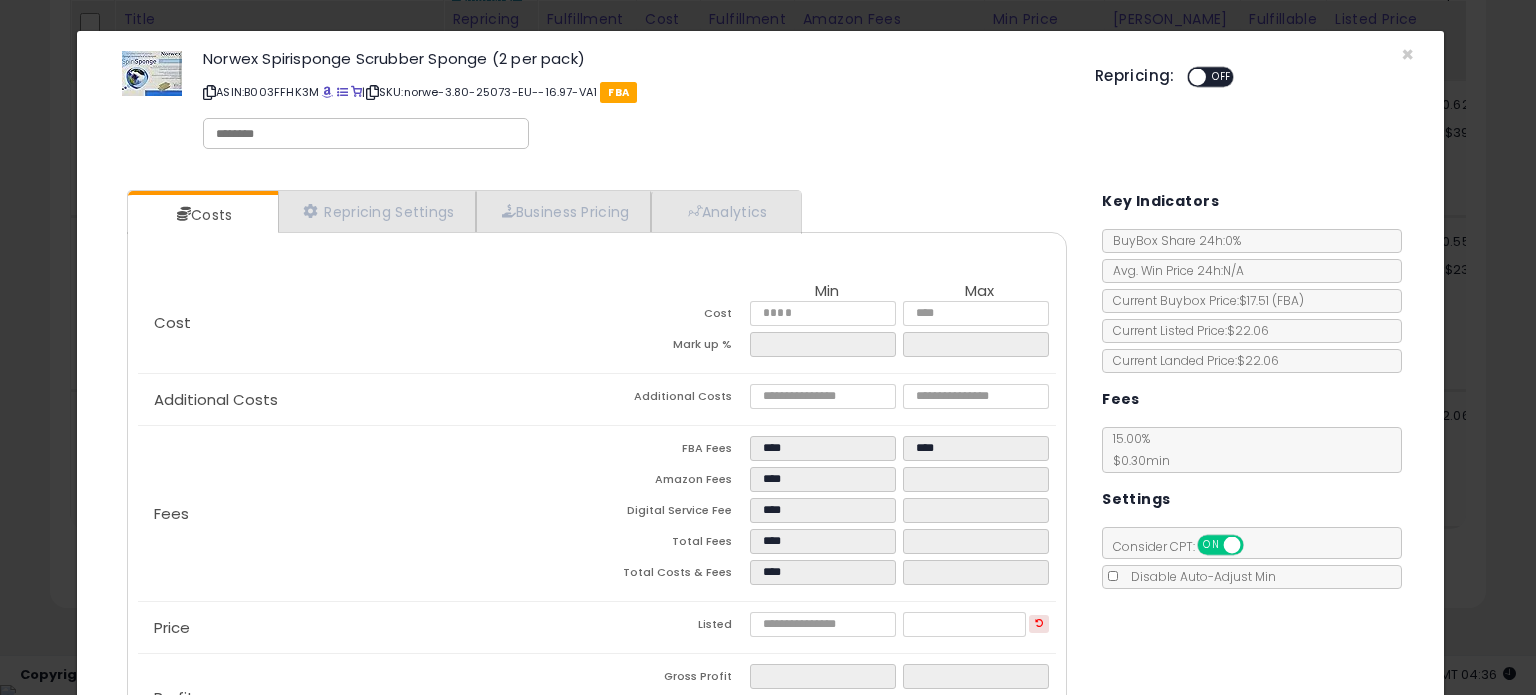 click on "ASIN:  B003FFHK3M
|
SKU:  norwe-3.80-25073-EU--16.97-VA1
FBA" at bounding box center (634, 92) 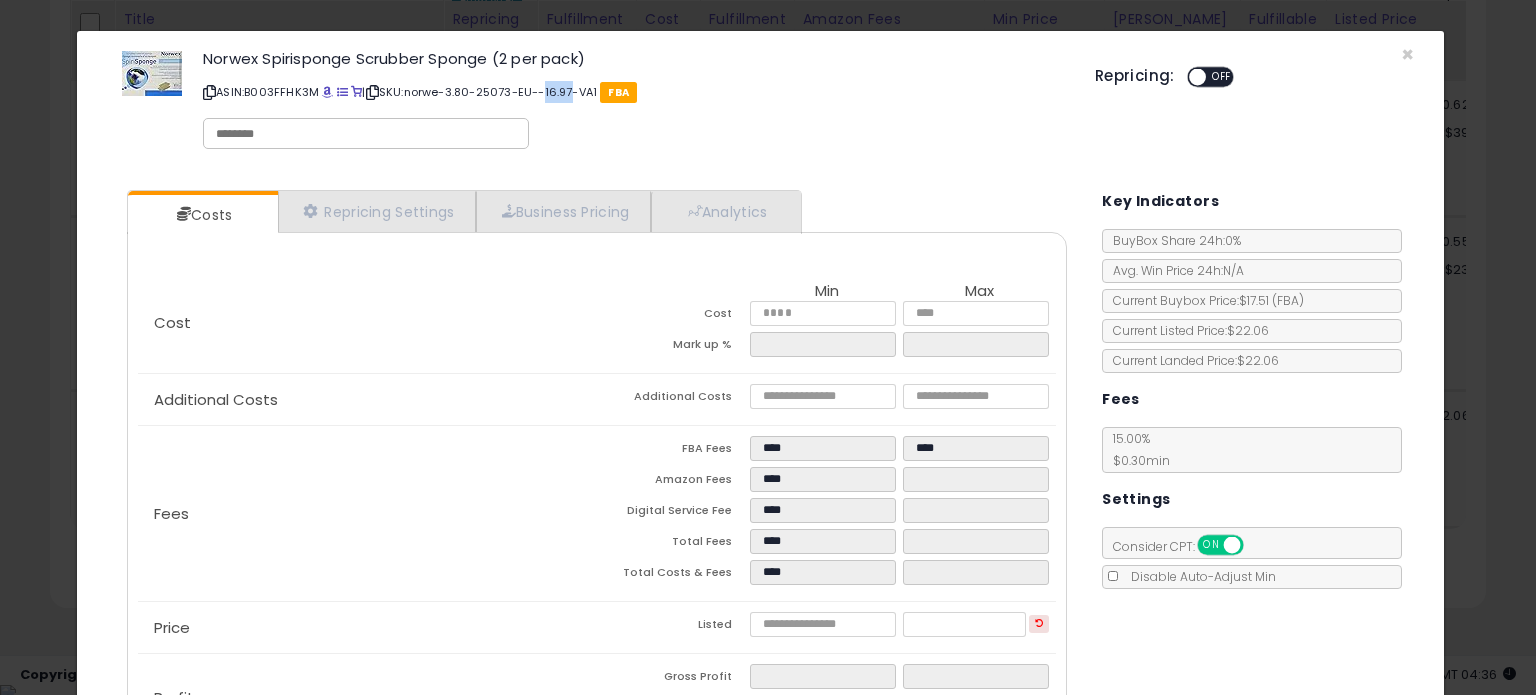 click on "ASIN:  B003FFHK3M
|
SKU:  norwe-3.80-25073-EU--16.97-VA1
FBA" at bounding box center [634, 92] 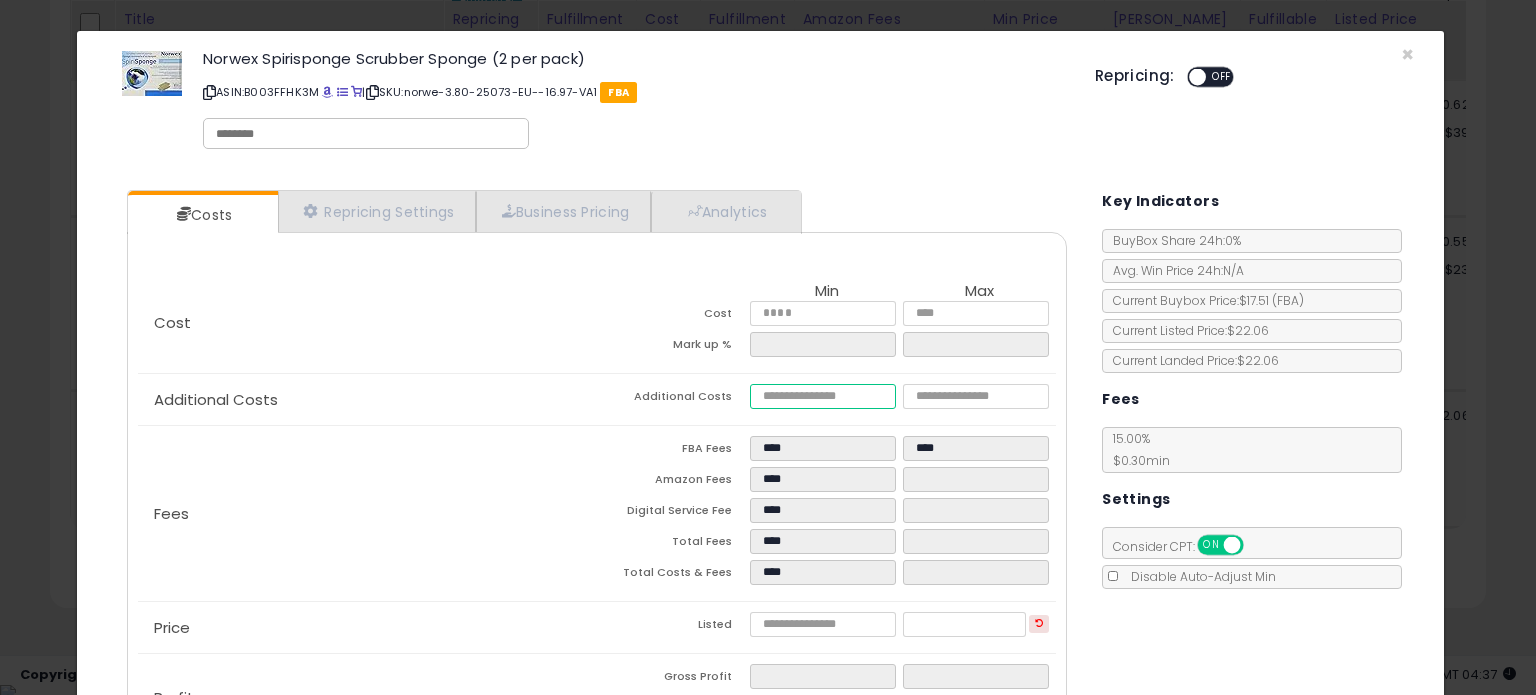 click at bounding box center (822, 396) 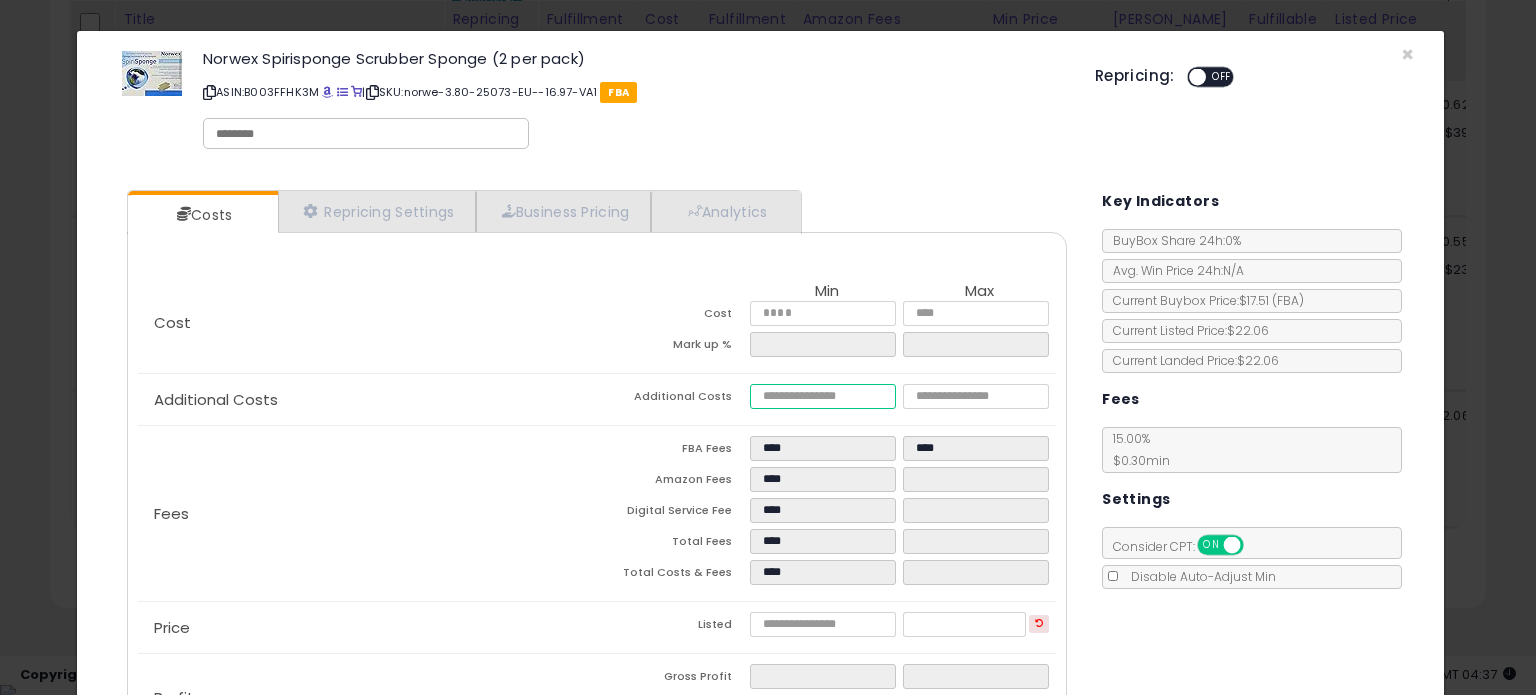 type on "***" 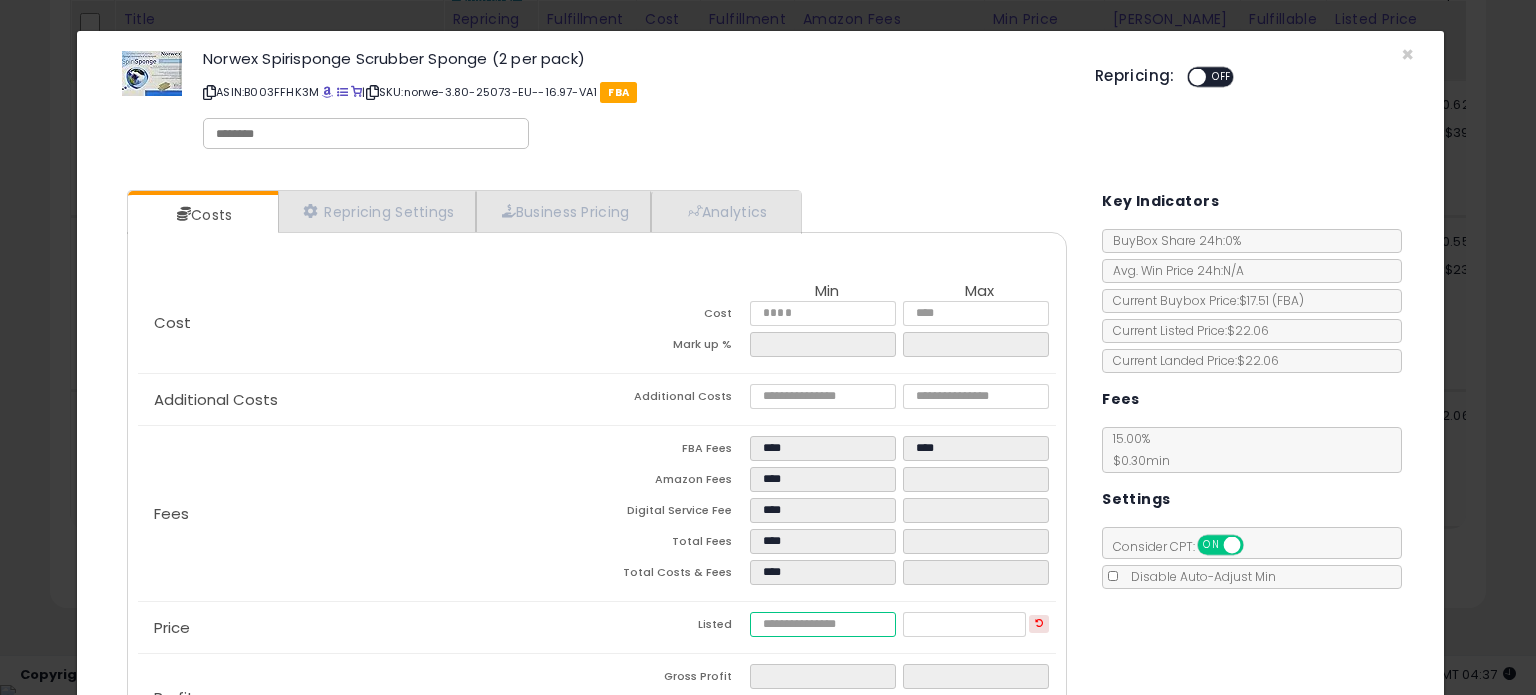 type on "*****" 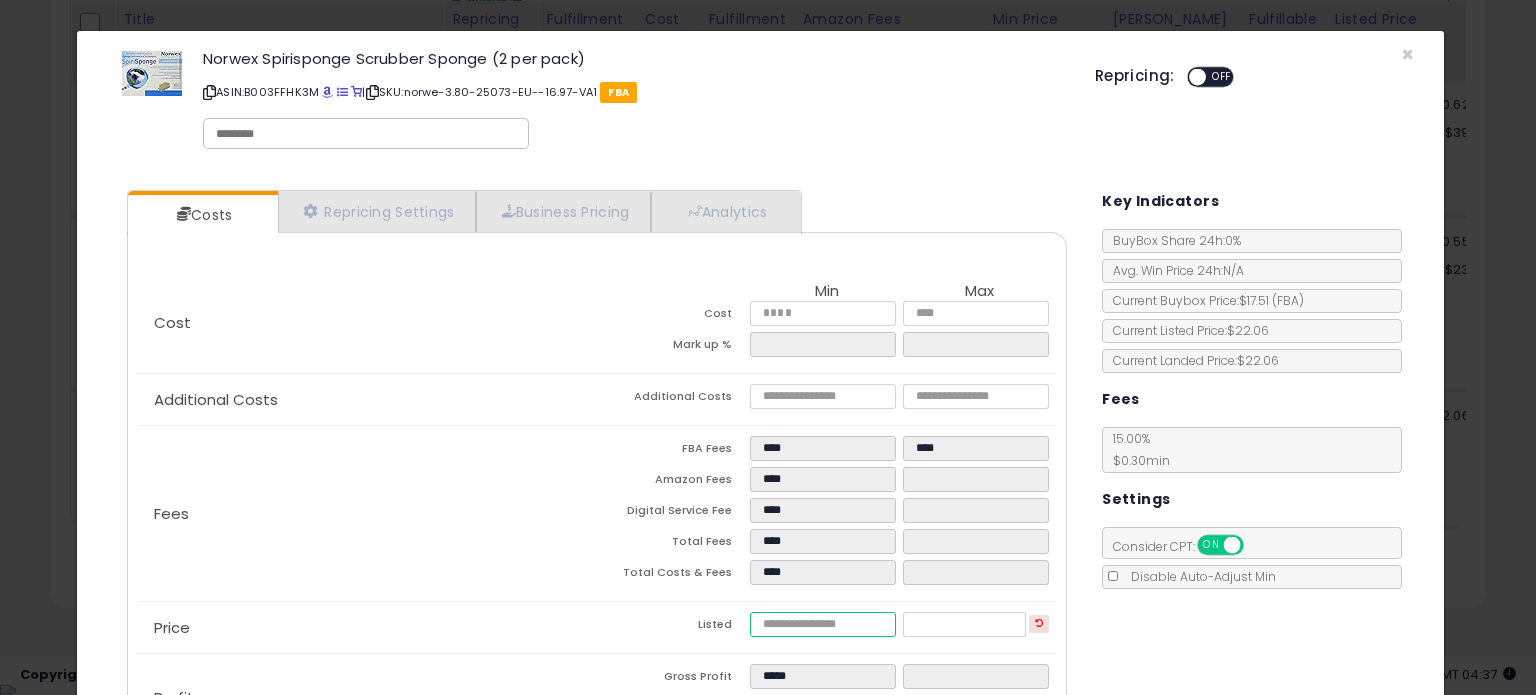 drag, startPoint x: 799, startPoint y: 623, endPoint x: 727, endPoint y: 618, distance: 72.1734 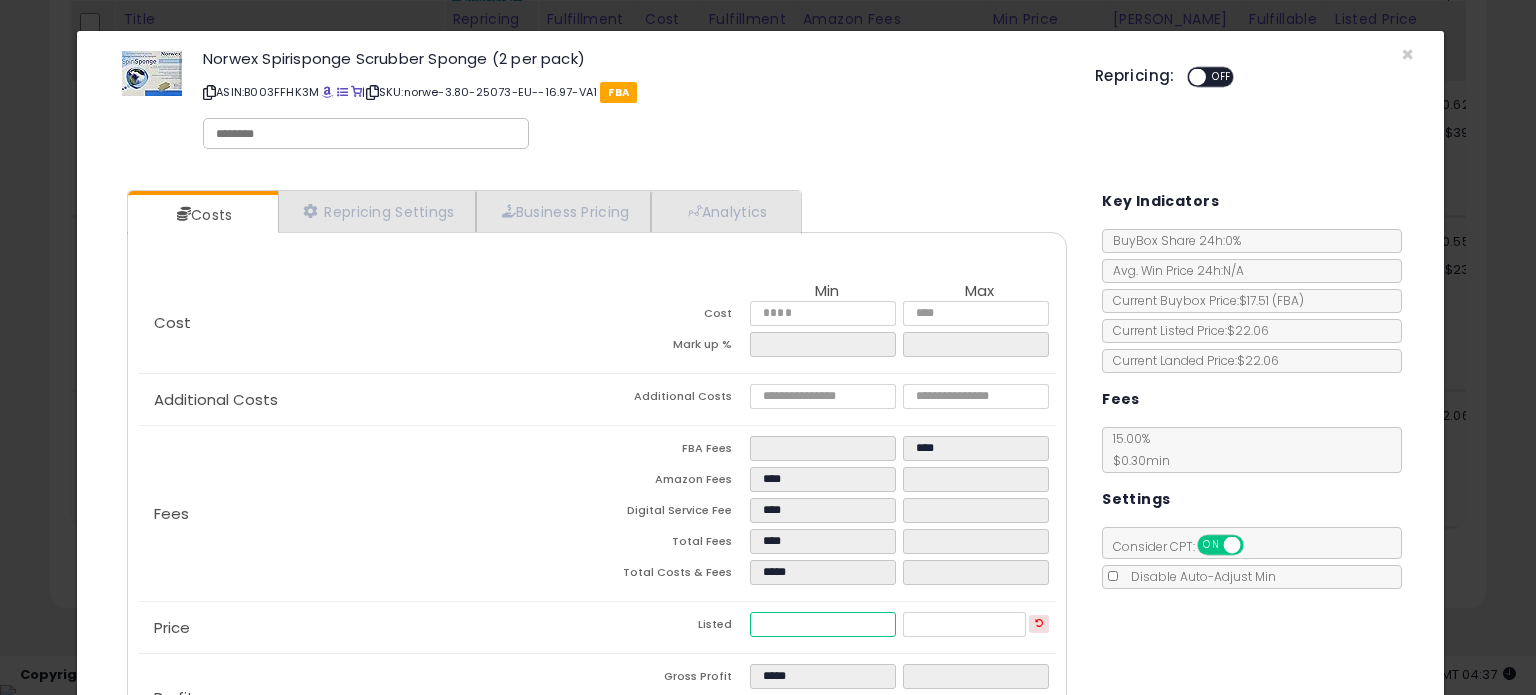 type on "****" 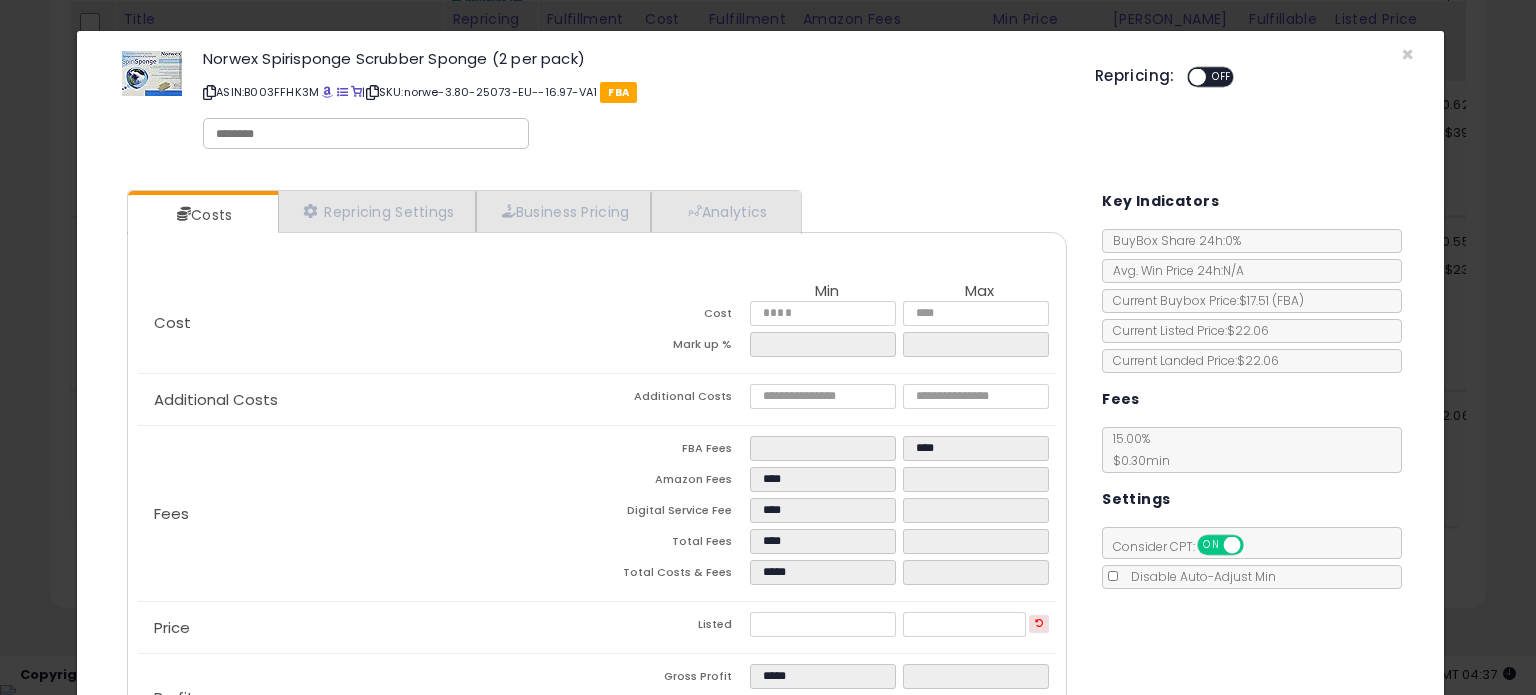 type on "*****" 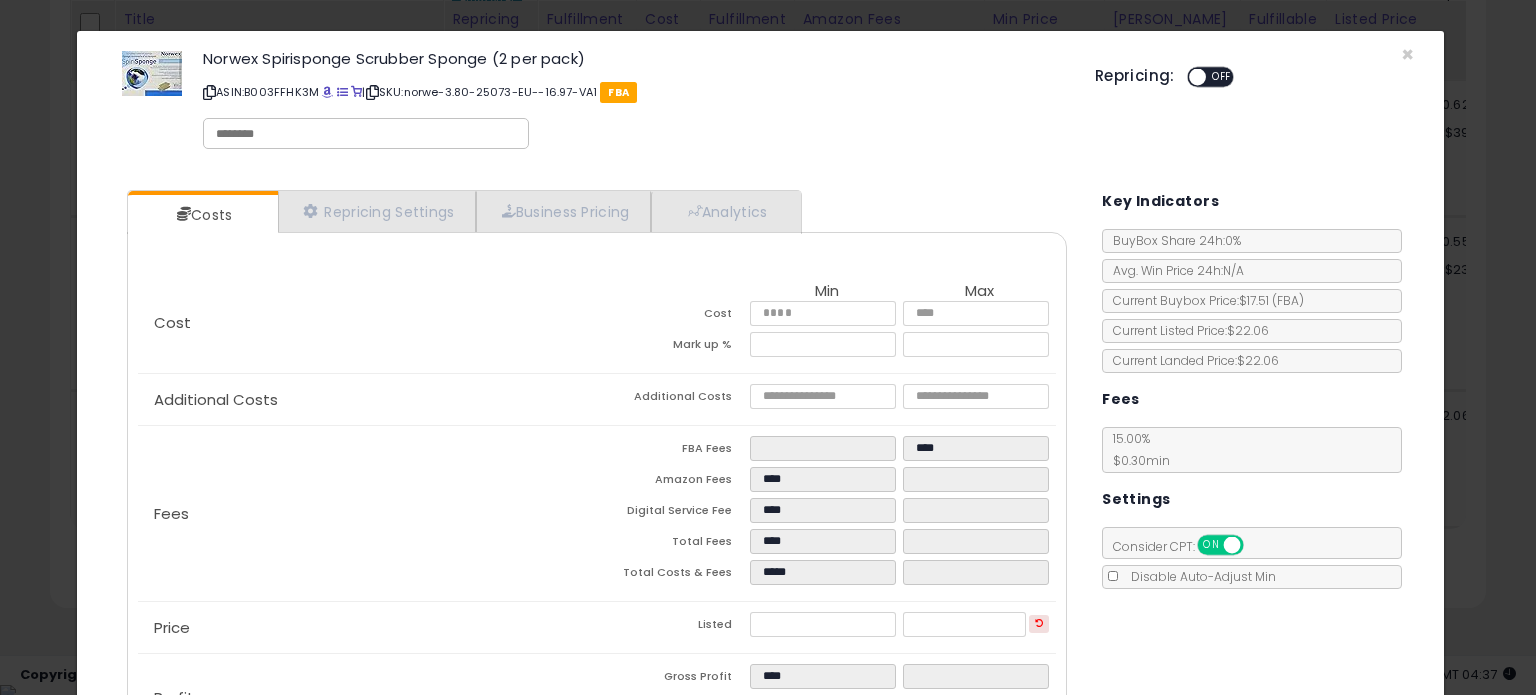 click on "Costs
Repricing Settings
Business Pricing
Analytics
Cost" at bounding box center [760, 479] 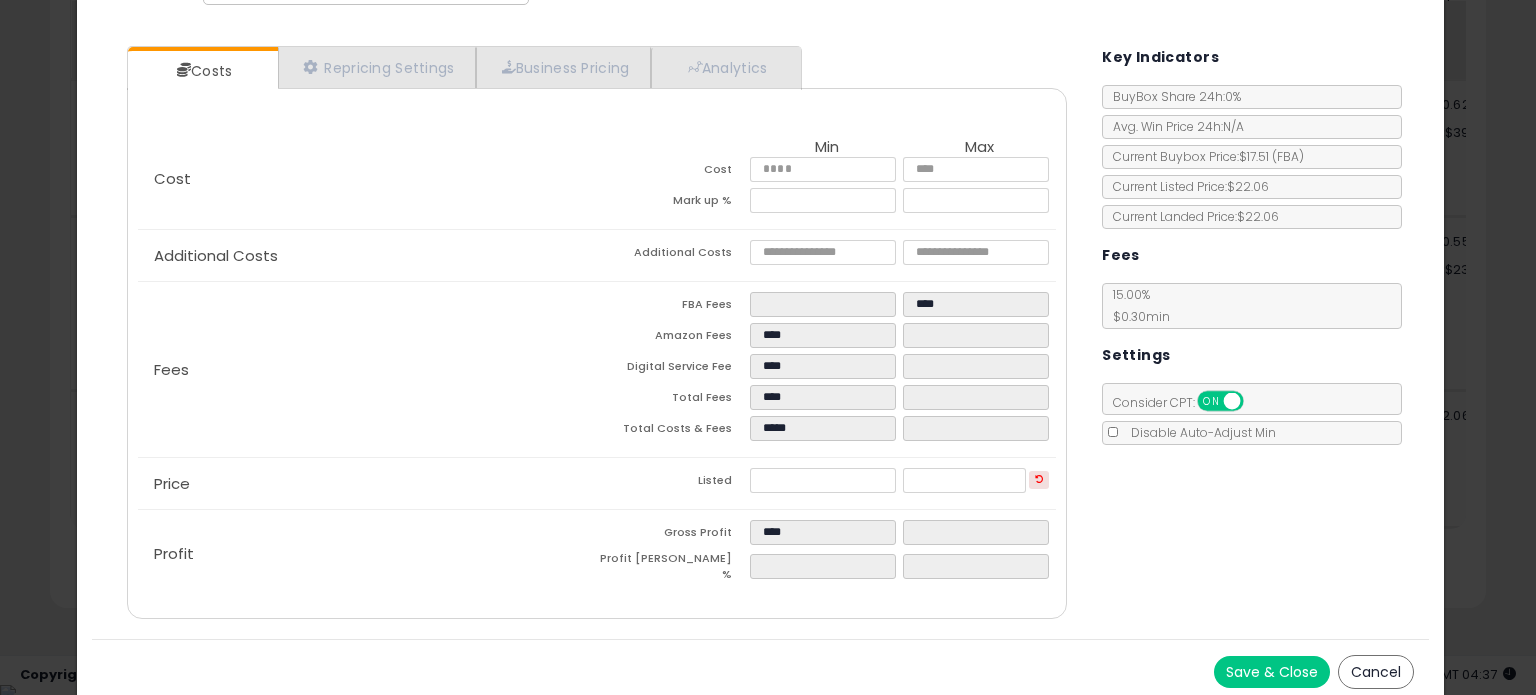 click on "Save & Close" at bounding box center (1272, 672) 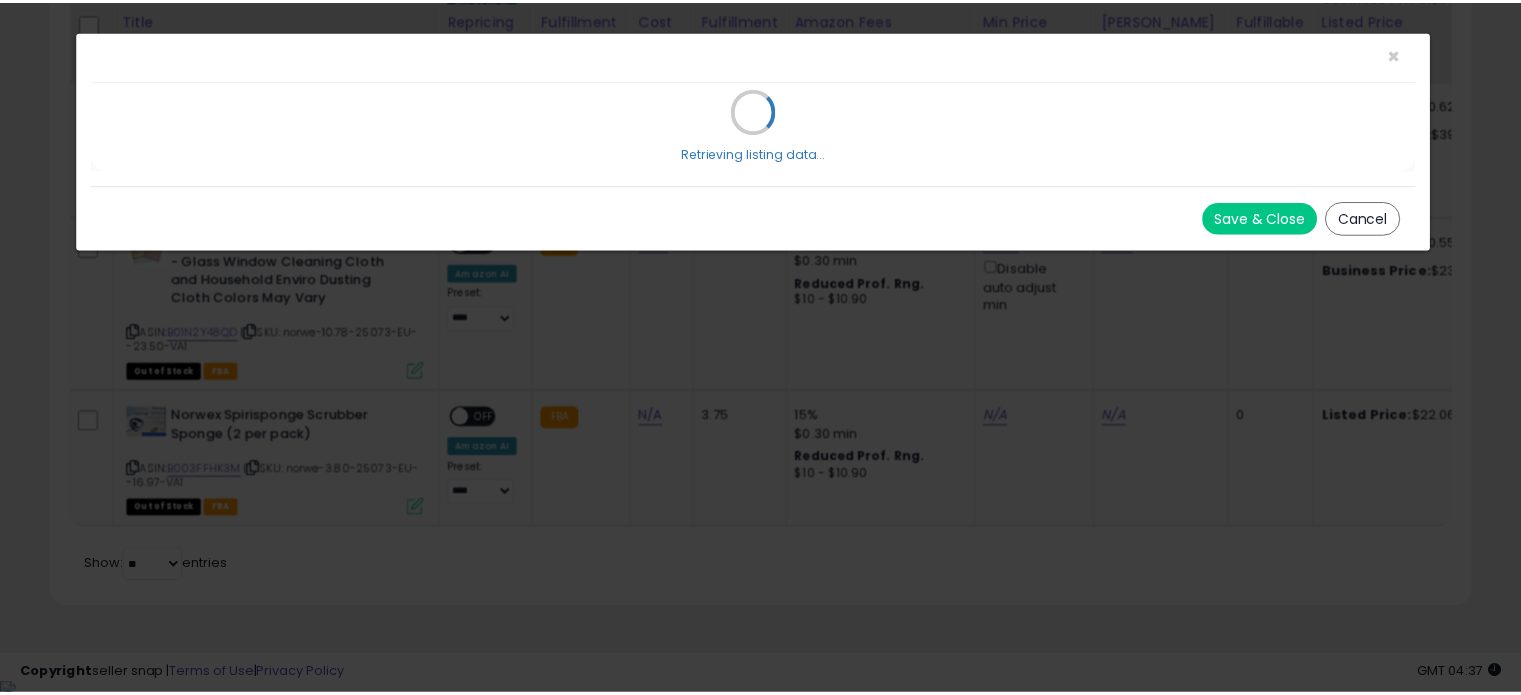 scroll, scrollTop: 0, scrollLeft: 0, axis: both 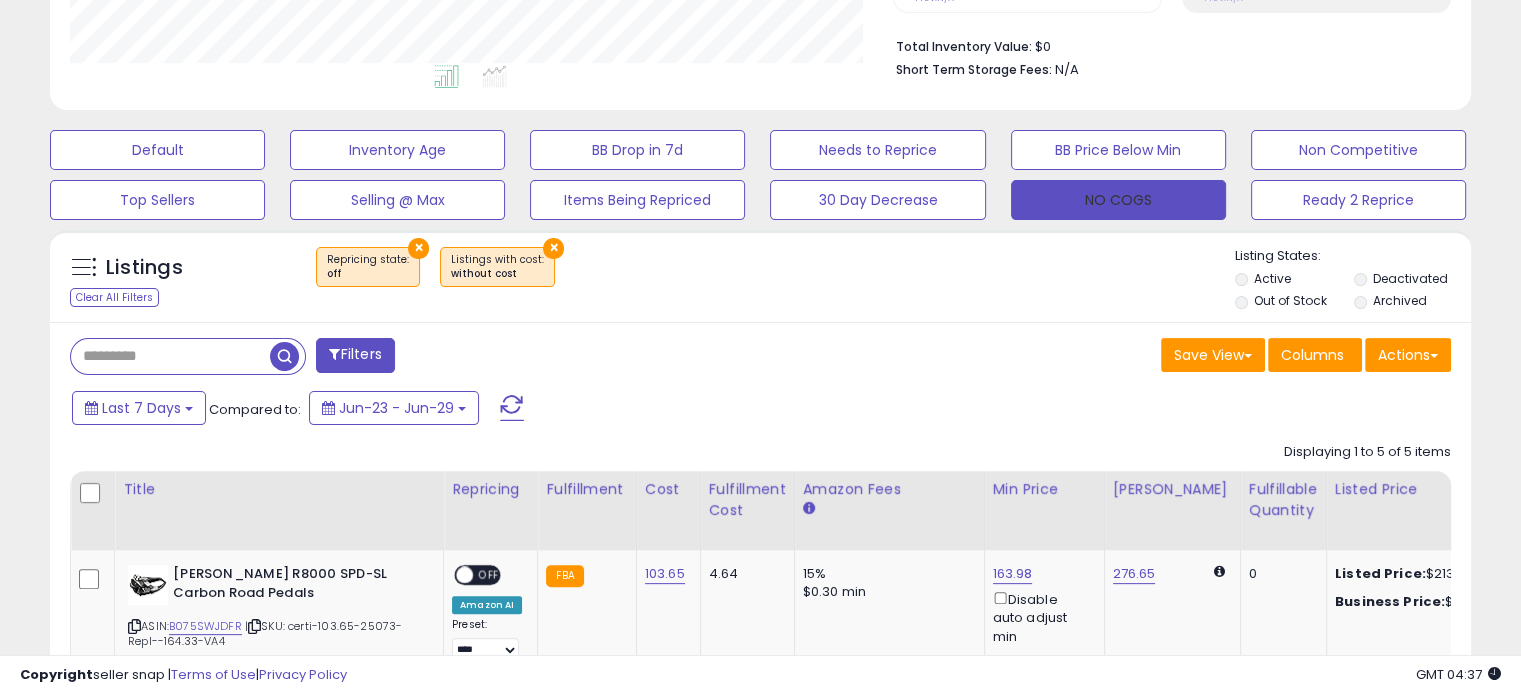 click on "NO COGS" at bounding box center (1118, 200) 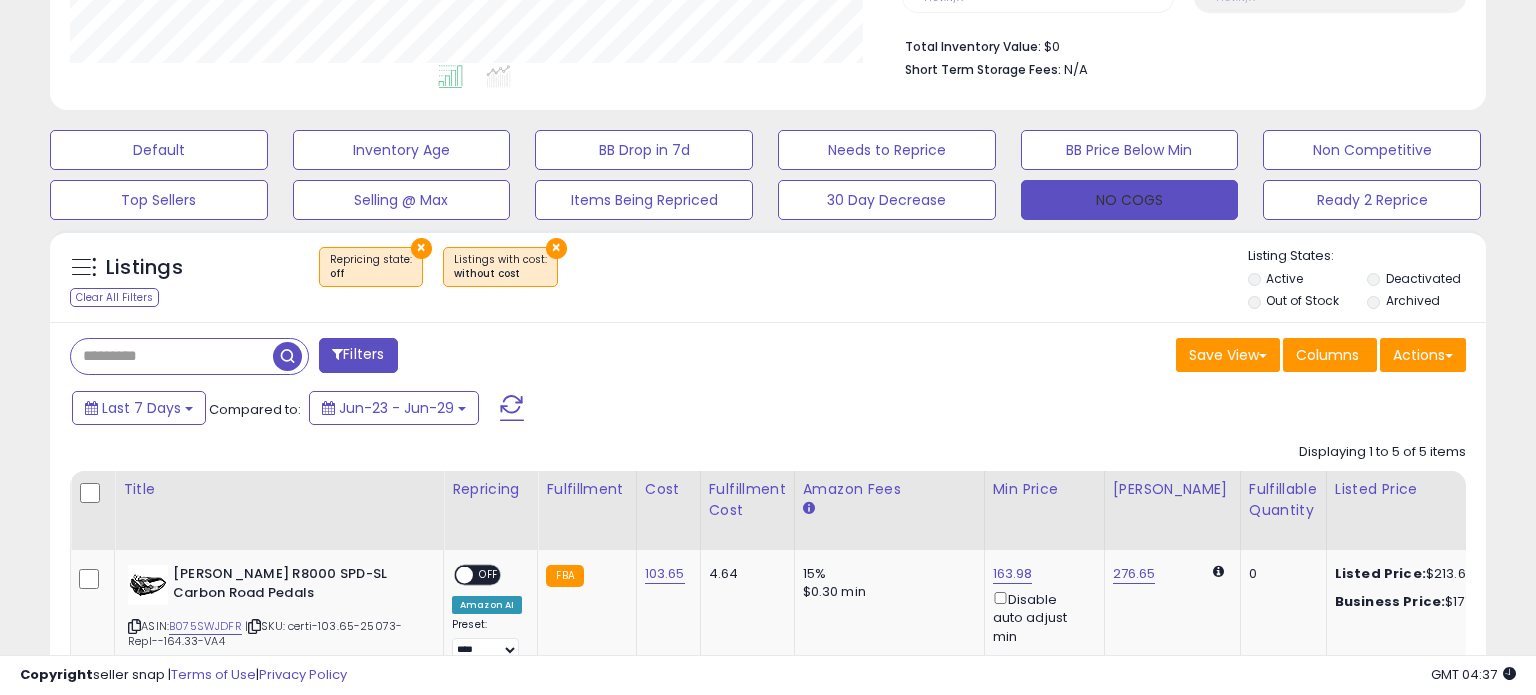 scroll, scrollTop: 999589, scrollLeft: 999168, axis: both 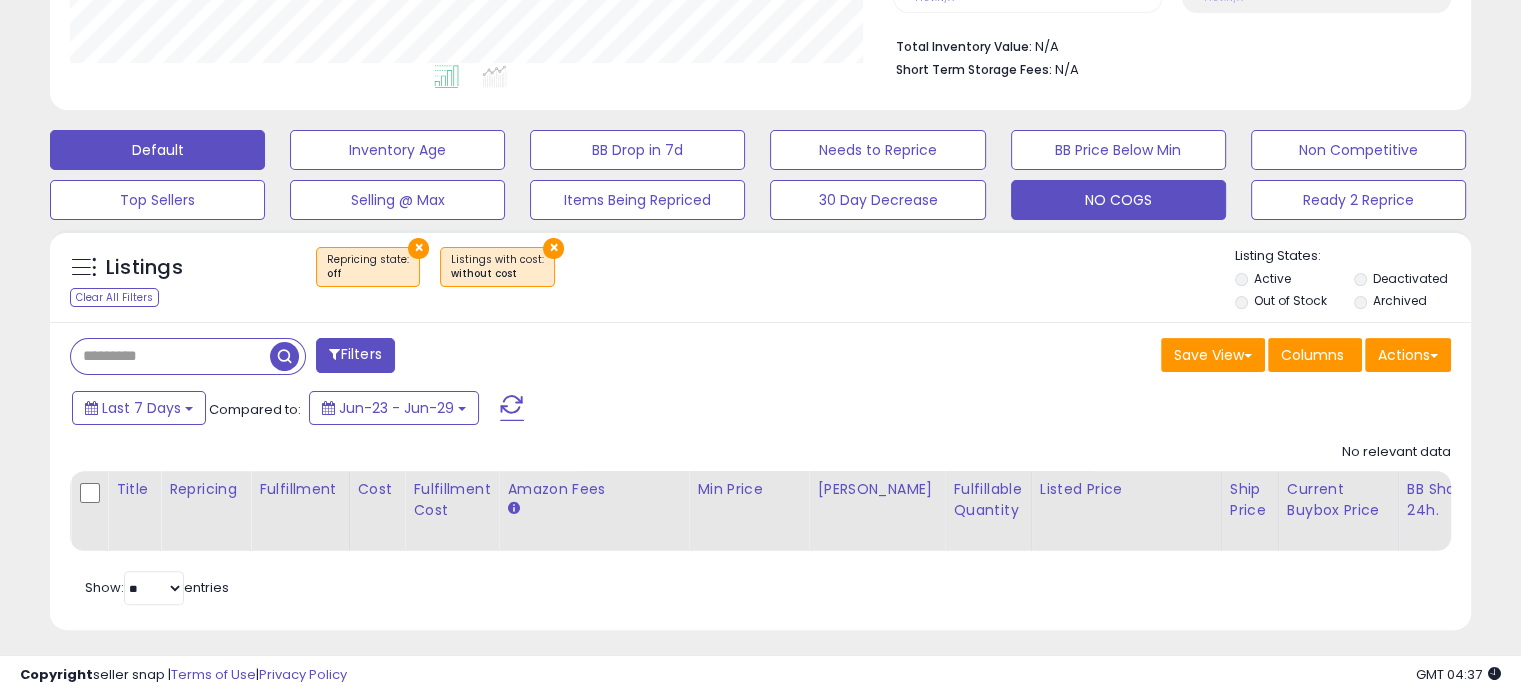 click on "Default" at bounding box center (157, 150) 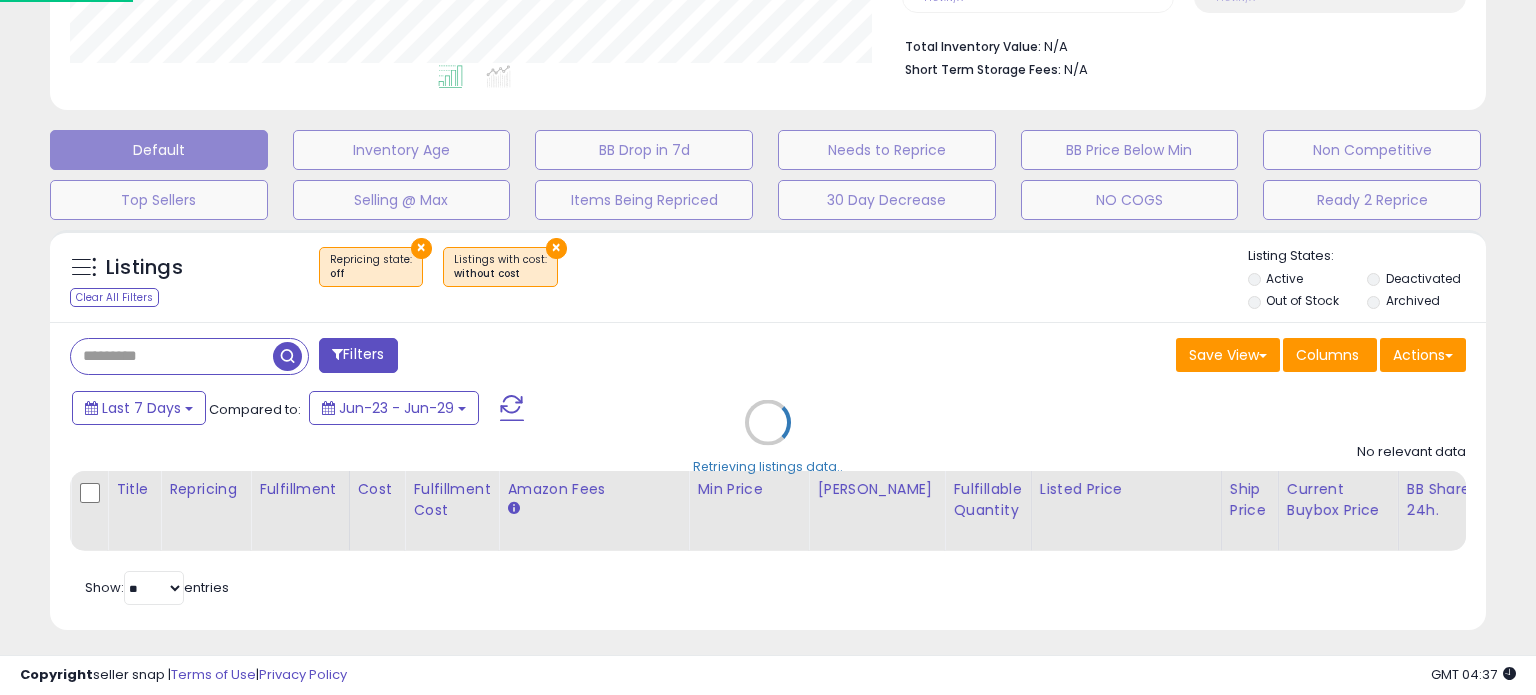 scroll, scrollTop: 999589, scrollLeft: 999168, axis: both 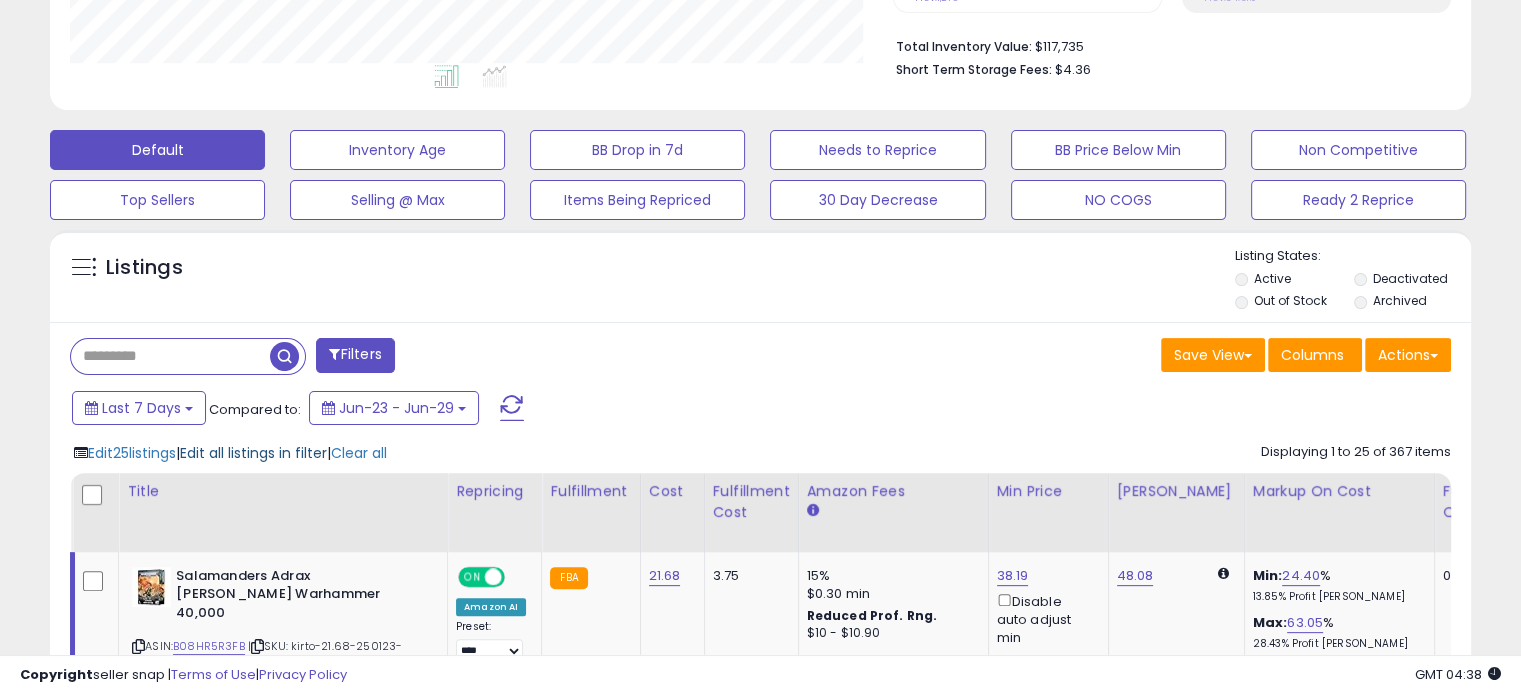click on "Edit all listings in filter" at bounding box center (253, 453) 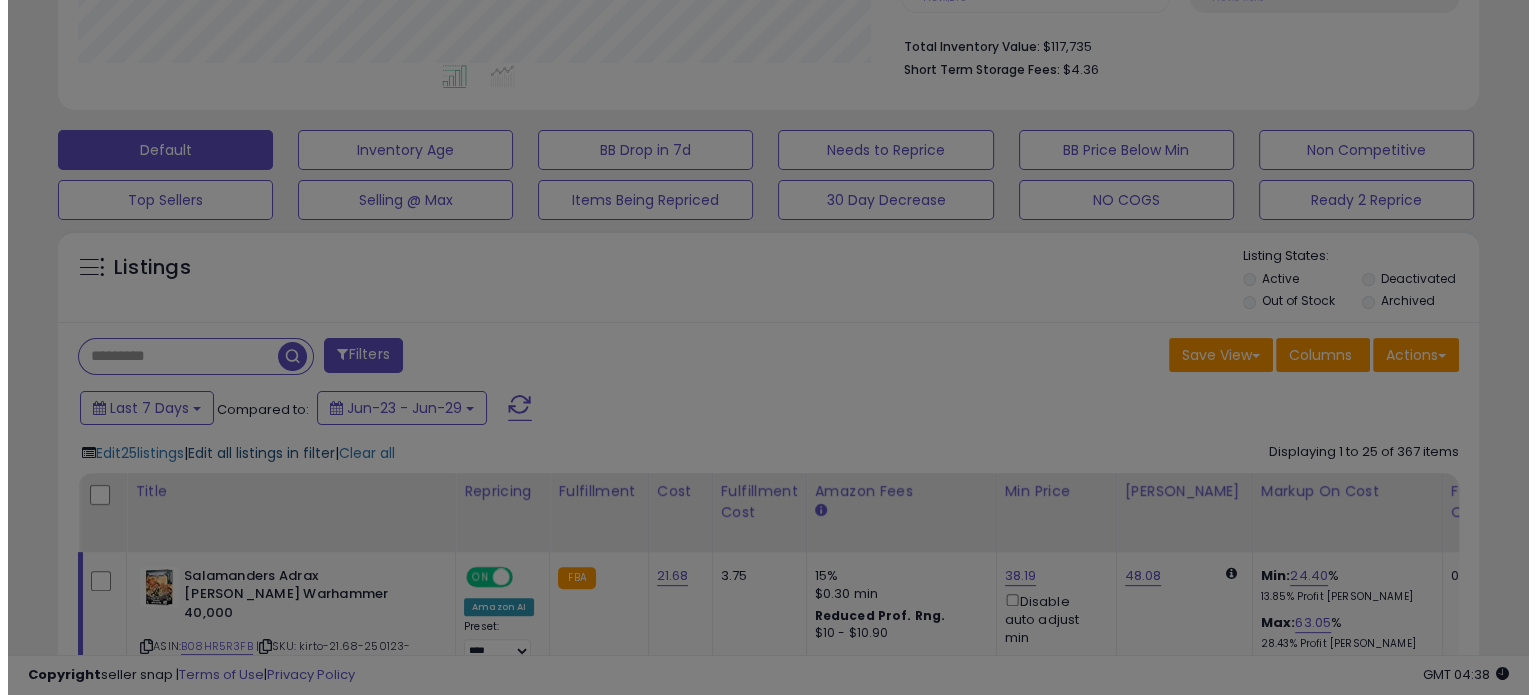 scroll, scrollTop: 999589, scrollLeft: 999168, axis: both 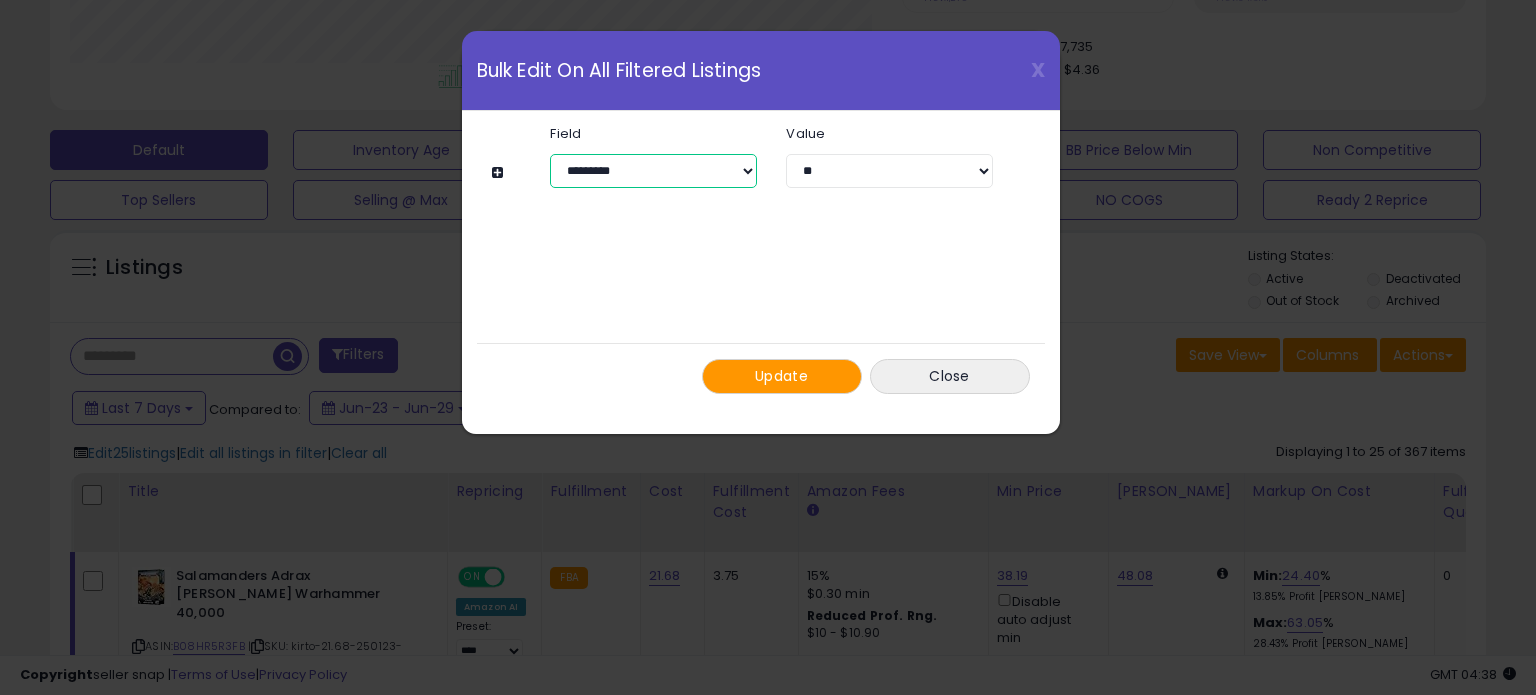 click on "**********" at bounding box center [653, 171] 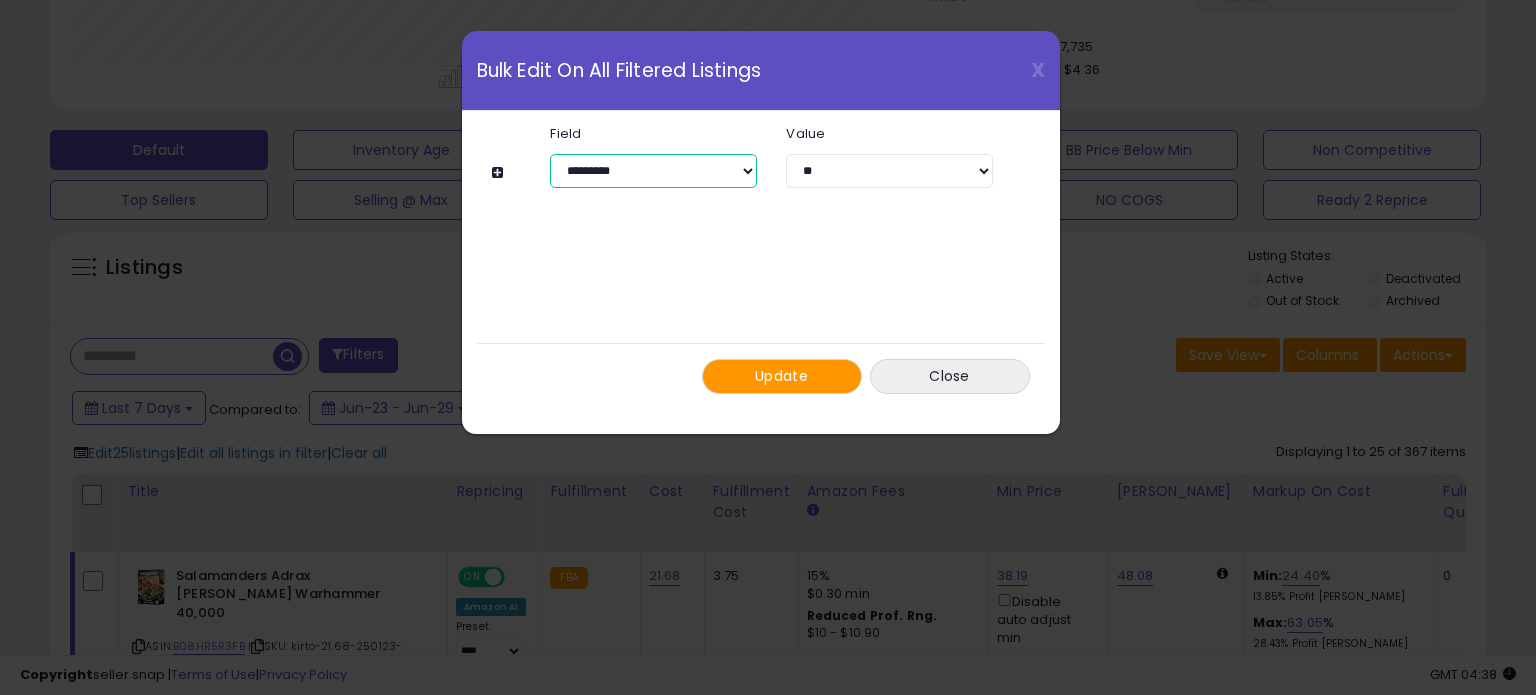 select on "**********" 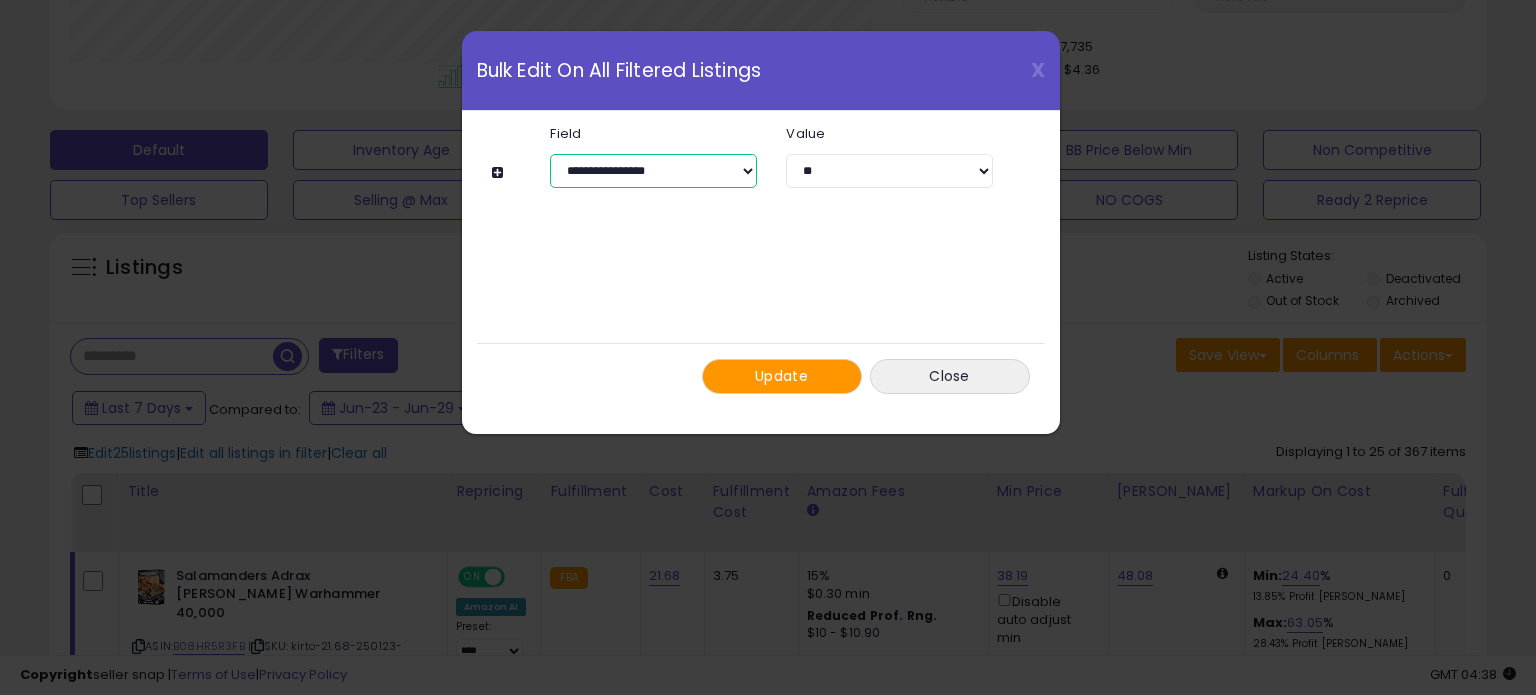 click on "**********" at bounding box center [653, 171] 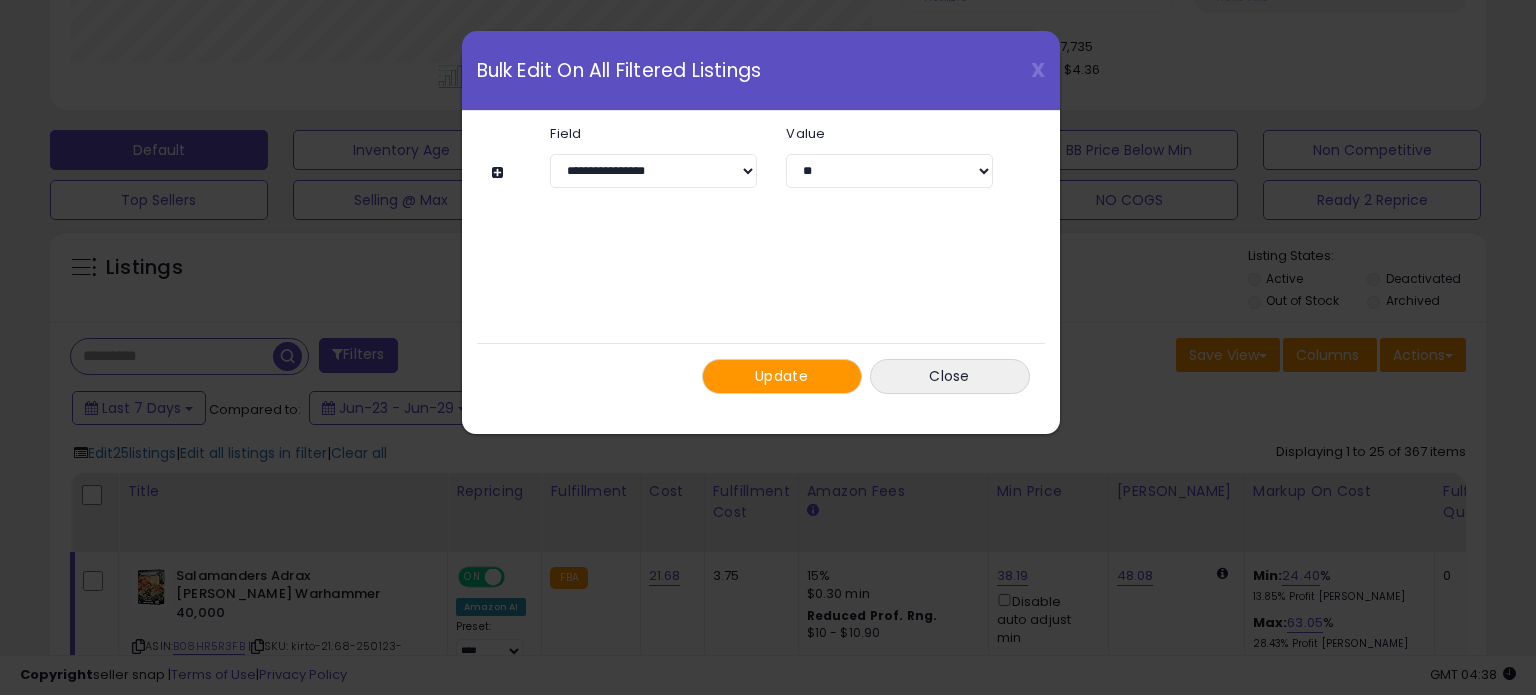 click on "Update" at bounding box center (782, 376) 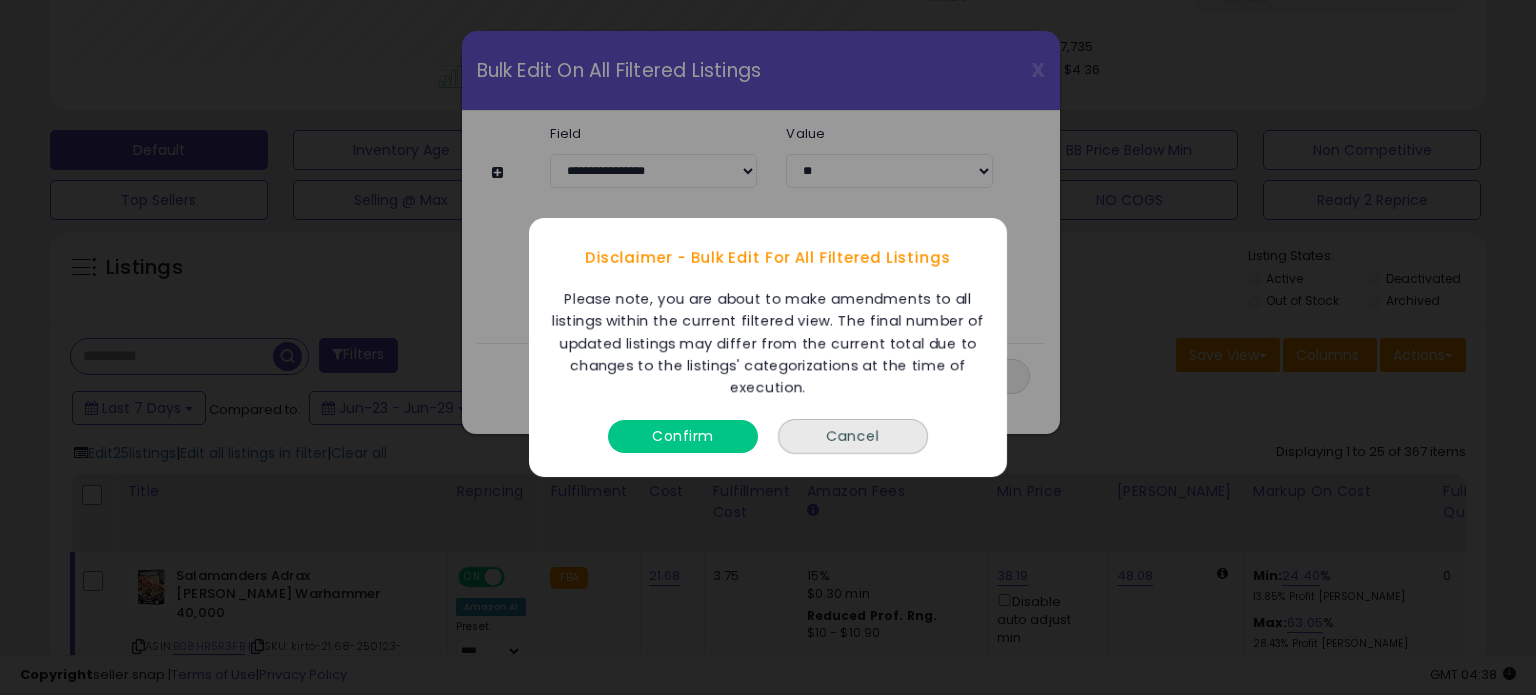 click on "Confirm" at bounding box center (683, 436) 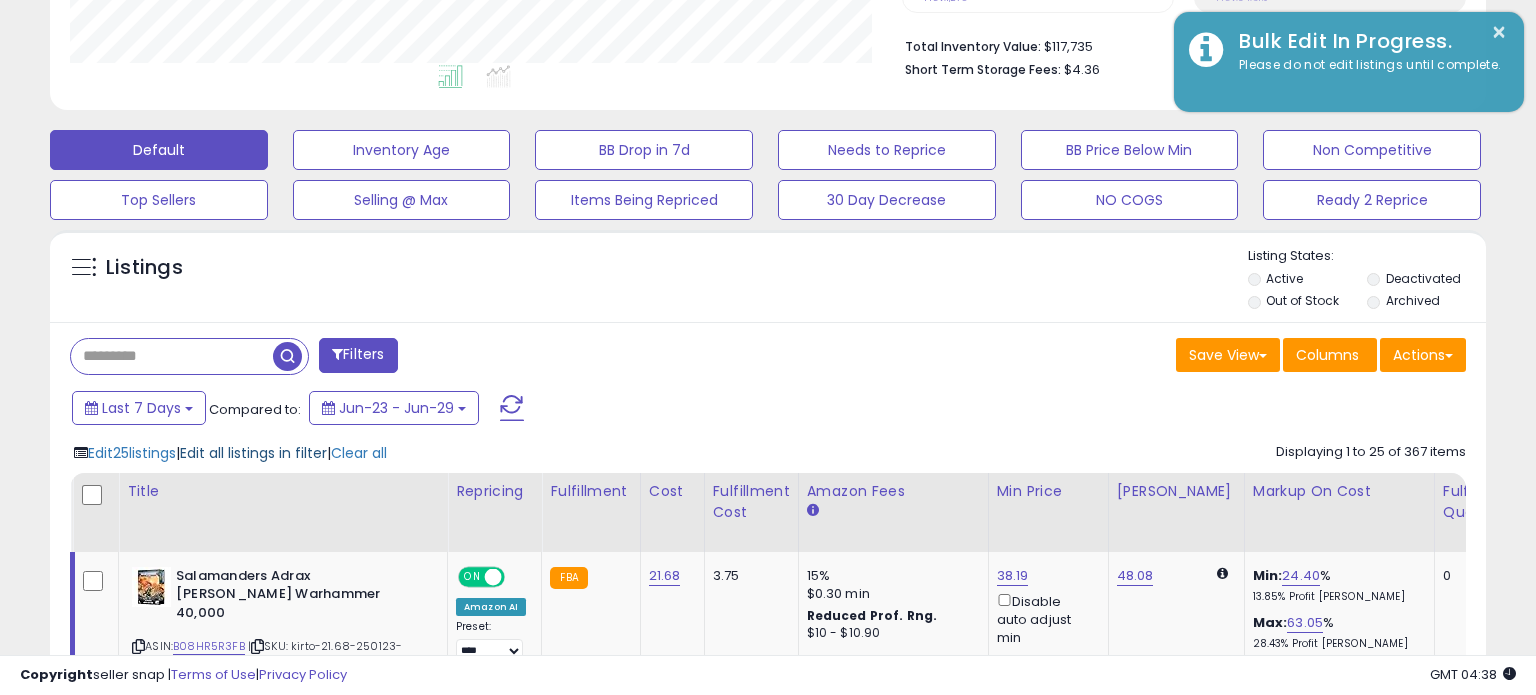 click on "Edit all listings in filter" at bounding box center (253, 453) 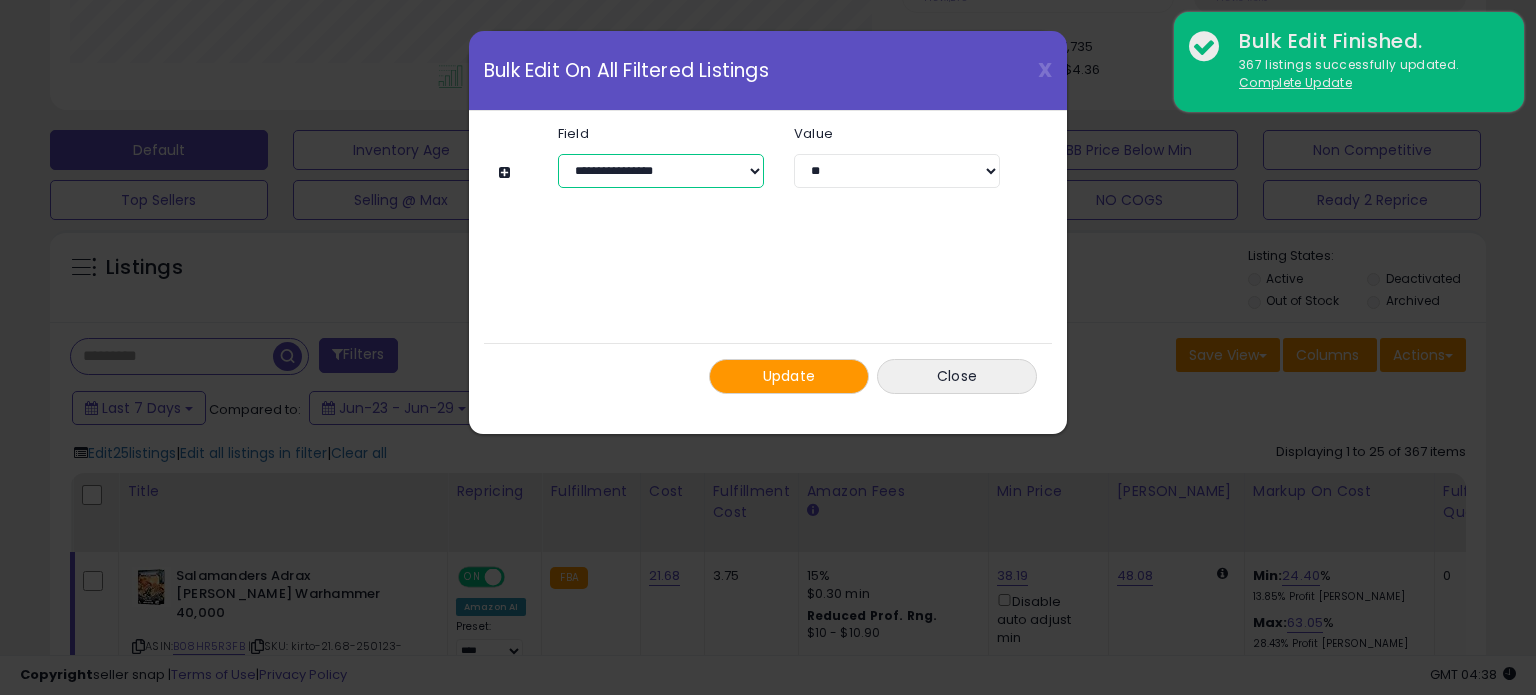 click on "**********" at bounding box center (661, 171) 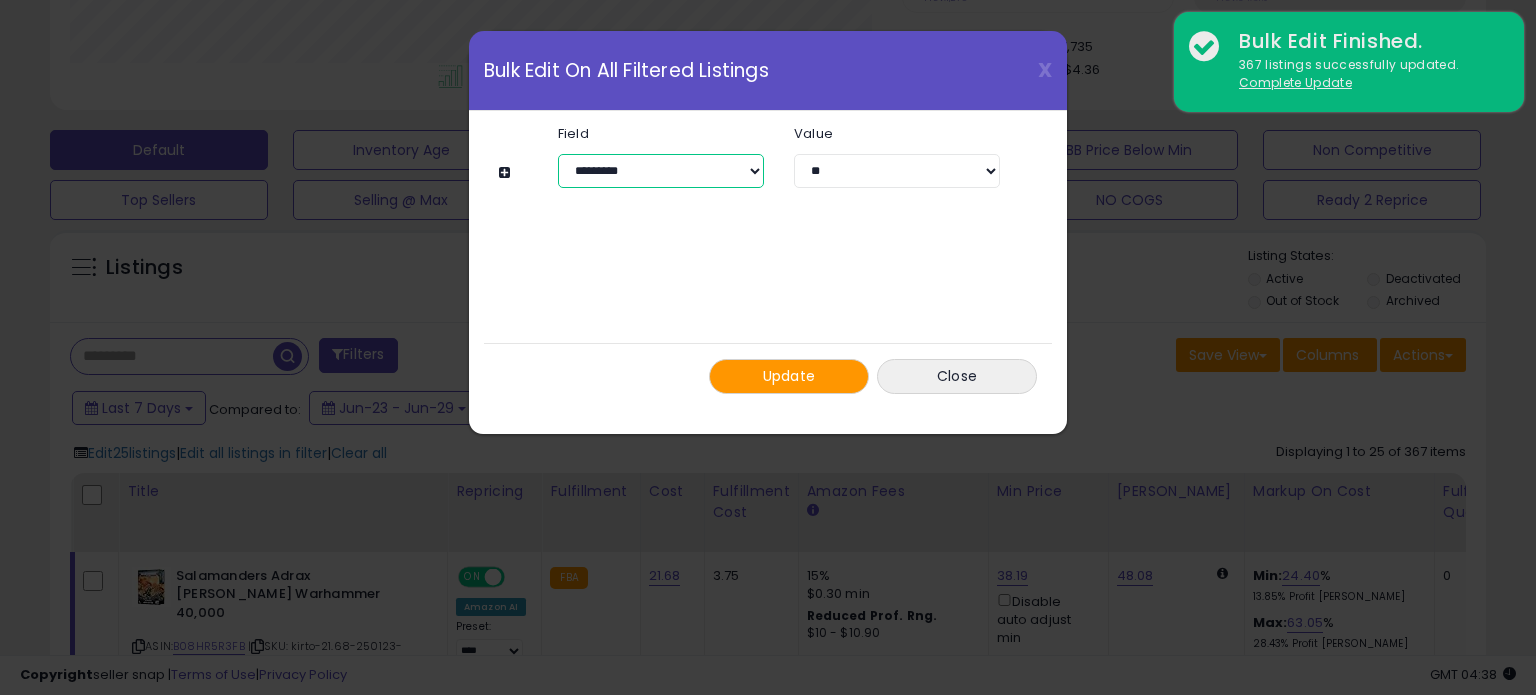 click on "**********" at bounding box center (661, 171) 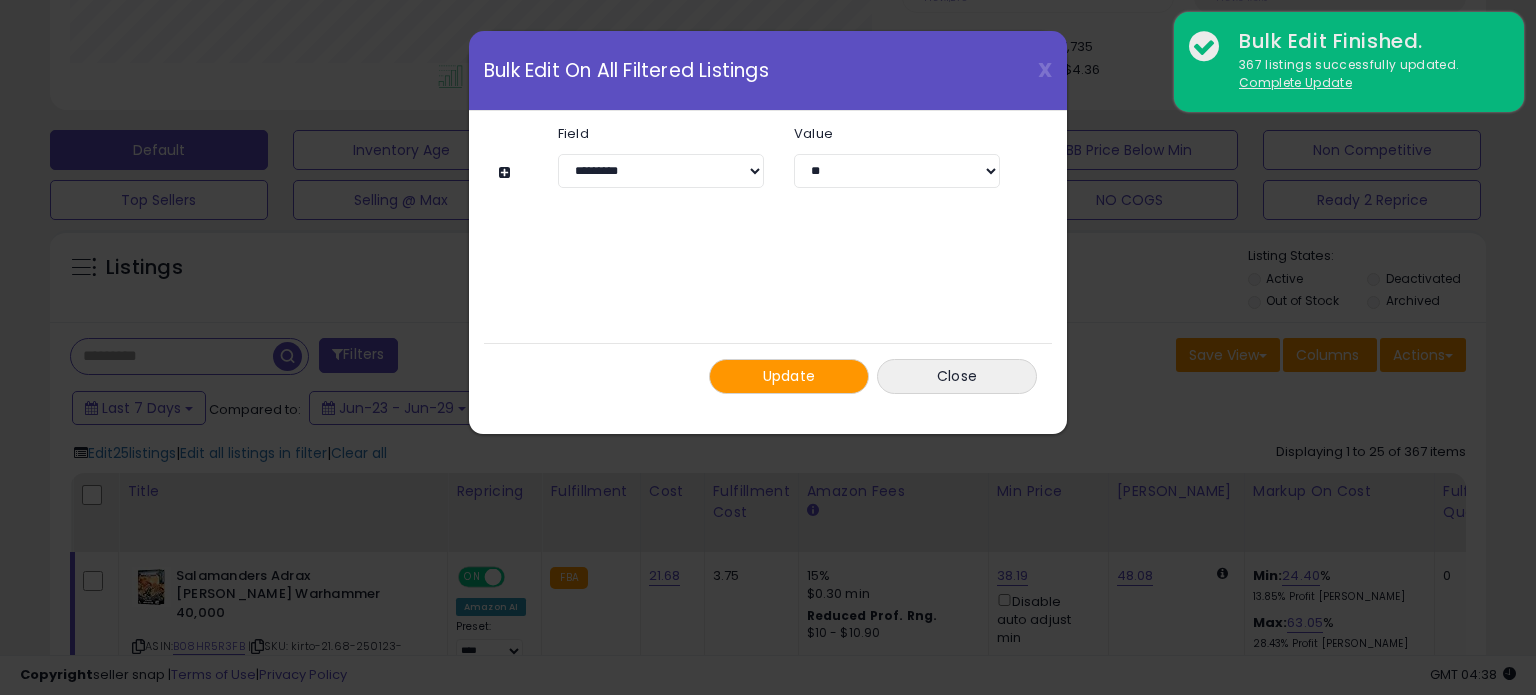 click on "Update" at bounding box center (789, 376) 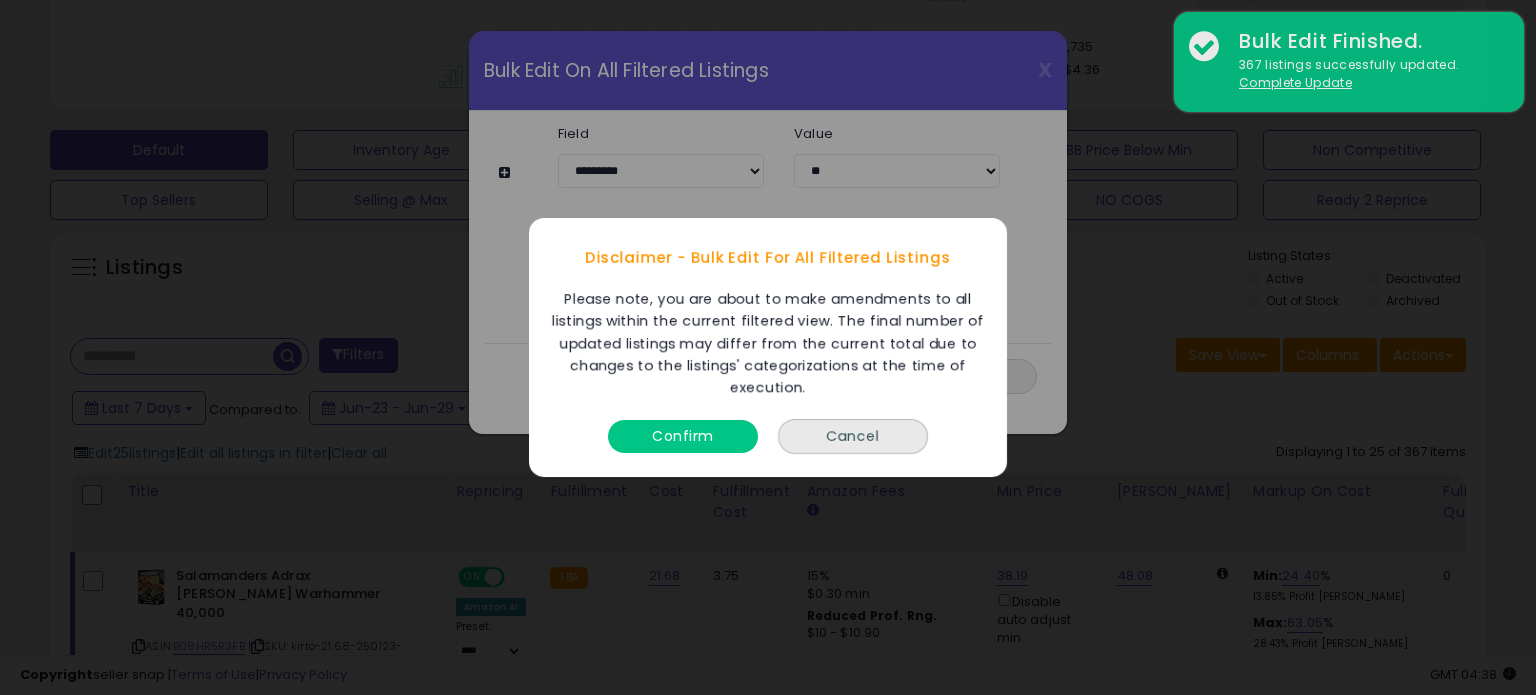 click on "Confirm" at bounding box center (683, 436) 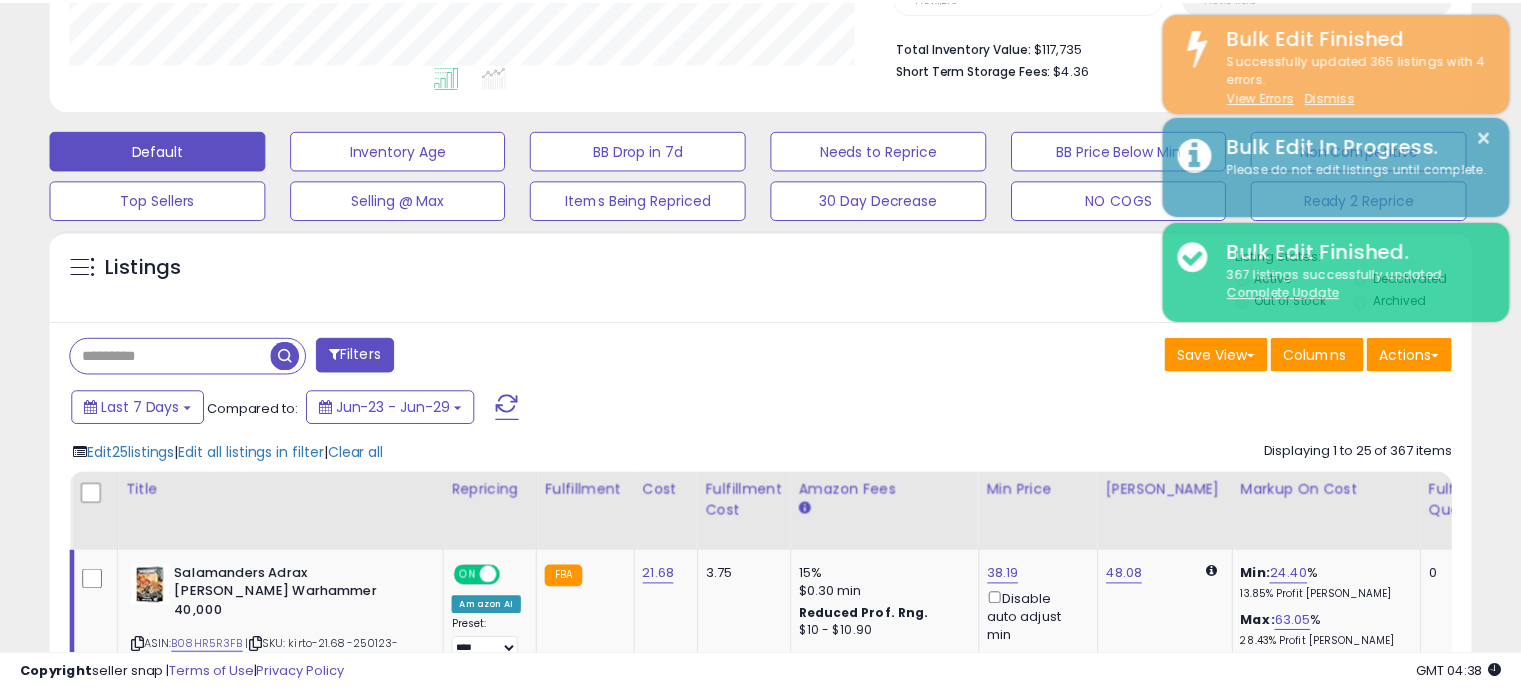 scroll, scrollTop: 409, scrollLeft: 822, axis: both 